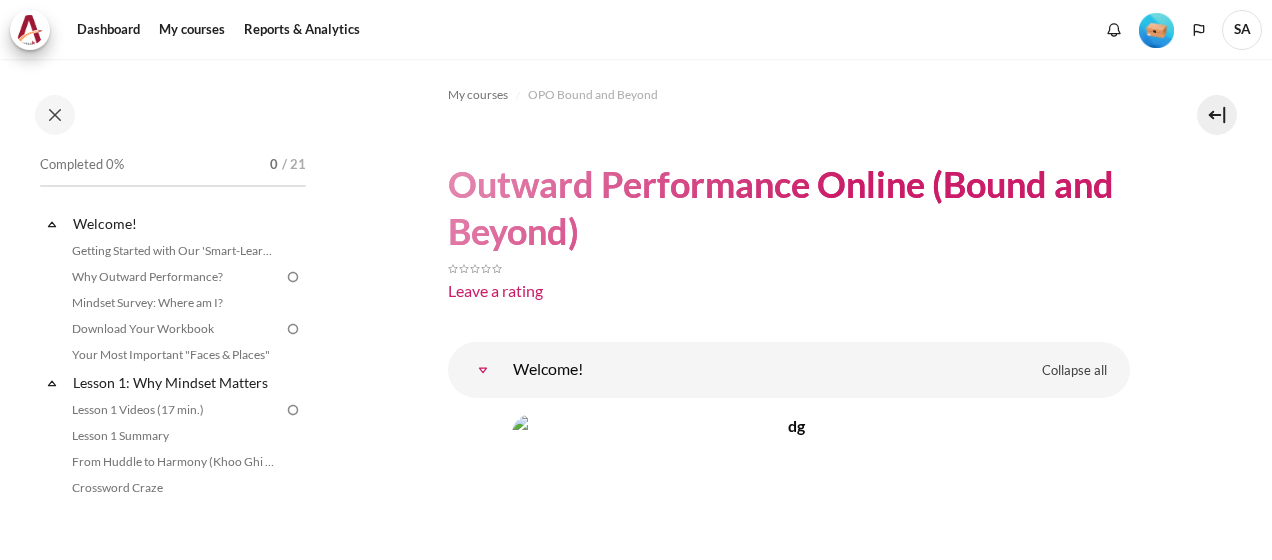 scroll, scrollTop: 0, scrollLeft: 0, axis: both 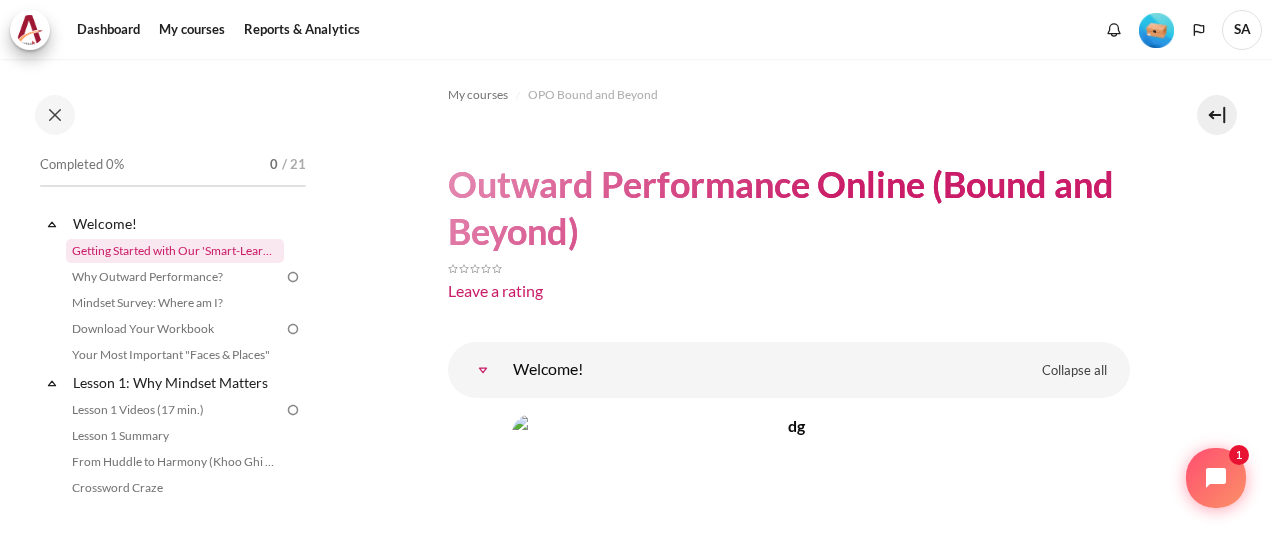 click on "Getting Started with Our 'Smart-Learning' Platform" at bounding box center (175, 251) 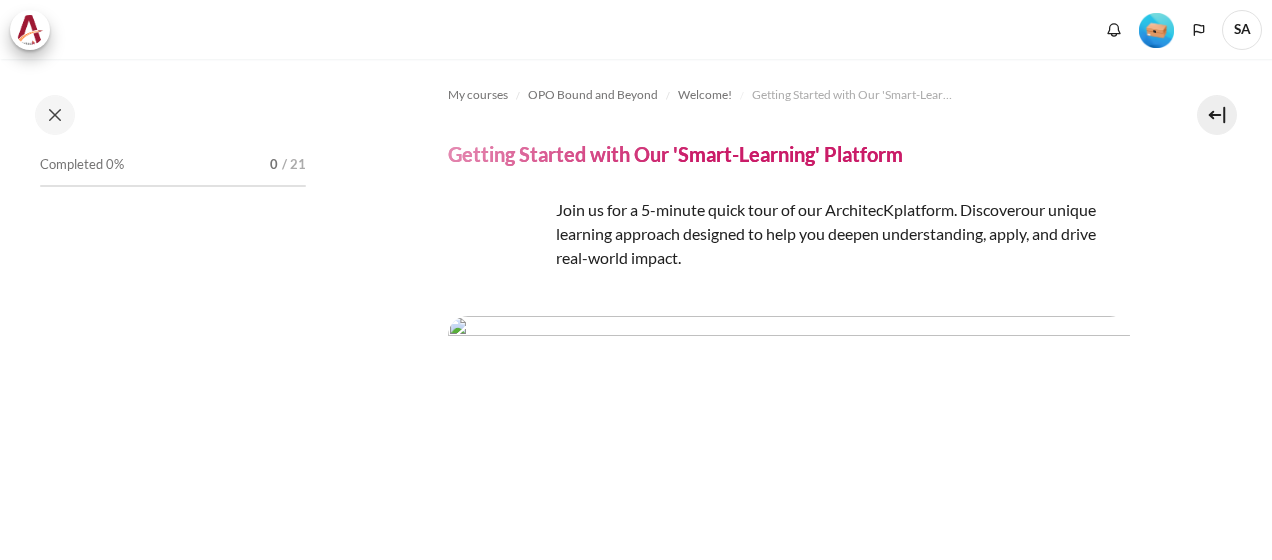 scroll, scrollTop: 0, scrollLeft: 0, axis: both 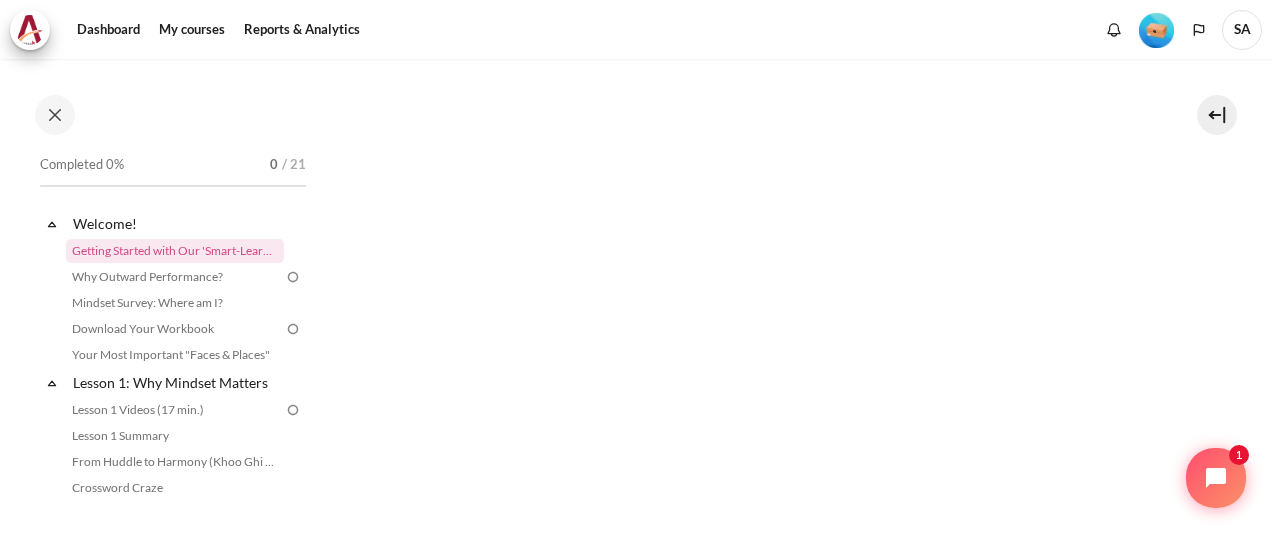 click on "My courses
OPO Bound and Beyond
Welcome!
Getting Started with Our 'Smart-Learning' Platform
Getting Started with Our 'Smart-Learning' Platform
platform. Discover  ." at bounding box center [788, 1775] 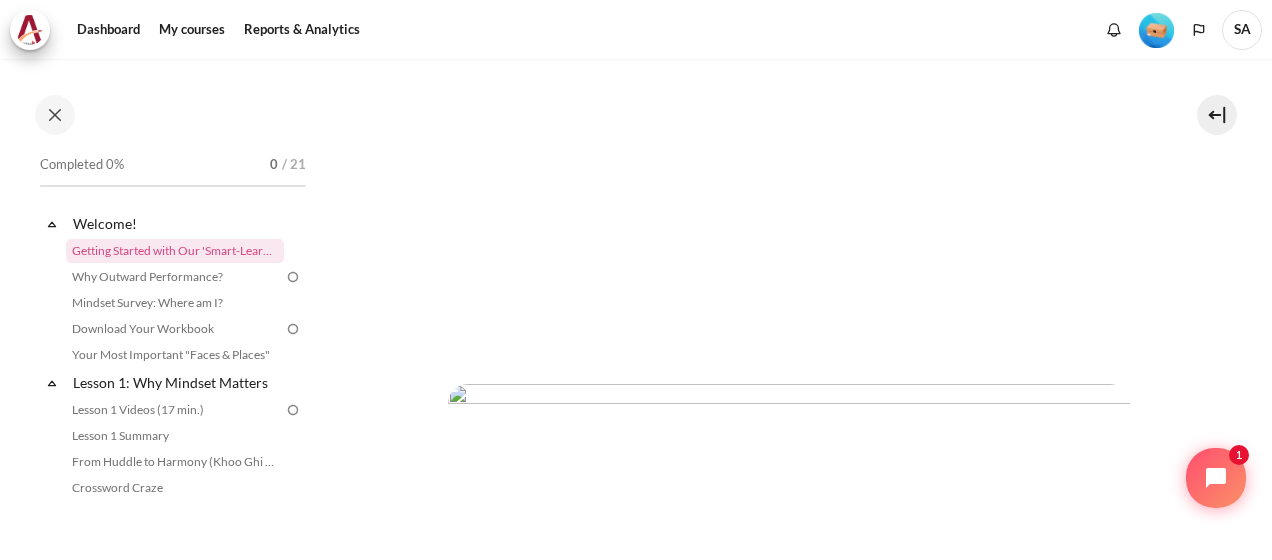 scroll, scrollTop: 300, scrollLeft: 0, axis: vertical 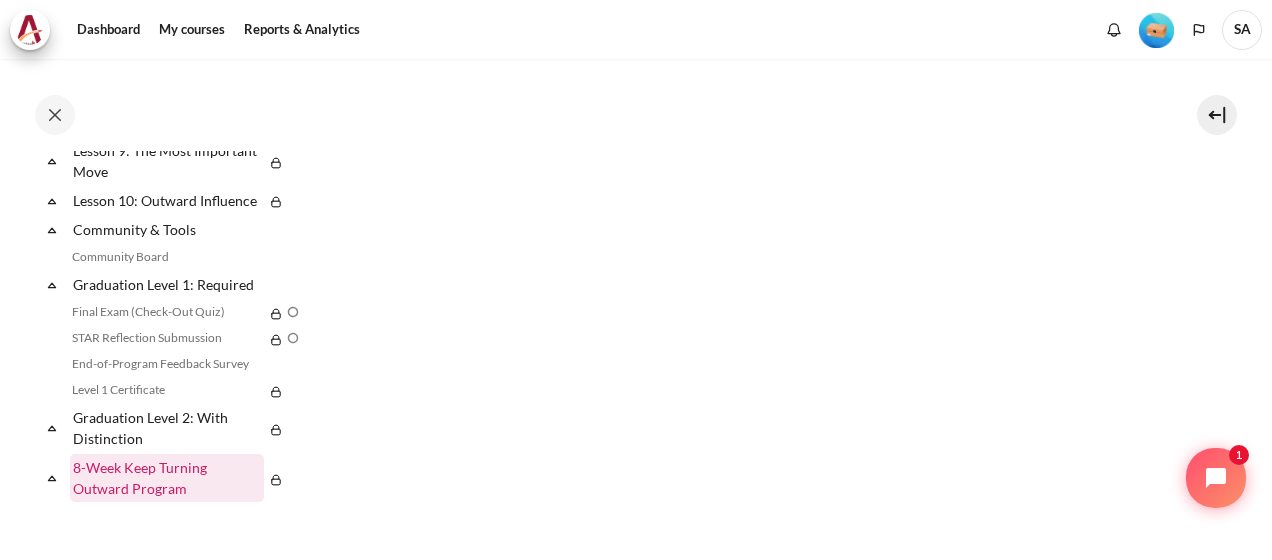 click on "8-Week Keep Turning Outward Program" at bounding box center (167, 478) 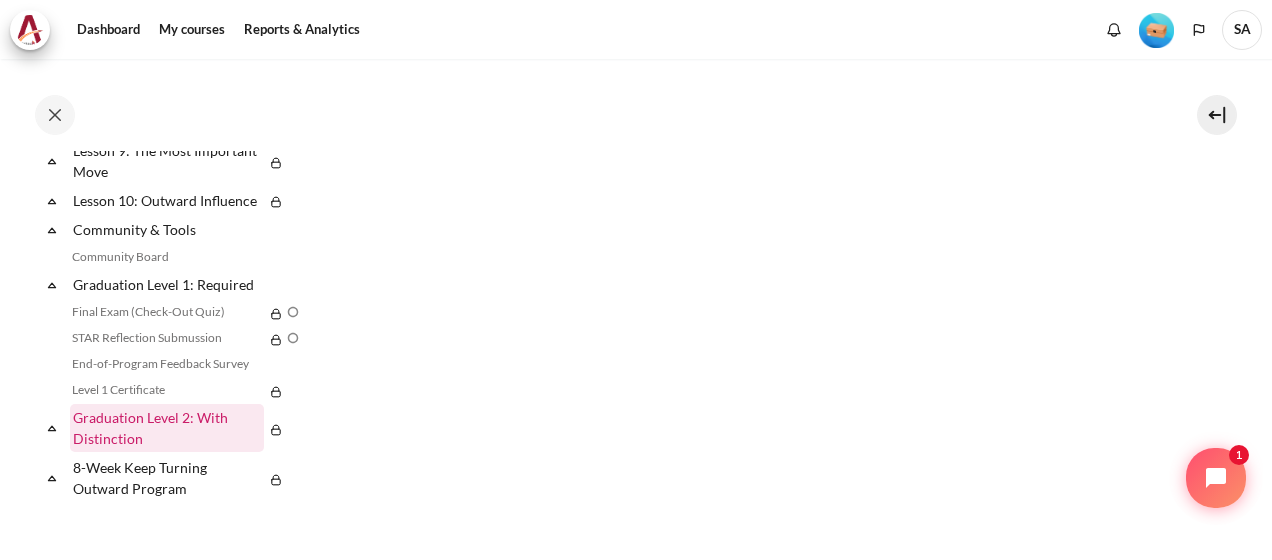 click on "Graduation Level 2: With Distinction" at bounding box center (167, 428) 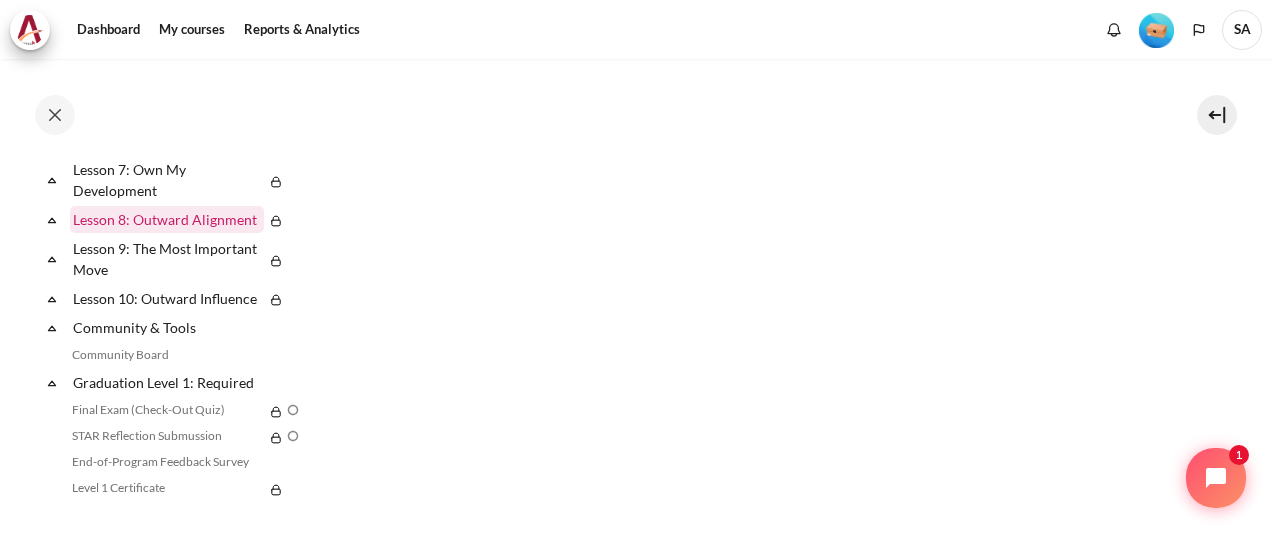 scroll, scrollTop: 790, scrollLeft: 0, axis: vertical 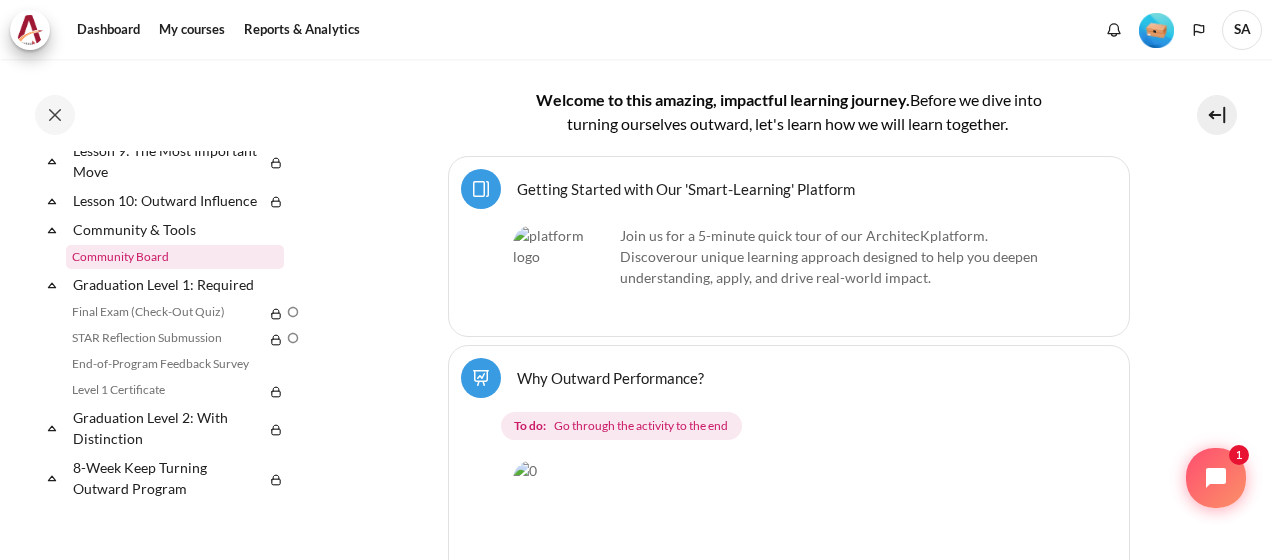 click on "Community Board" at bounding box center (175, 257) 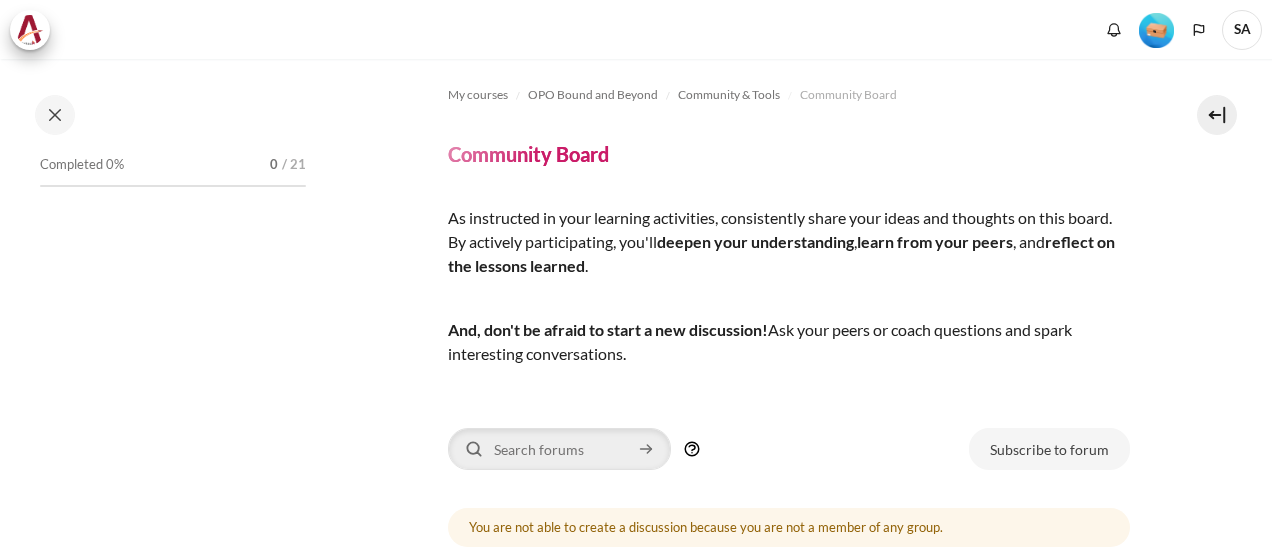 scroll, scrollTop: 0, scrollLeft: 0, axis: both 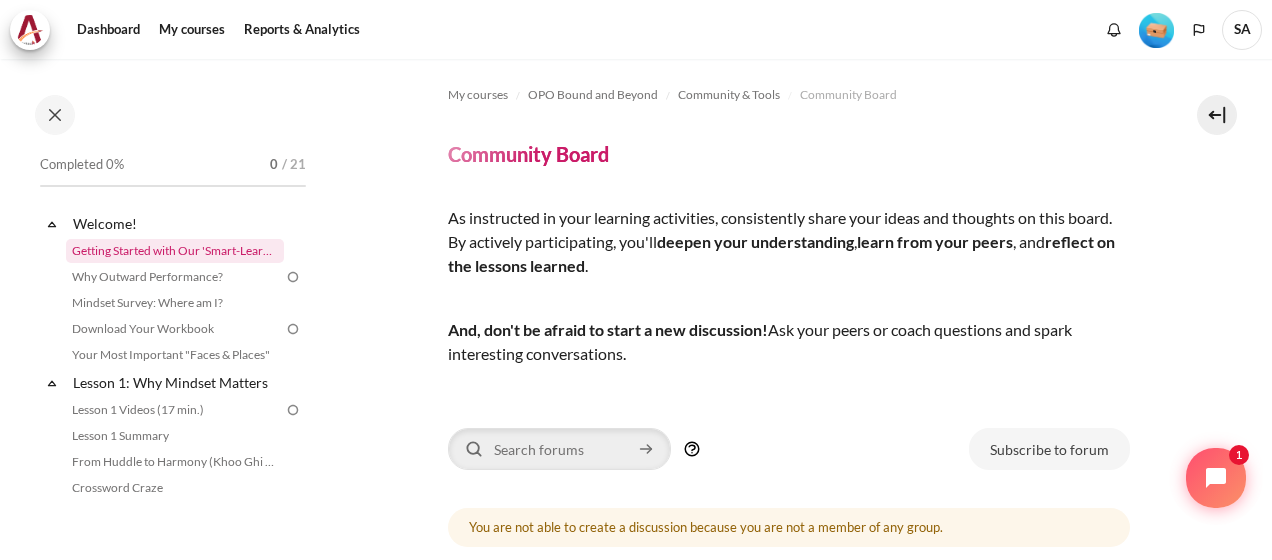 click on "Getting Started with Our 'Smart-Learning' Platform" at bounding box center [175, 251] 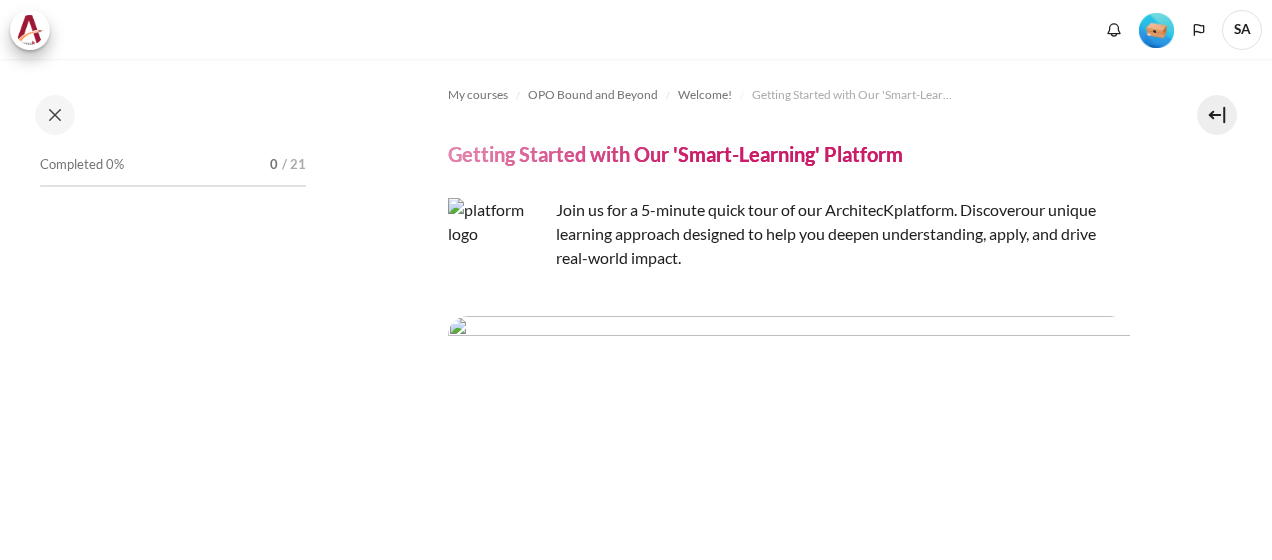 scroll, scrollTop: 0, scrollLeft: 0, axis: both 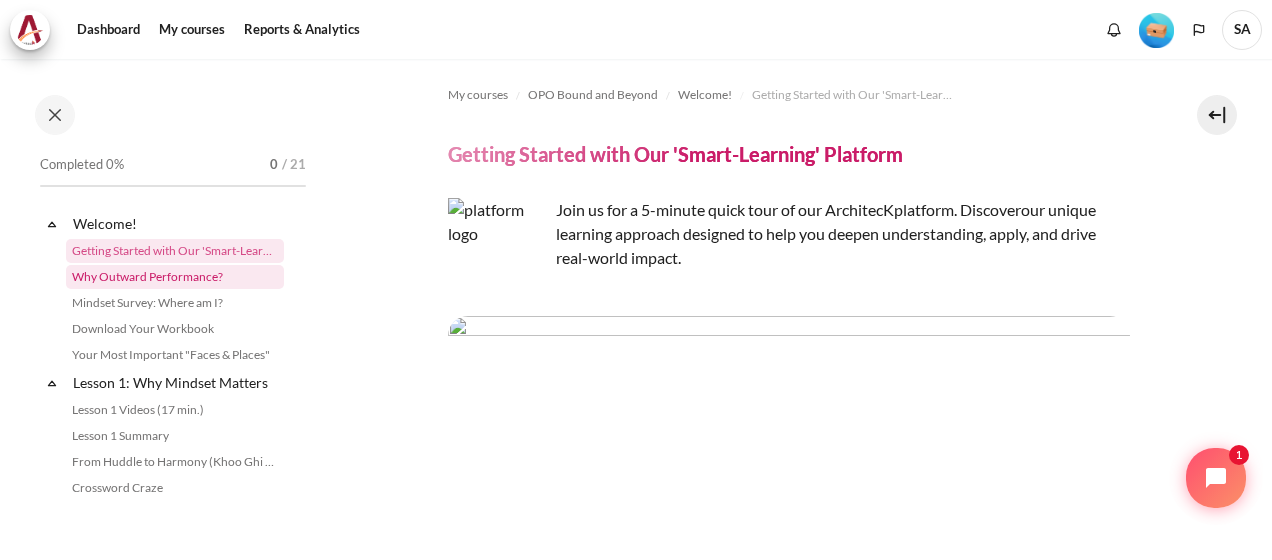 click on "Why Outward Performance?" at bounding box center (175, 277) 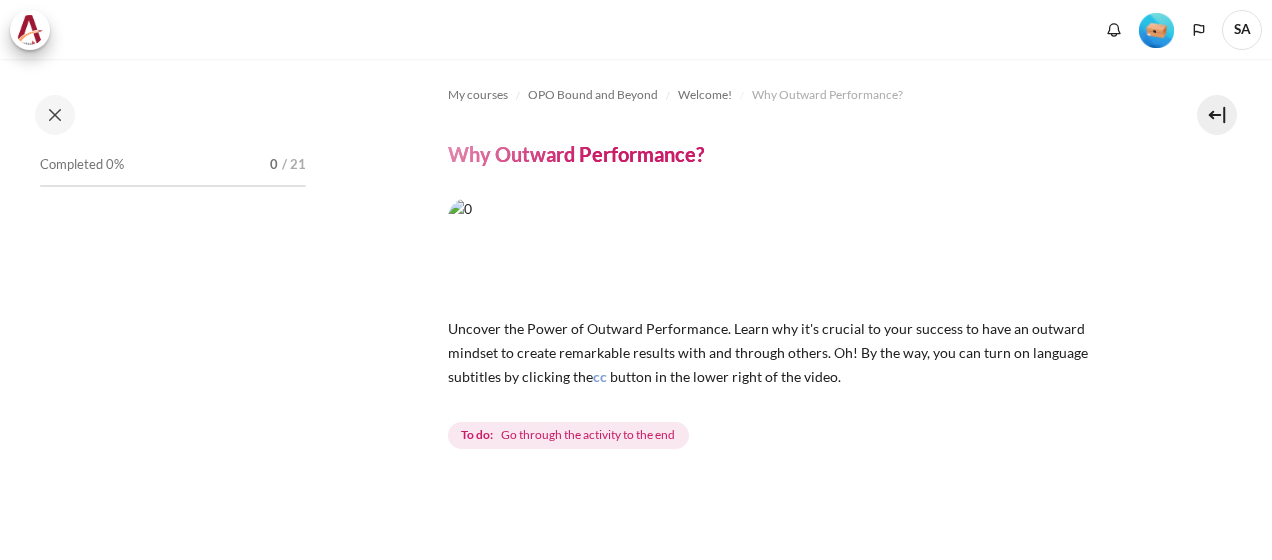 scroll, scrollTop: 0, scrollLeft: 0, axis: both 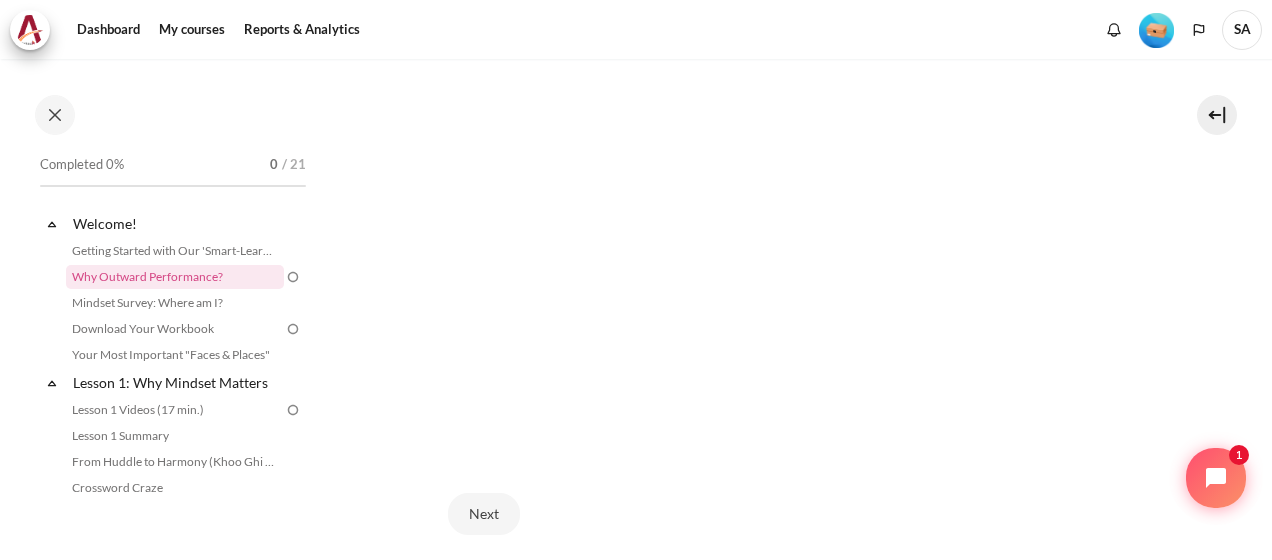 click on "Next" at bounding box center (789, 514) 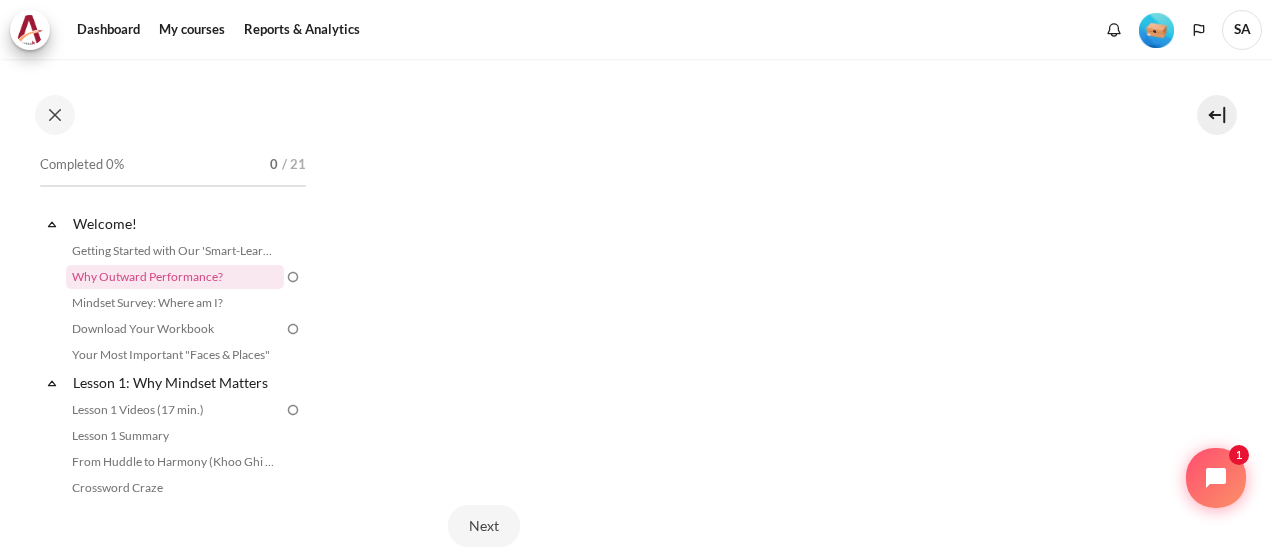 scroll, scrollTop: 471, scrollLeft: 0, axis: vertical 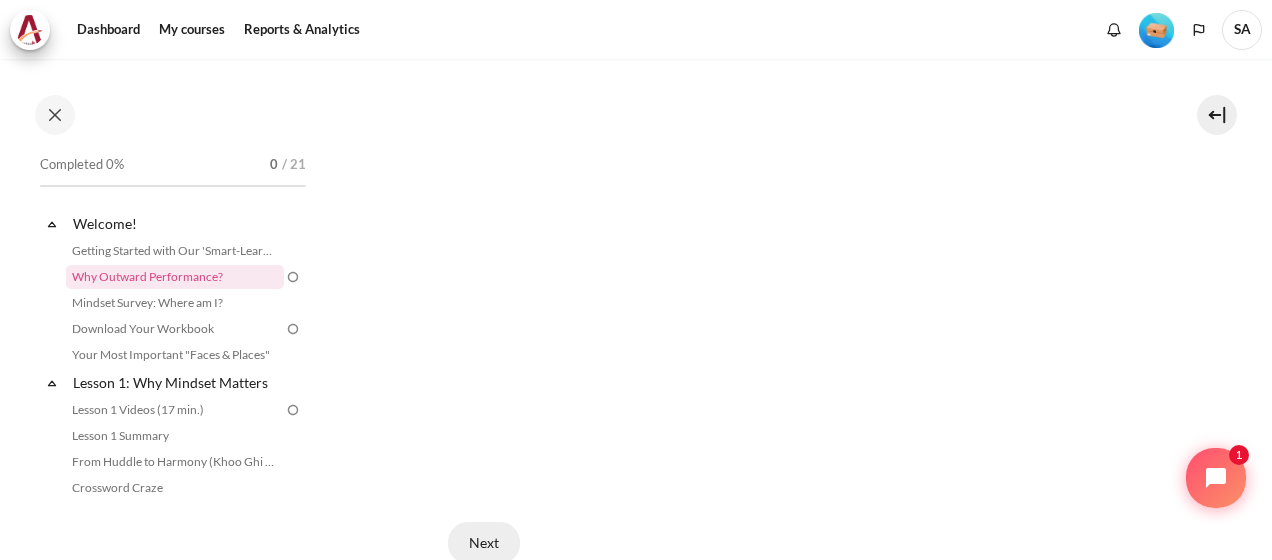 click on "Next" at bounding box center [484, 543] 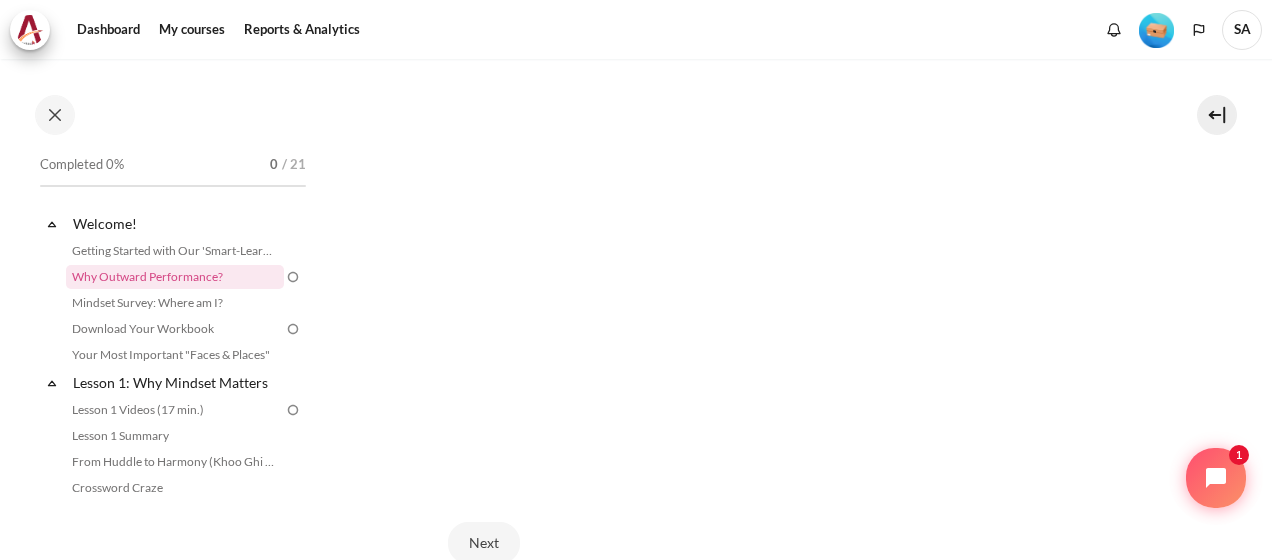 scroll, scrollTop: 671, scrollLeft: 0, axis: vertical 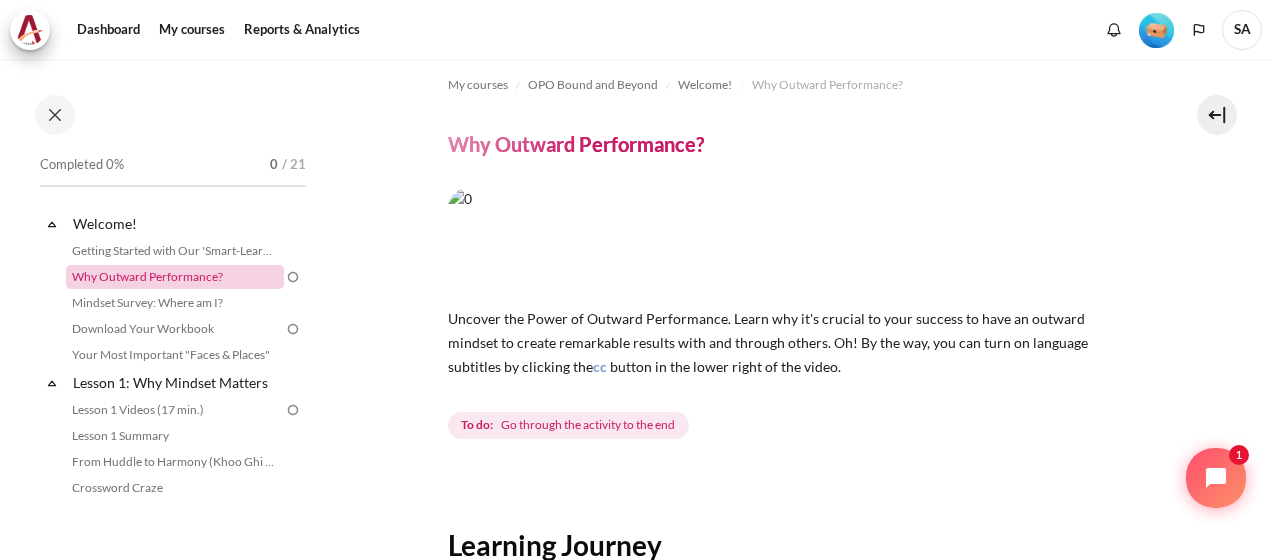 click on "Why Outward Performance?" at bounding box center (175, 277) 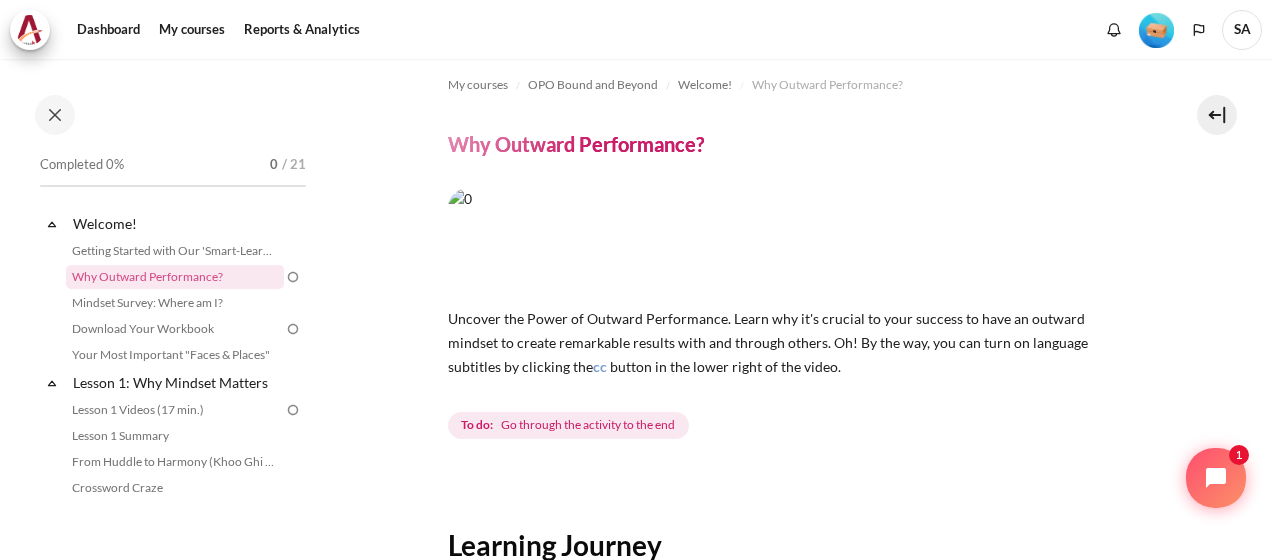 click on "Go through the activity to the end" at bounding box center [588, 425] 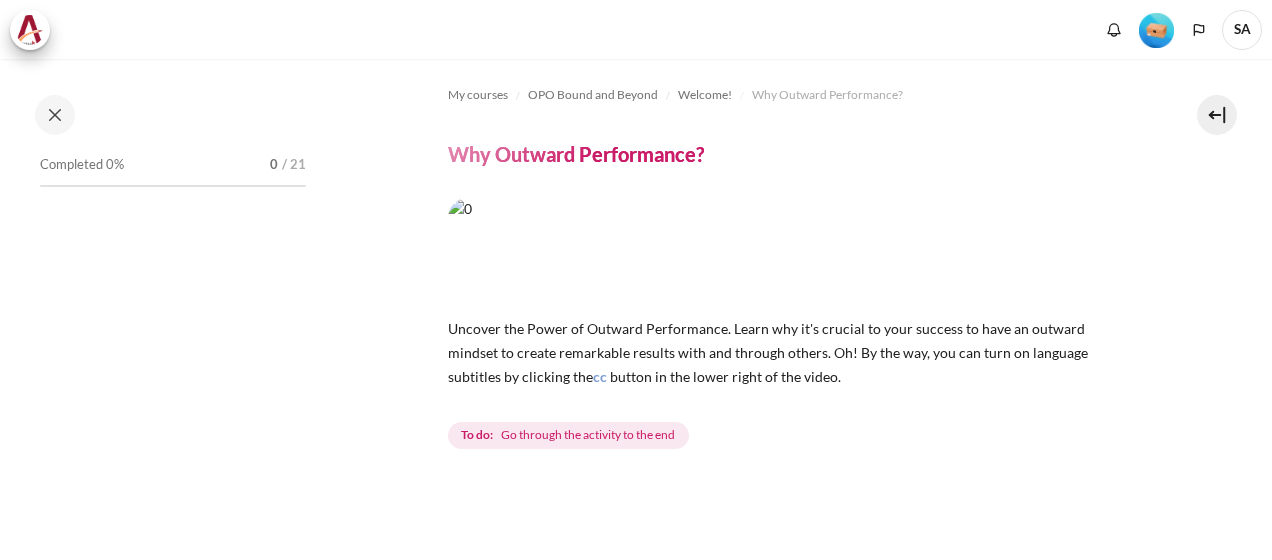 scroll, scrollTop: 0, scrollLeft: 0, axis: both 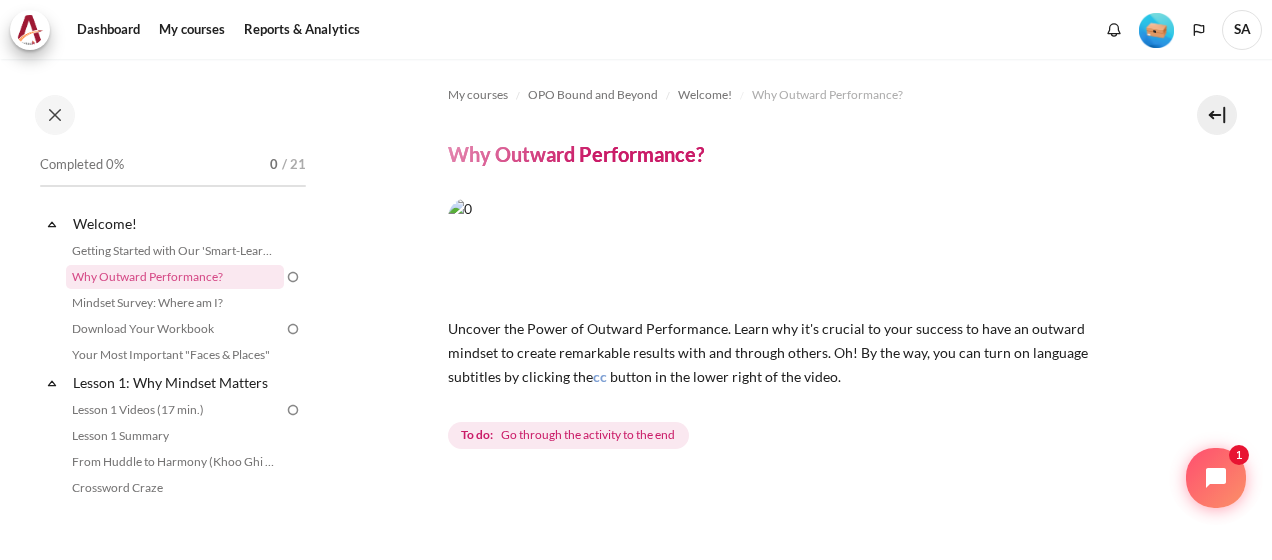 click at bounding box center [789, 251] 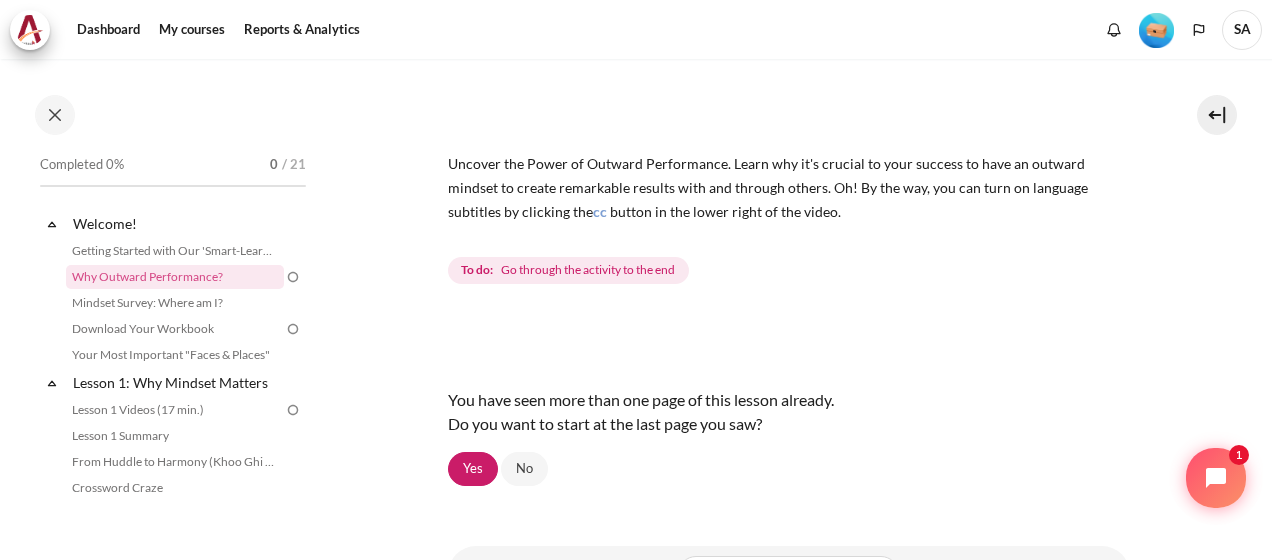 scroll, scrollTop: 272, scrollLeft: 0, axis: vertical 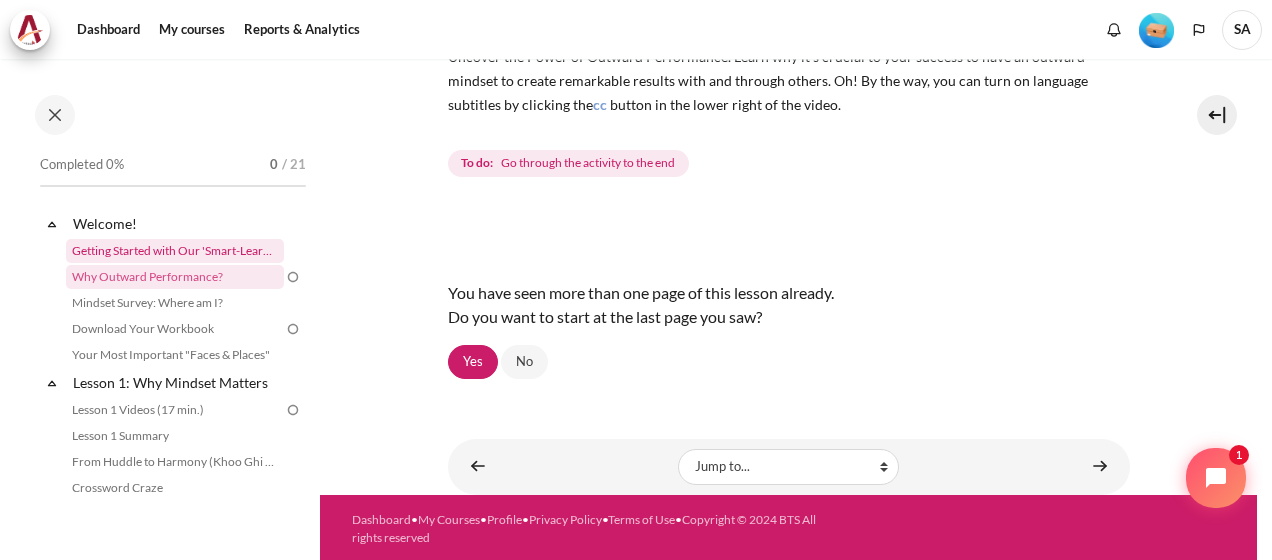 click on "Getting Started with Our 'Smart-Learning' Platform" at bounding box center [175, 251] 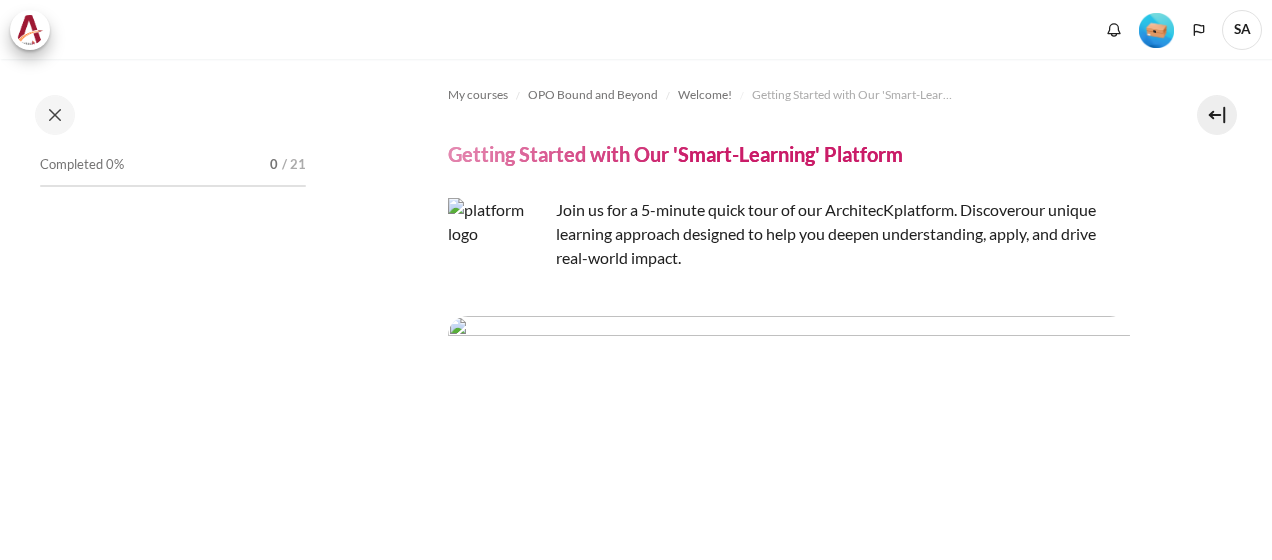 scroll, scrollTop: 0, scrollLeft: 0, axis: both 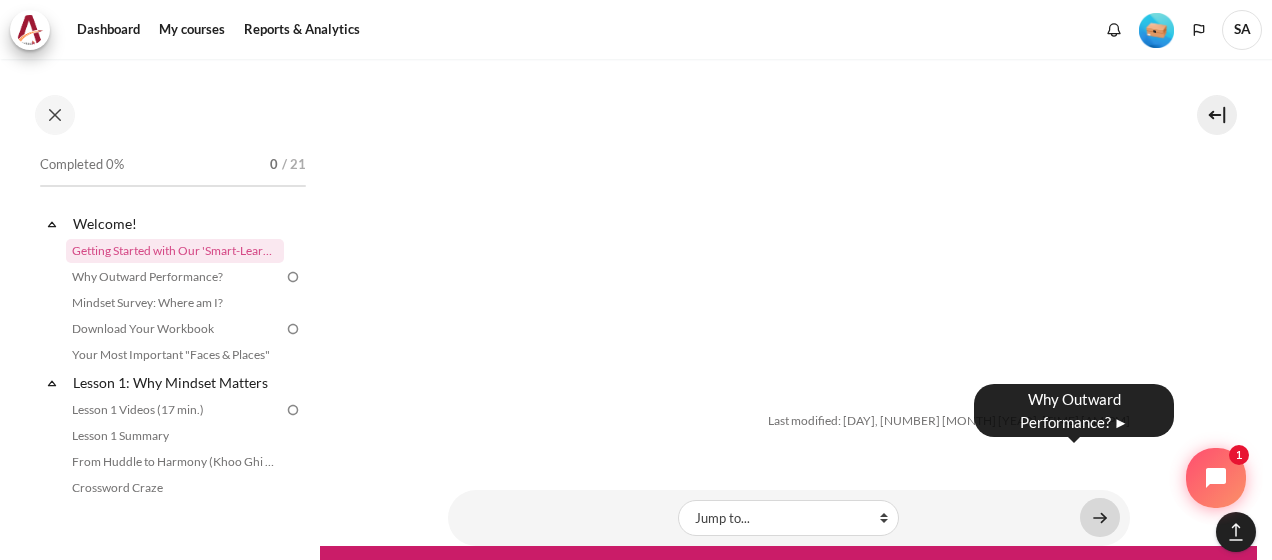 click at bounding box center [1100, 517] 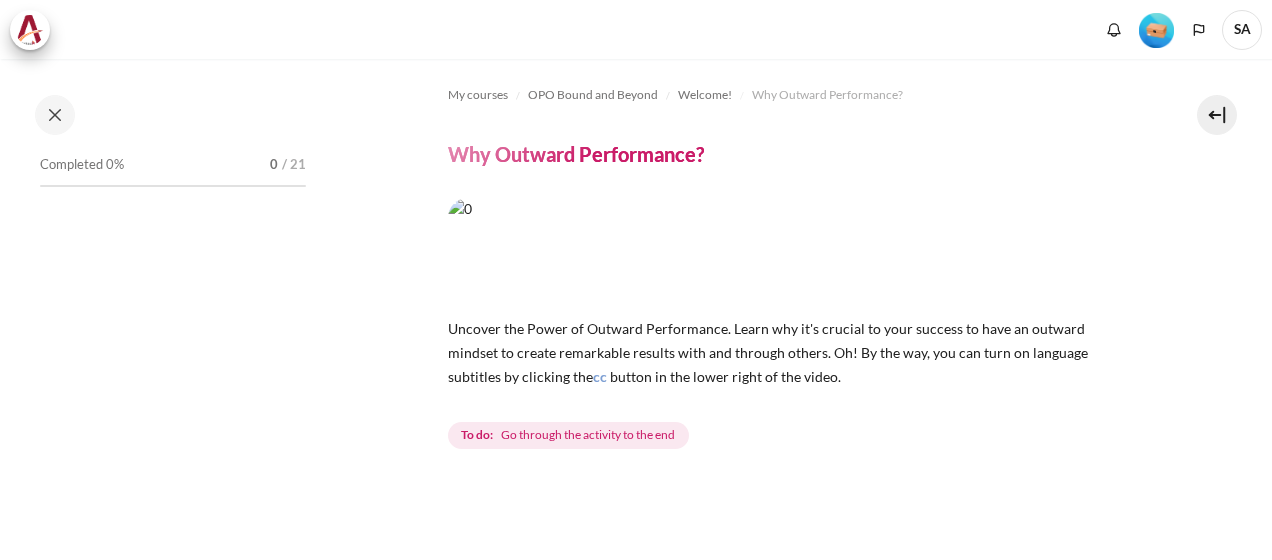 scroll, scrollTop: 0, scrollLeft: 0, axis: both 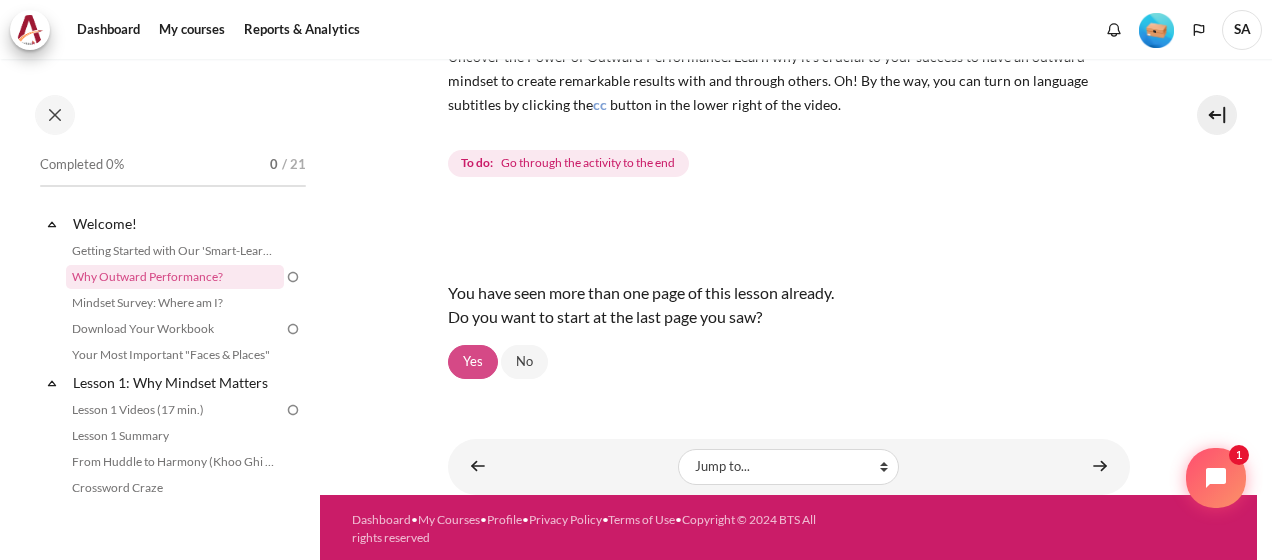 click on "Yes" at bounding box center [473, 362] 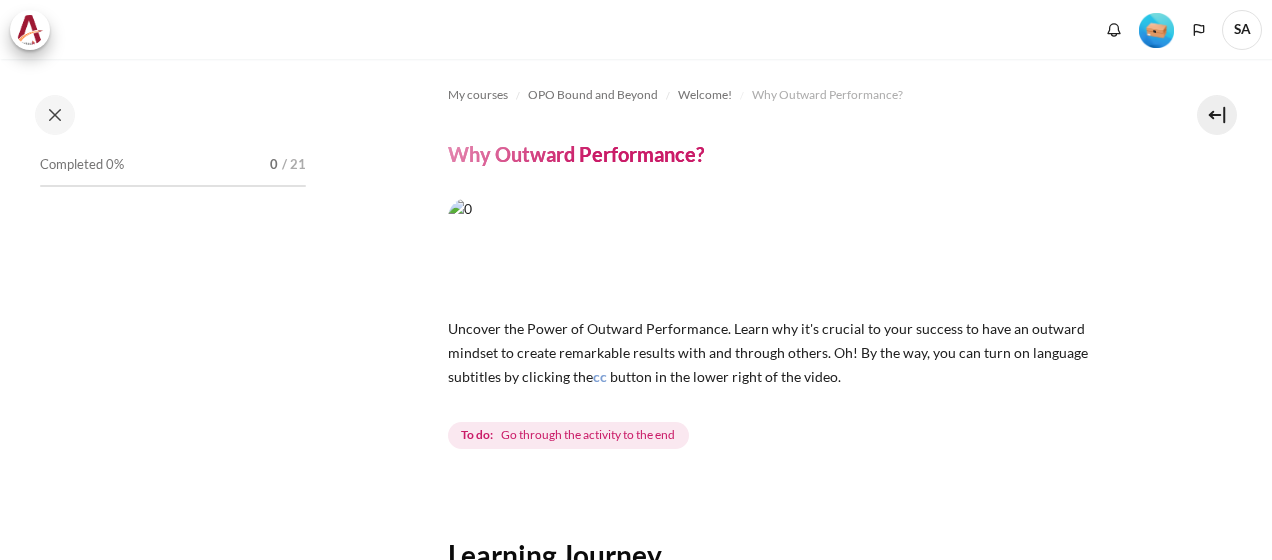 scroll, scrollTop: 0, scrollLeft: 0, axis: both 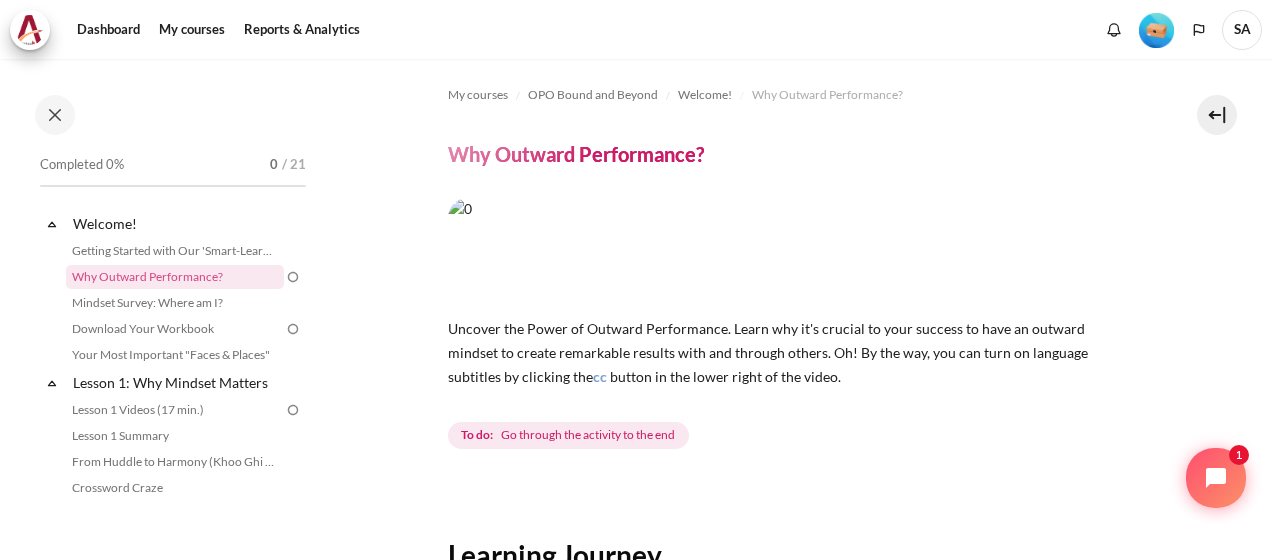click at bounding box center (789, 251) 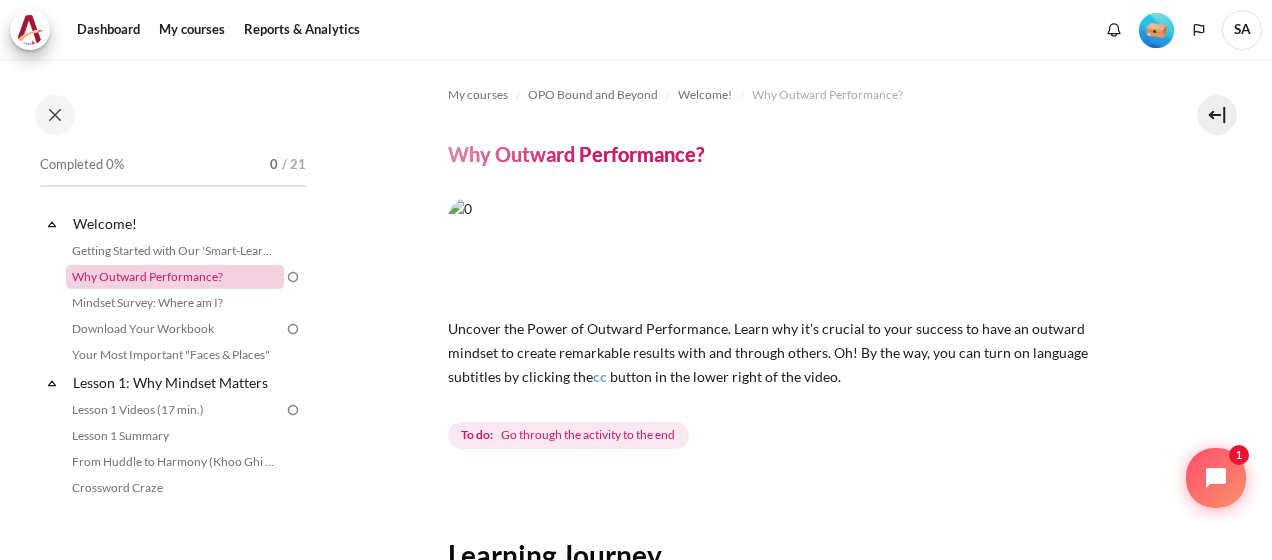 click on "Why Outward Performance?" at bounding box center (175, 277) 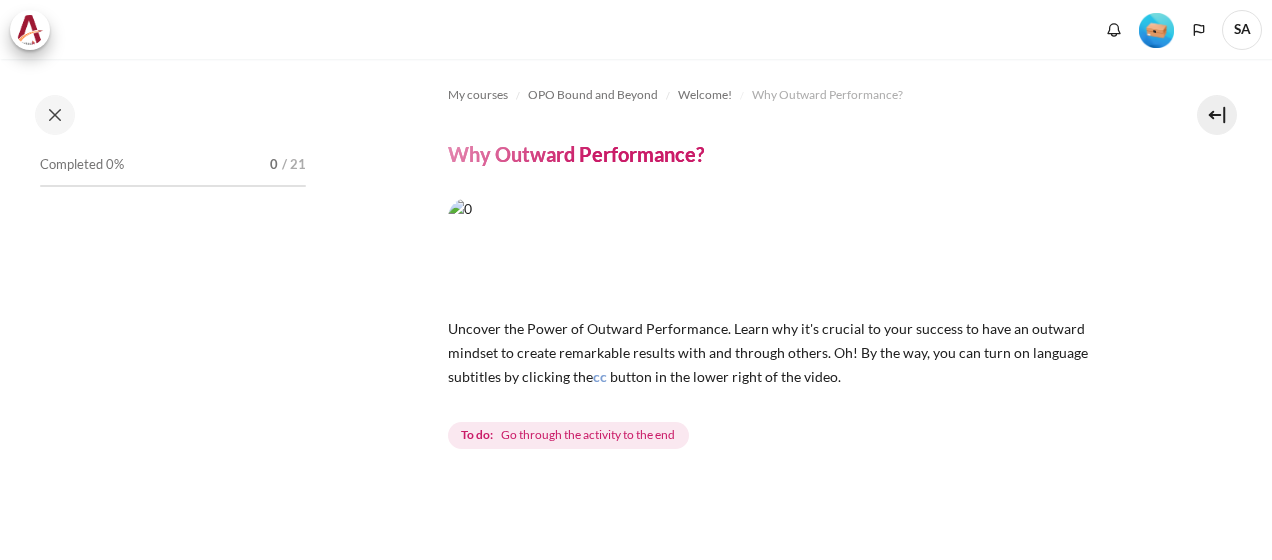 scroll, scrollTop: 0, scrollLeft: 0, axis: both 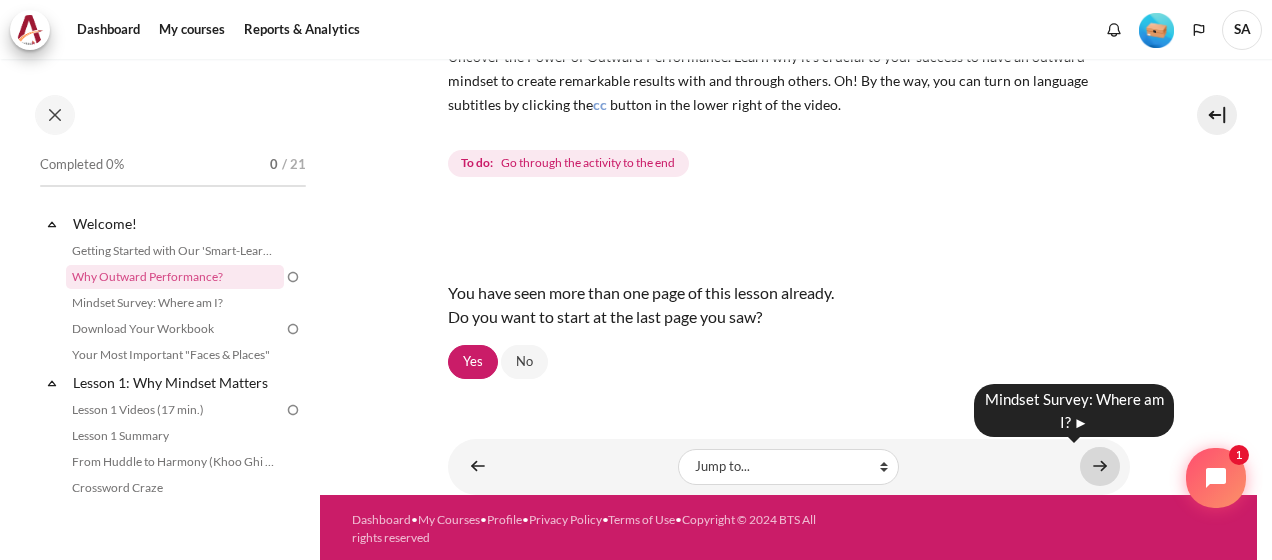 click at bounding box center (1100, 466) 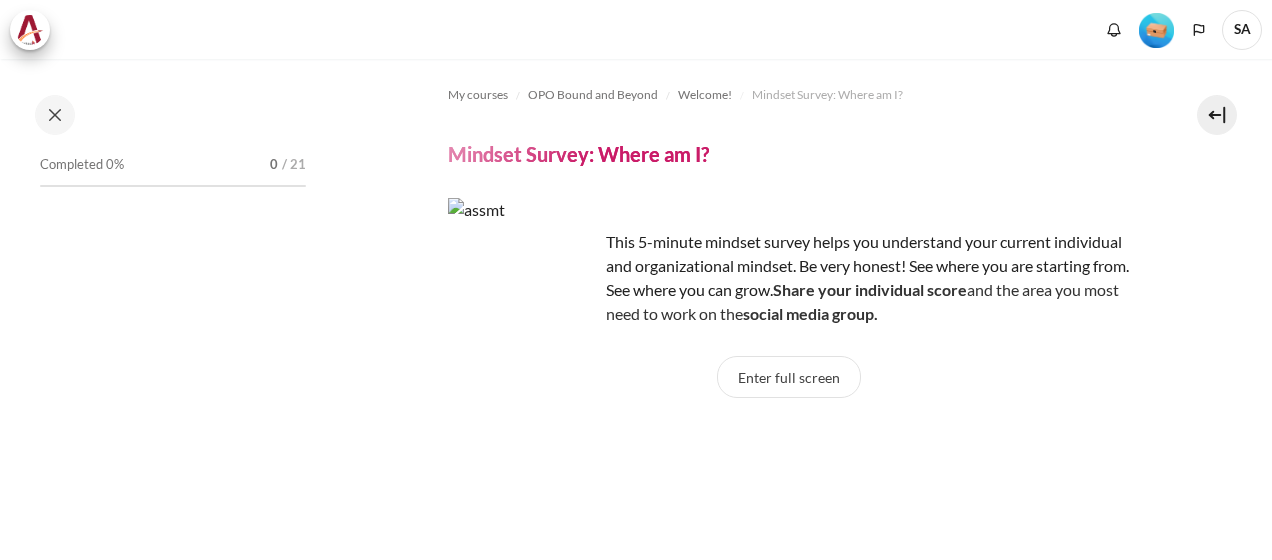 scroll, scrollTop: 0, scrollLeft: 0, axis: both 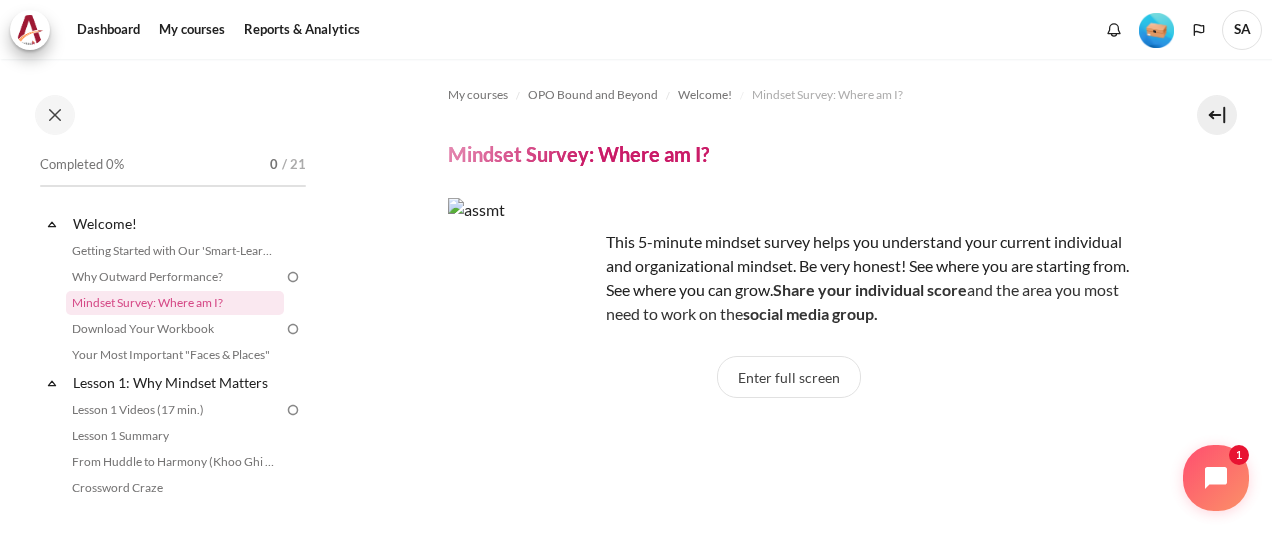click 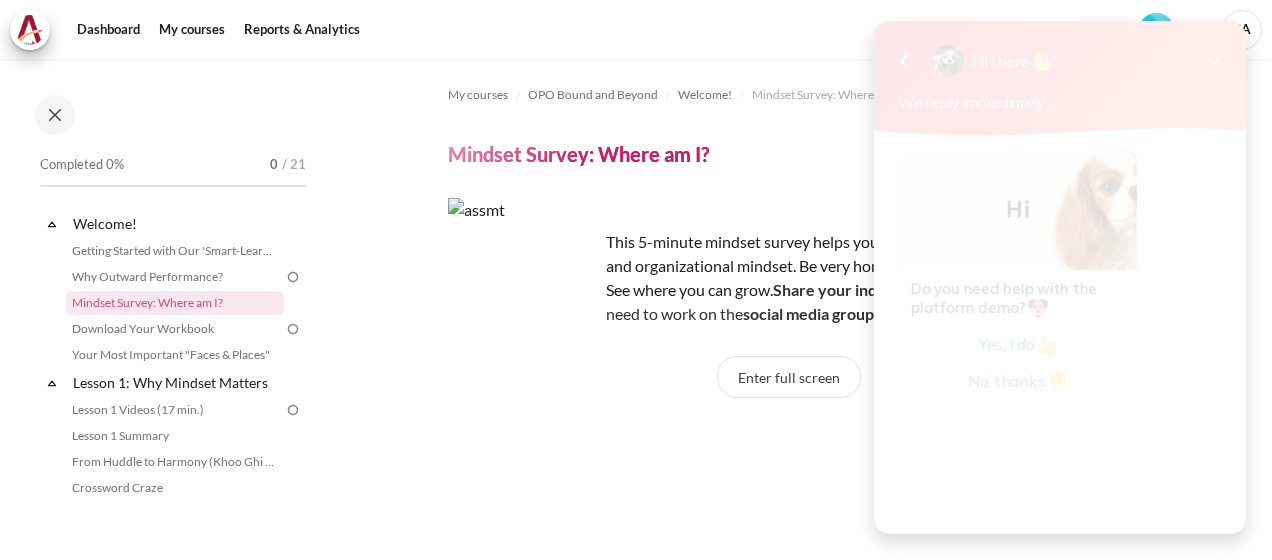 scroll, scrollTop: 47, scrollLeft: 0, axis: vertical 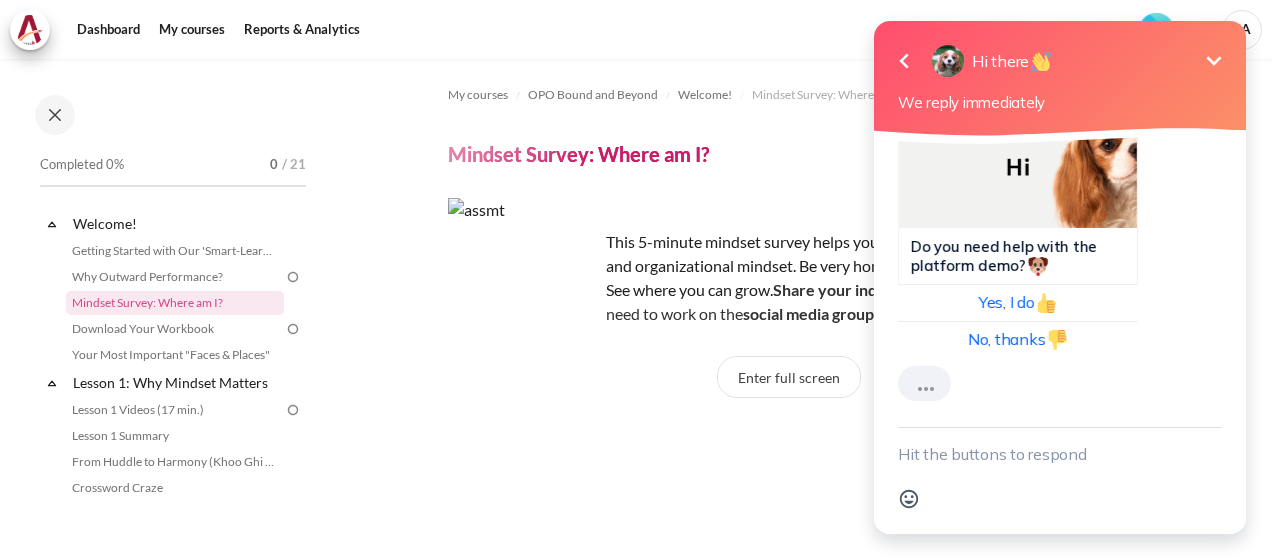 click at bounding box center [1060, 454] 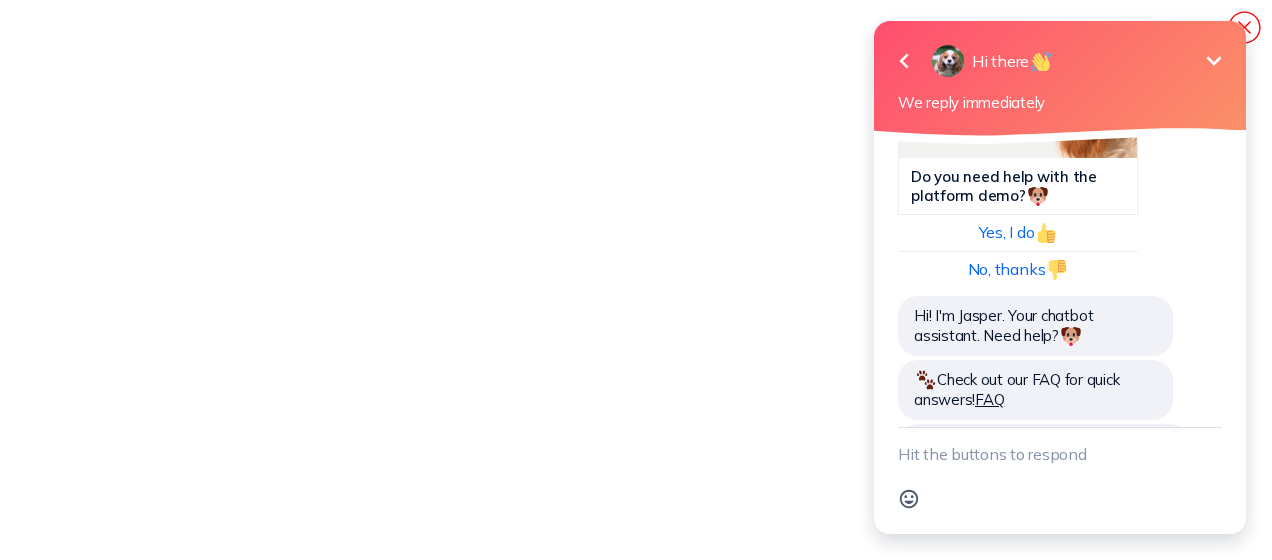 scroll, scrollTop: 301, scrollLeft: 0, axis: vertical 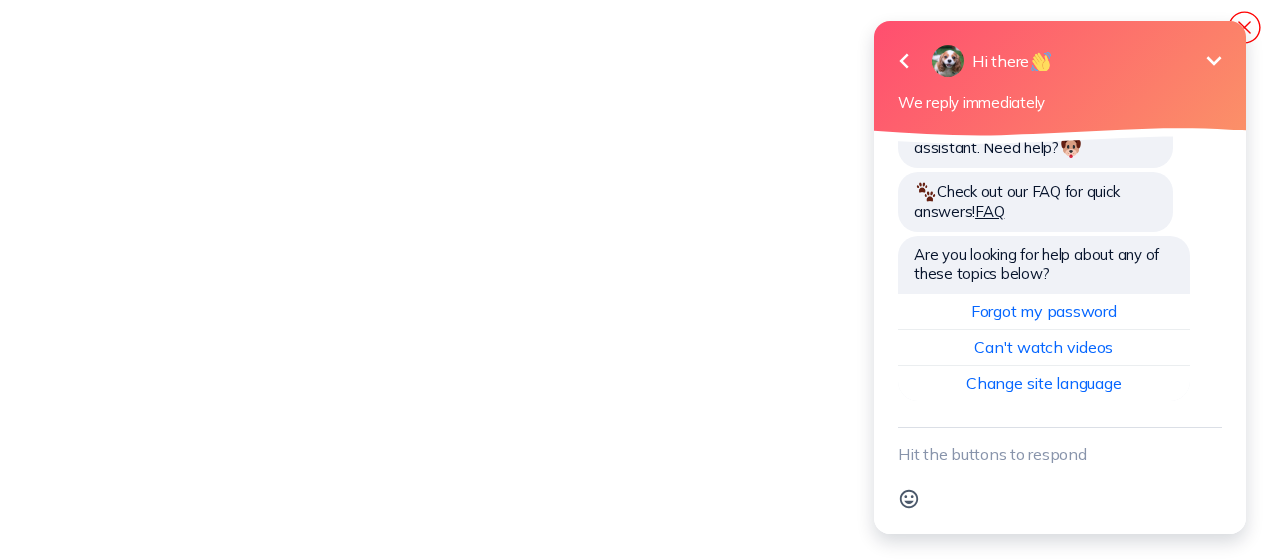 click at bounding box center (1060, 454) 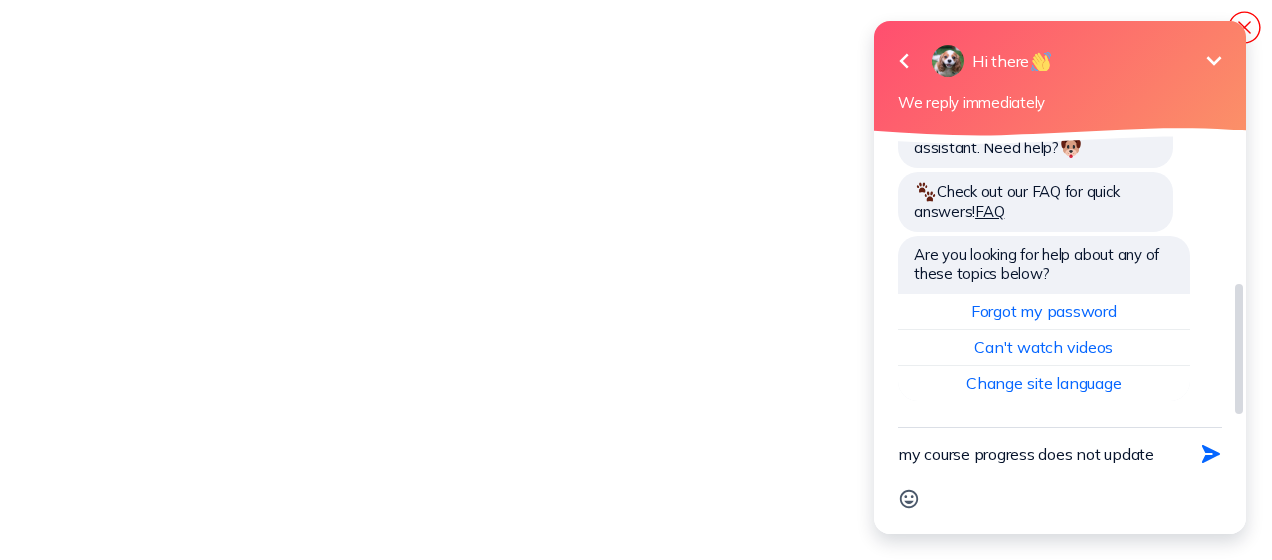 type on "my course progress does not update" 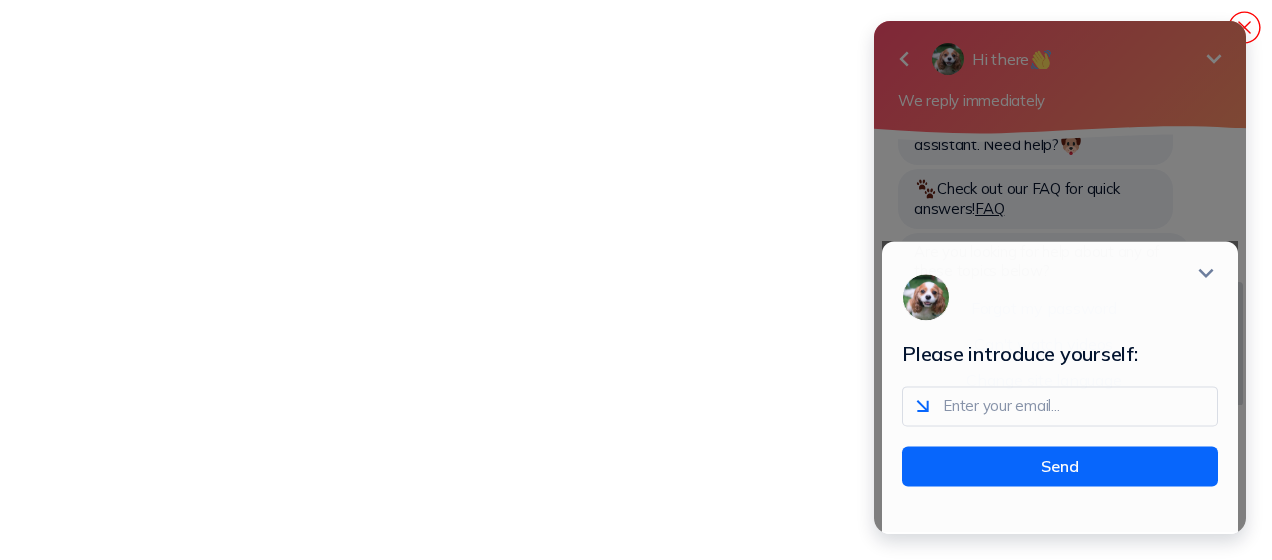 scroll, scrollTop: 0, scrollLeft: 0, axis: both 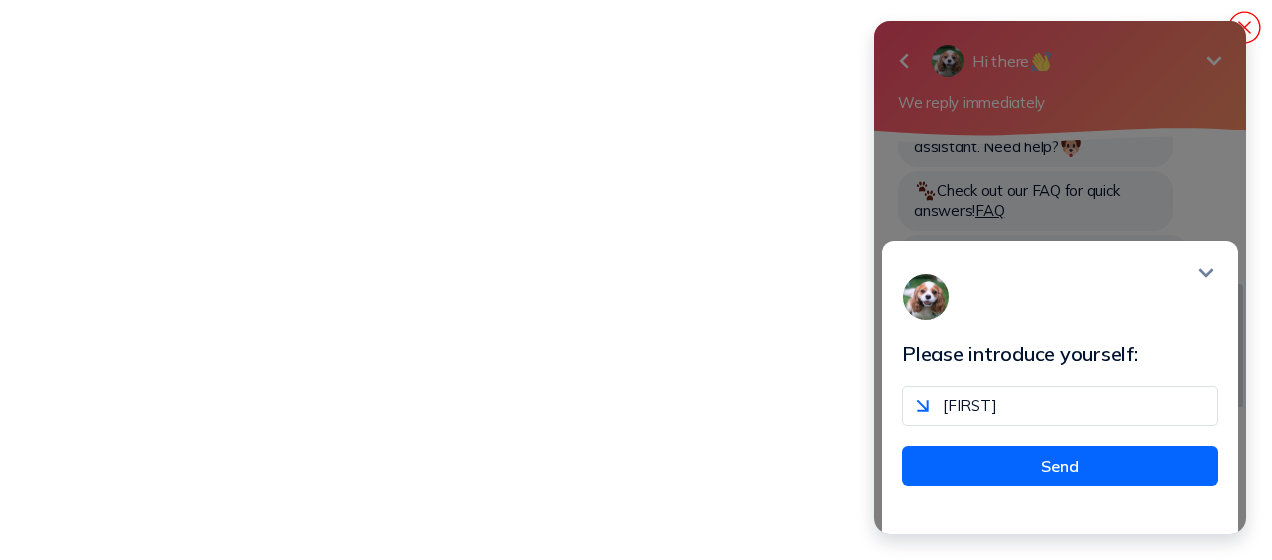 click on "Send" at bounding box center (1060, 466) 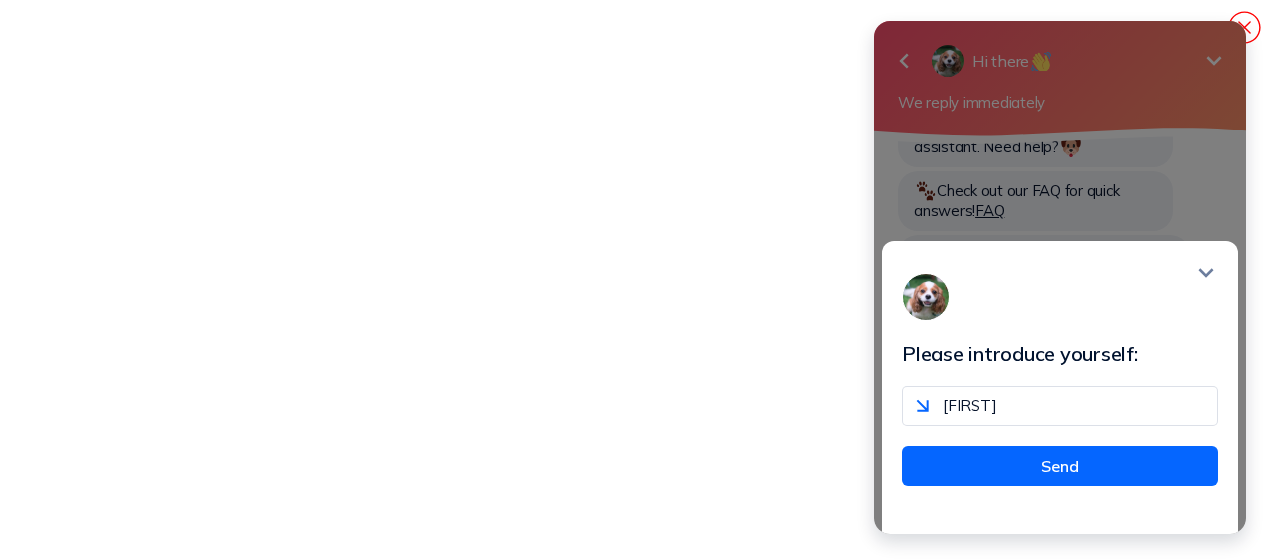 type on "SupakarnA@[EMAIL]" 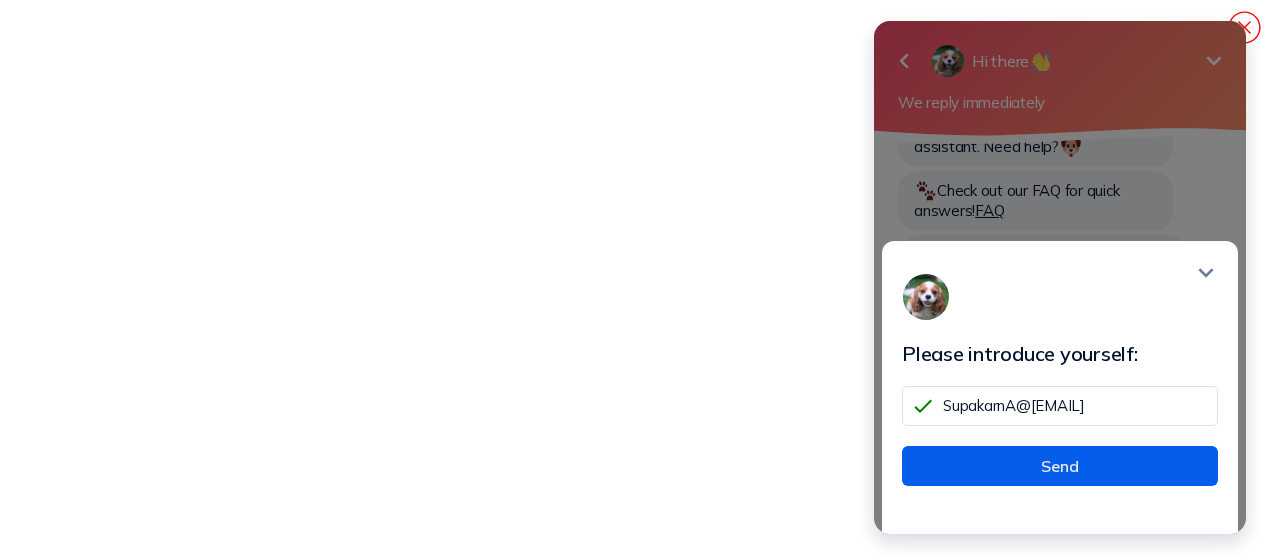 click on "Send" at bounding box center [1060, 466] 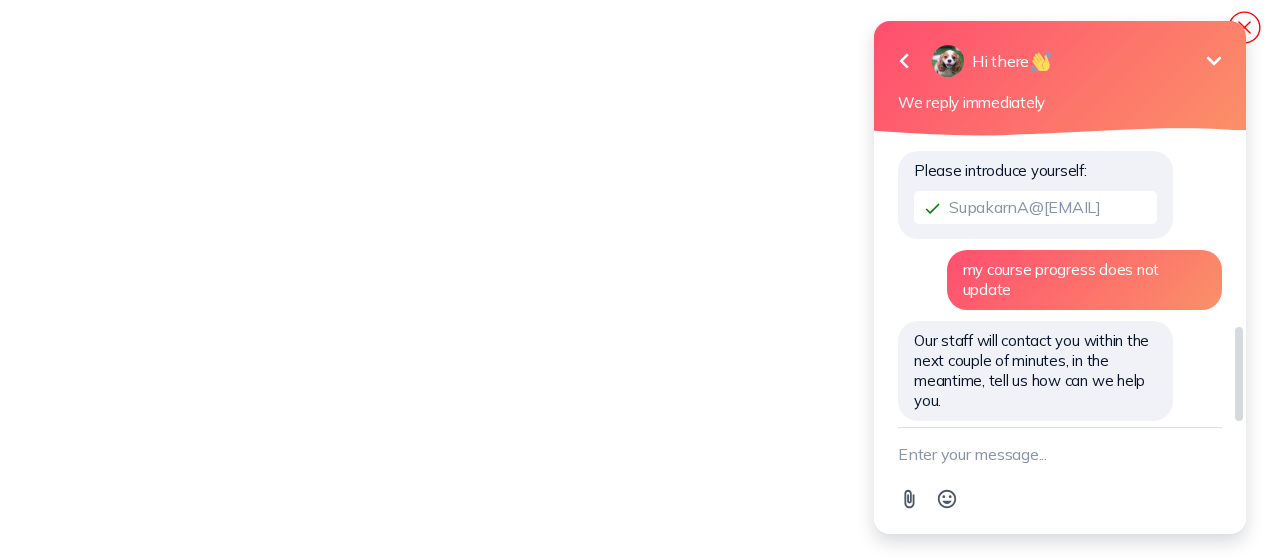 scroll, scrollTop: 555, scrollLeft: 0, axis: vertical 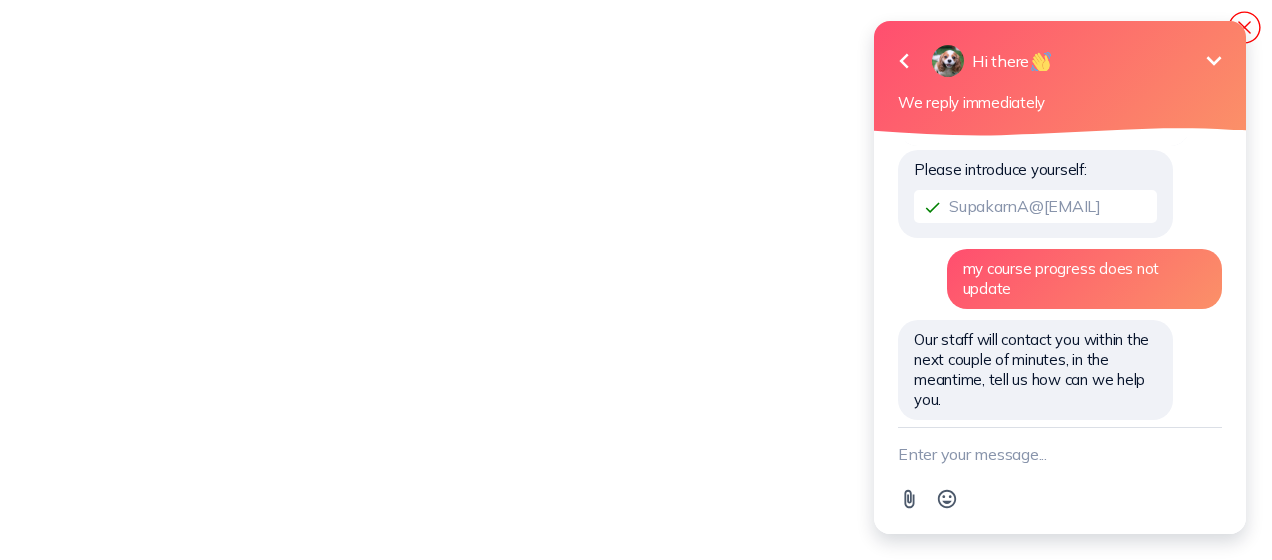 click 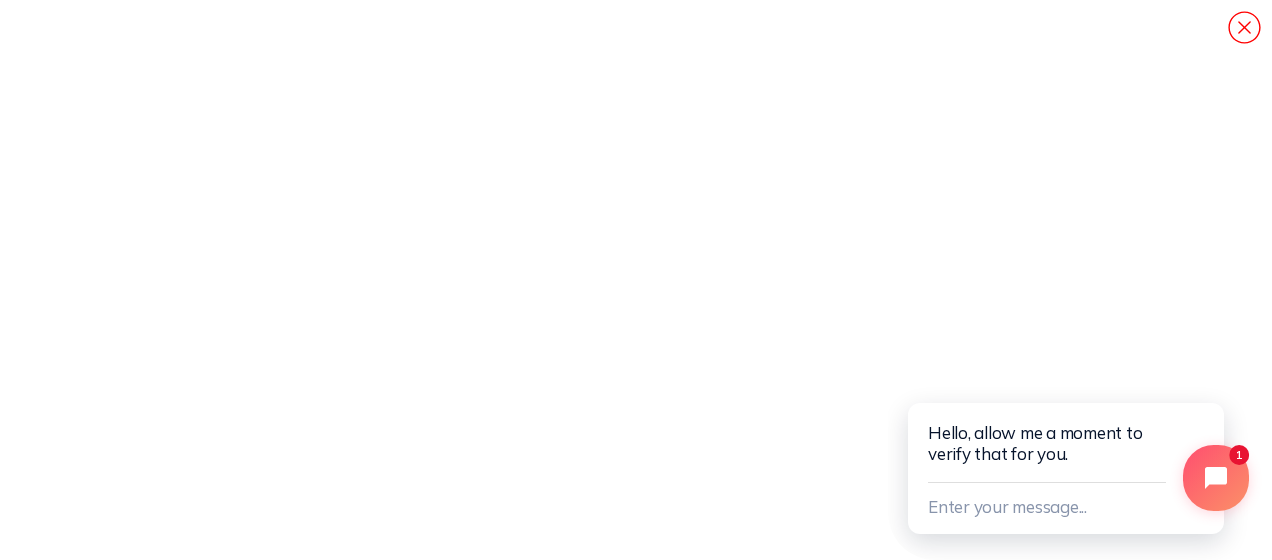 click at bounding box center [1216, 478] 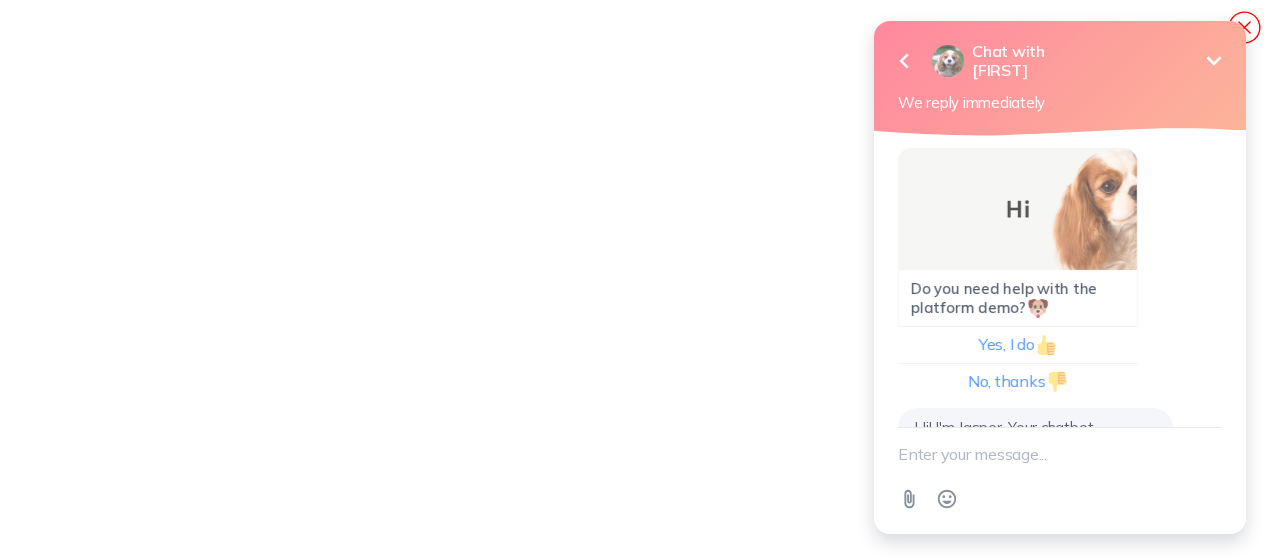 scroll, scrollTop: 619, scrollLeft: 0, axis: vertical 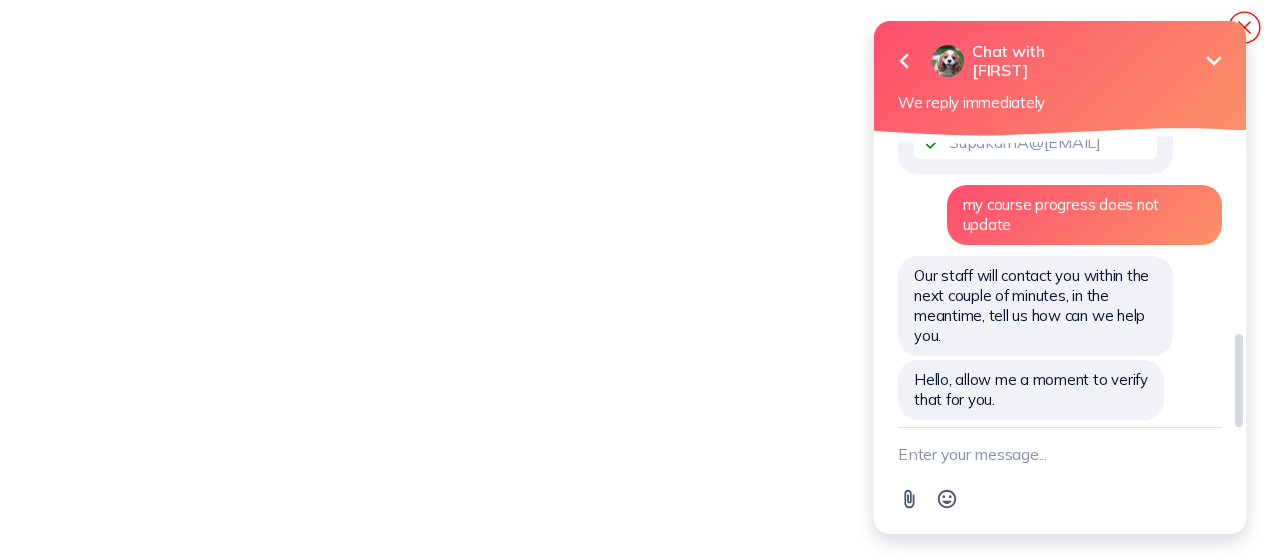 type on "[EMAIL]" 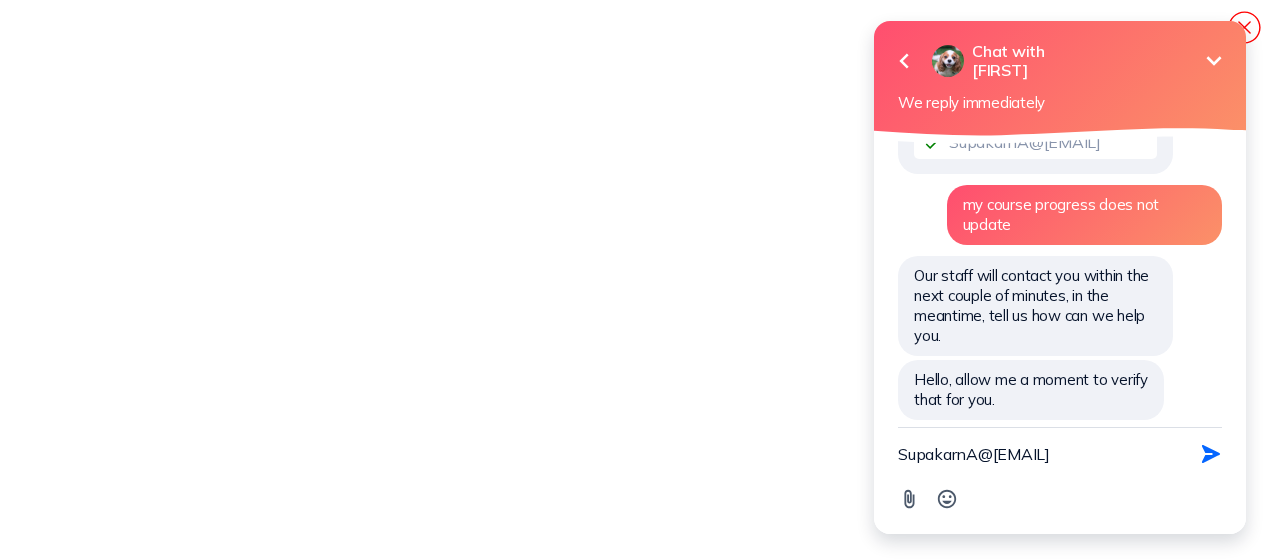 click on "[EMAIL]" at bounding box center (1035, 454) 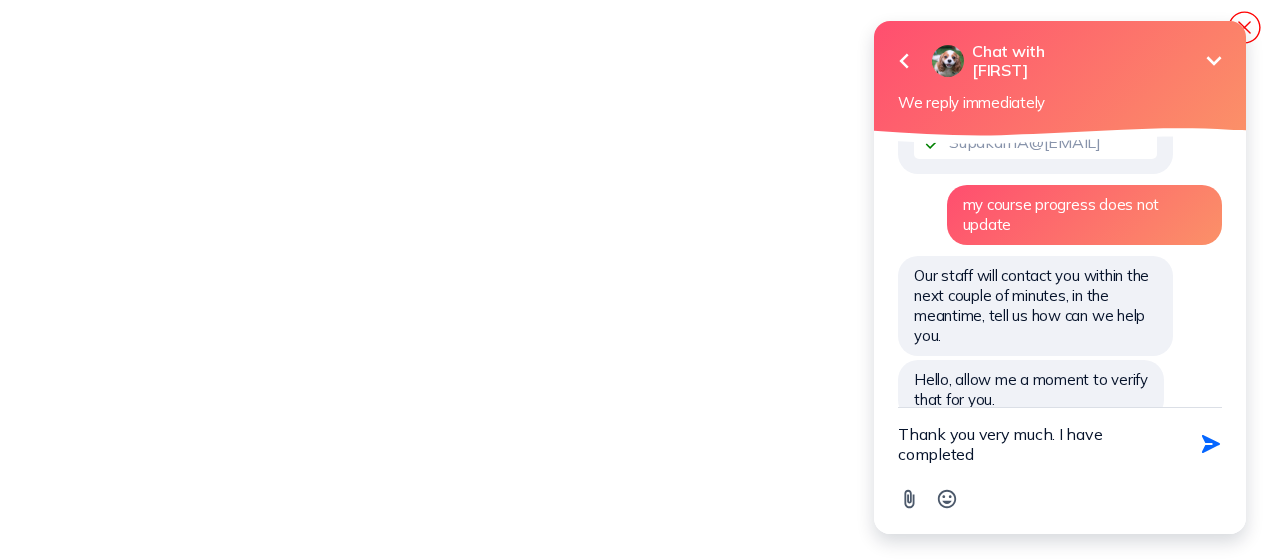 scroll, scrollTop: 639, scrollLeft: 0, axis: vertical 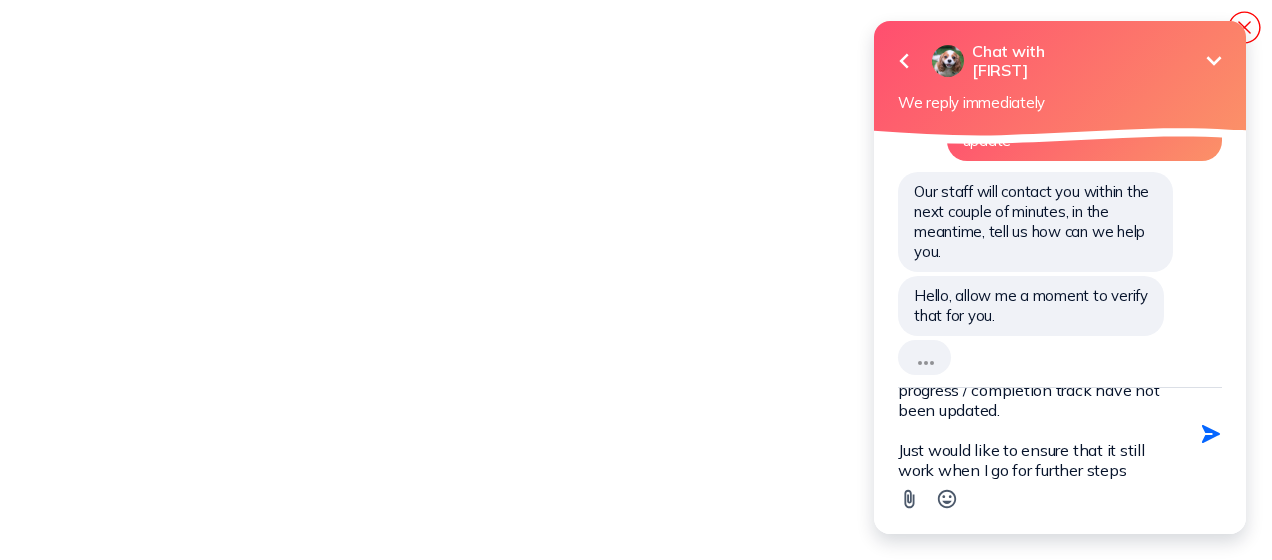 type on "Thank you very much. I have completed "Getting Started.." and "Why Outward Performance..." but the progress / completion track have not been updated.
Just would like to ensure that it still work when I go for further steps." 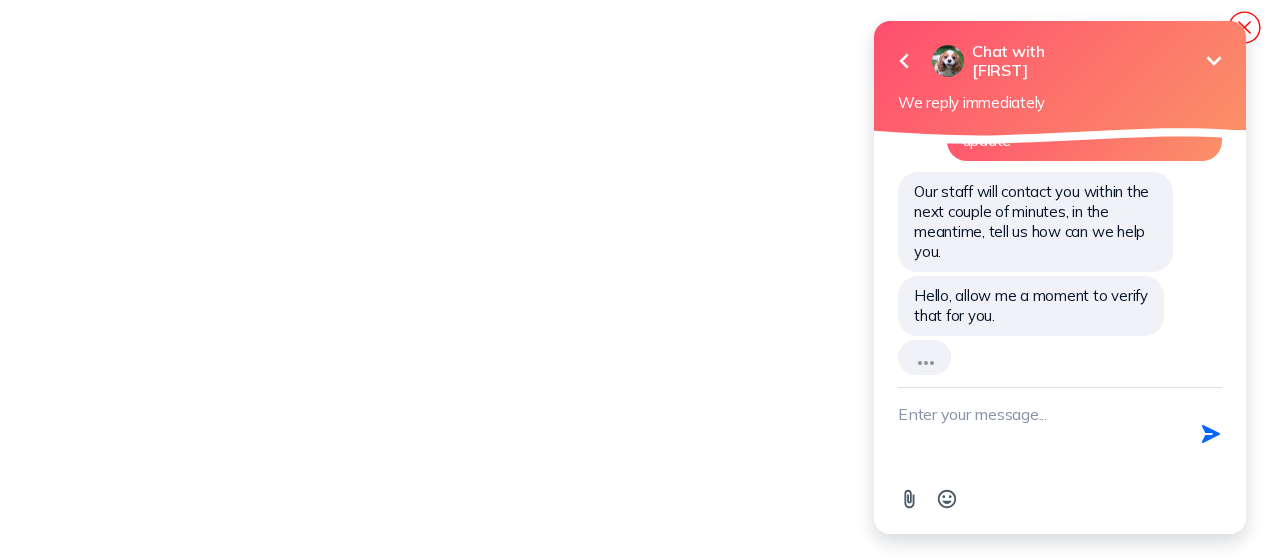 scroll, scrollTop: 854, scrollLeft: 0, axis: vertical 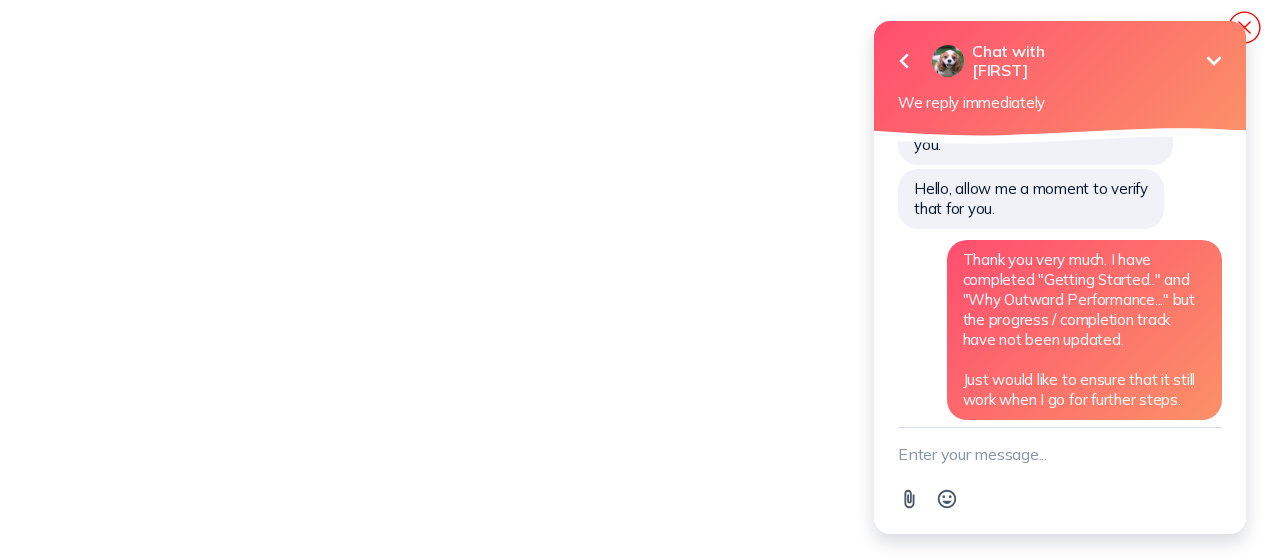 type 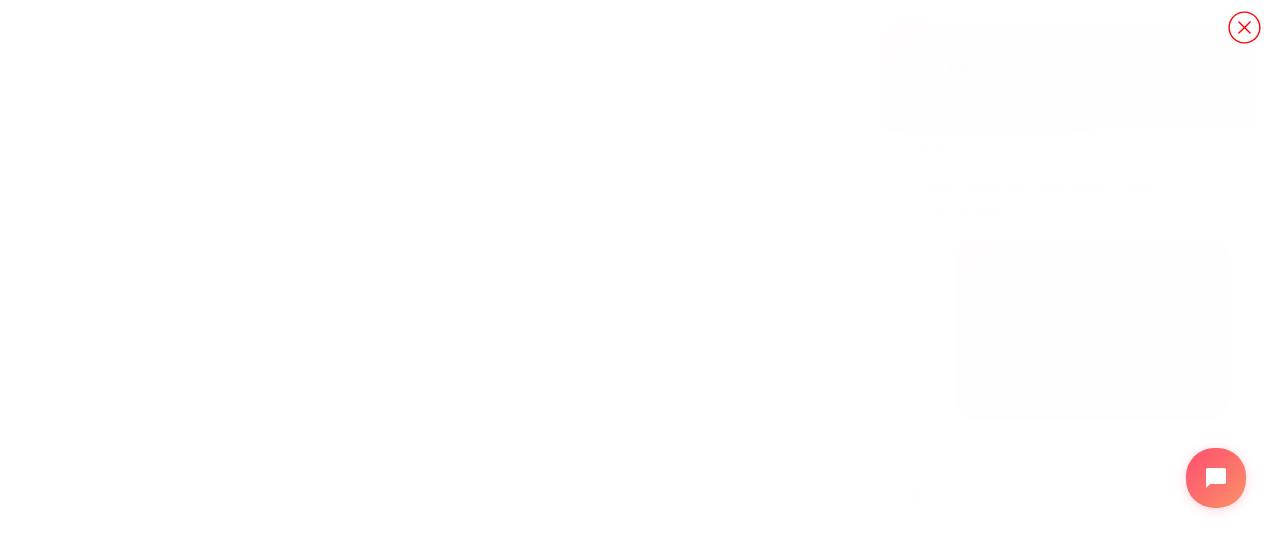 scroll, scrollTop: 0, scrollLeft: 0, axis: both 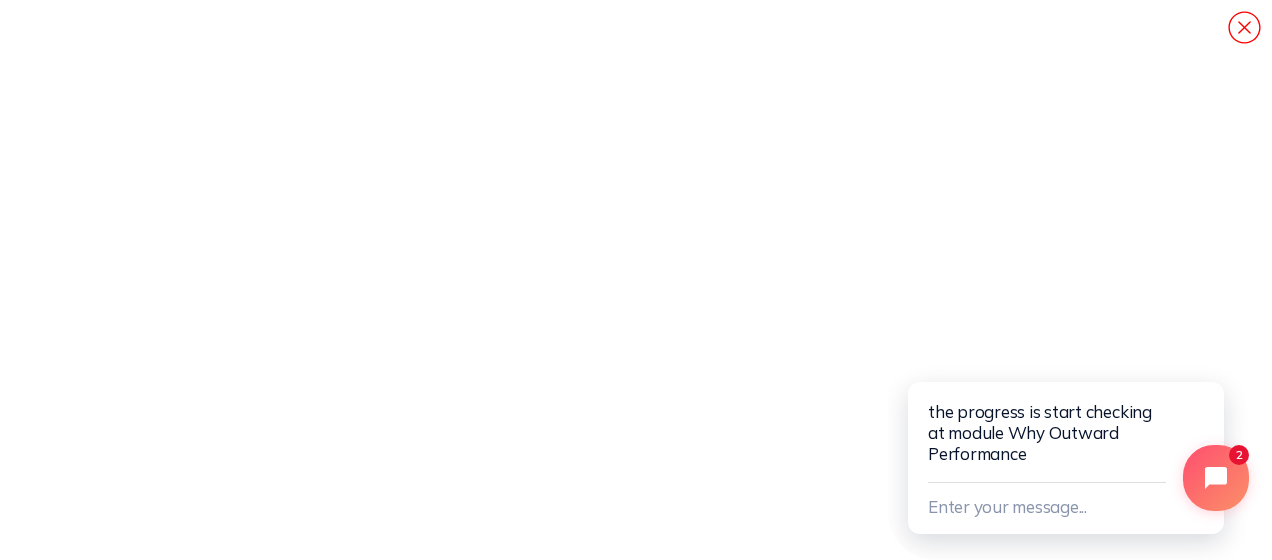 click 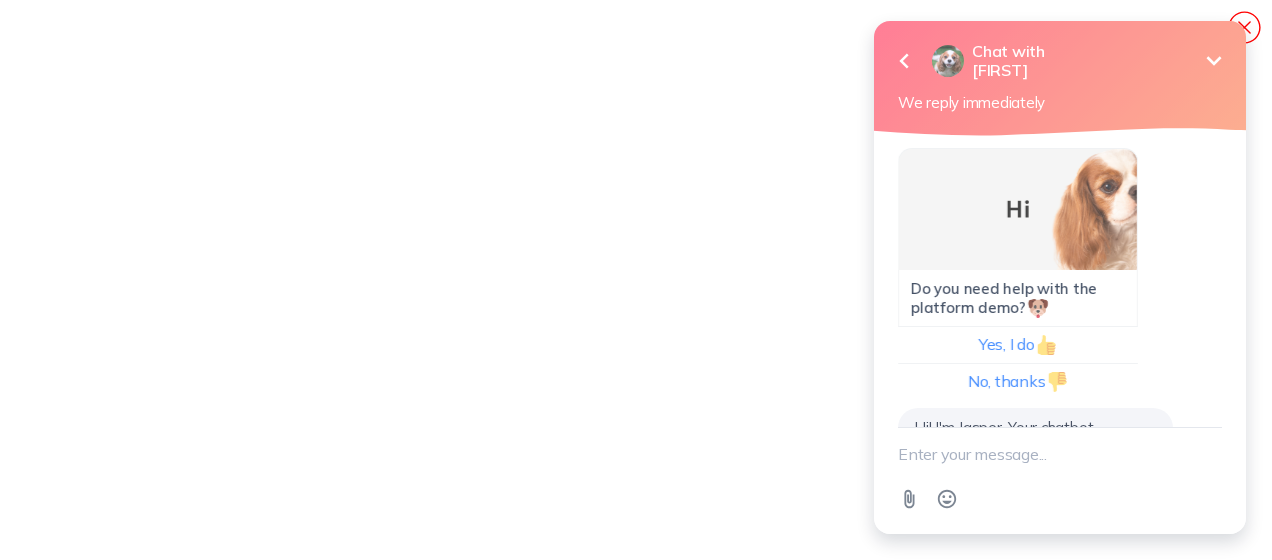 scroll, scrollTop: 965, scrollLeft: 0, axis: vertical 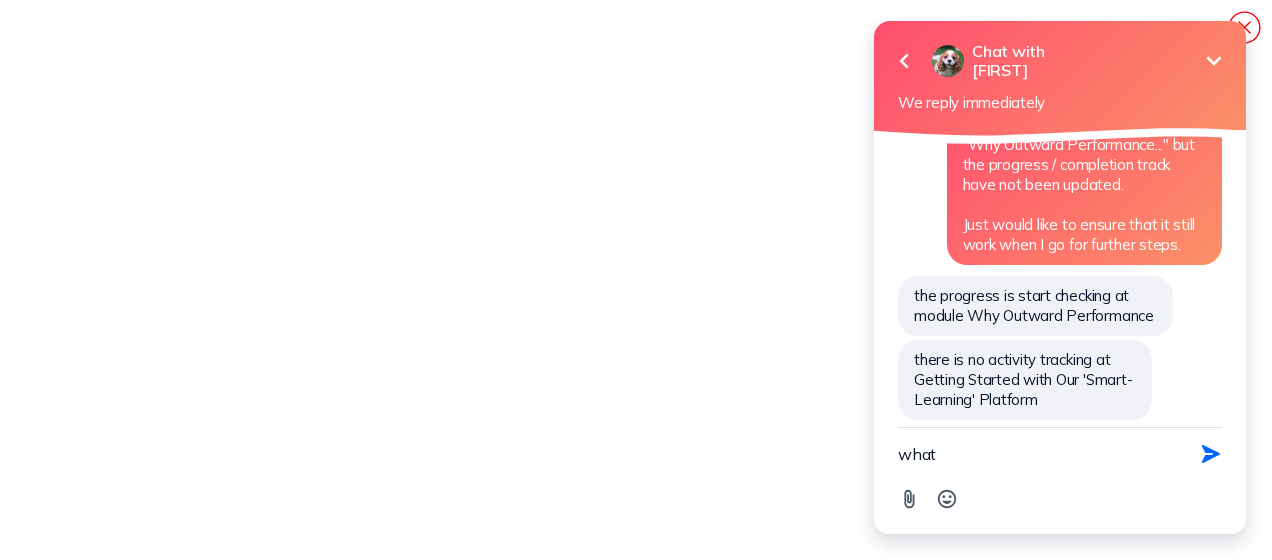 type on "what" 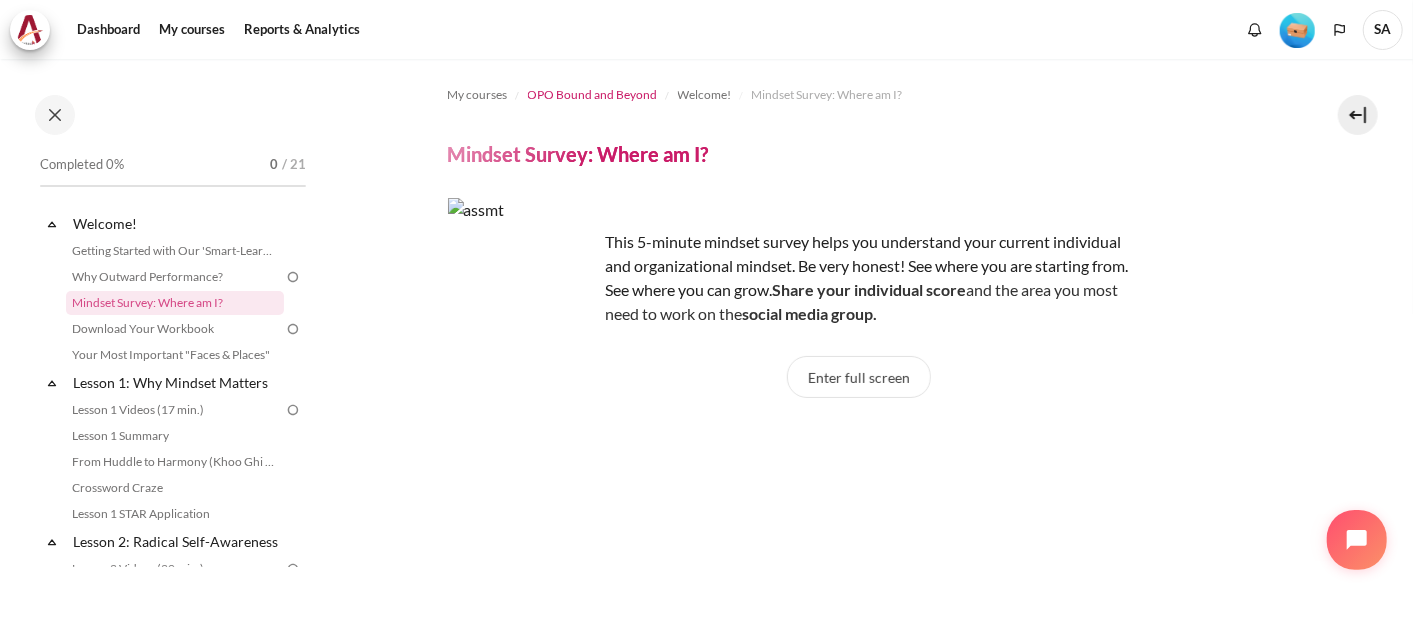 scroll, scrollTop: 2975, scrollLeft: 0, axis: vertical 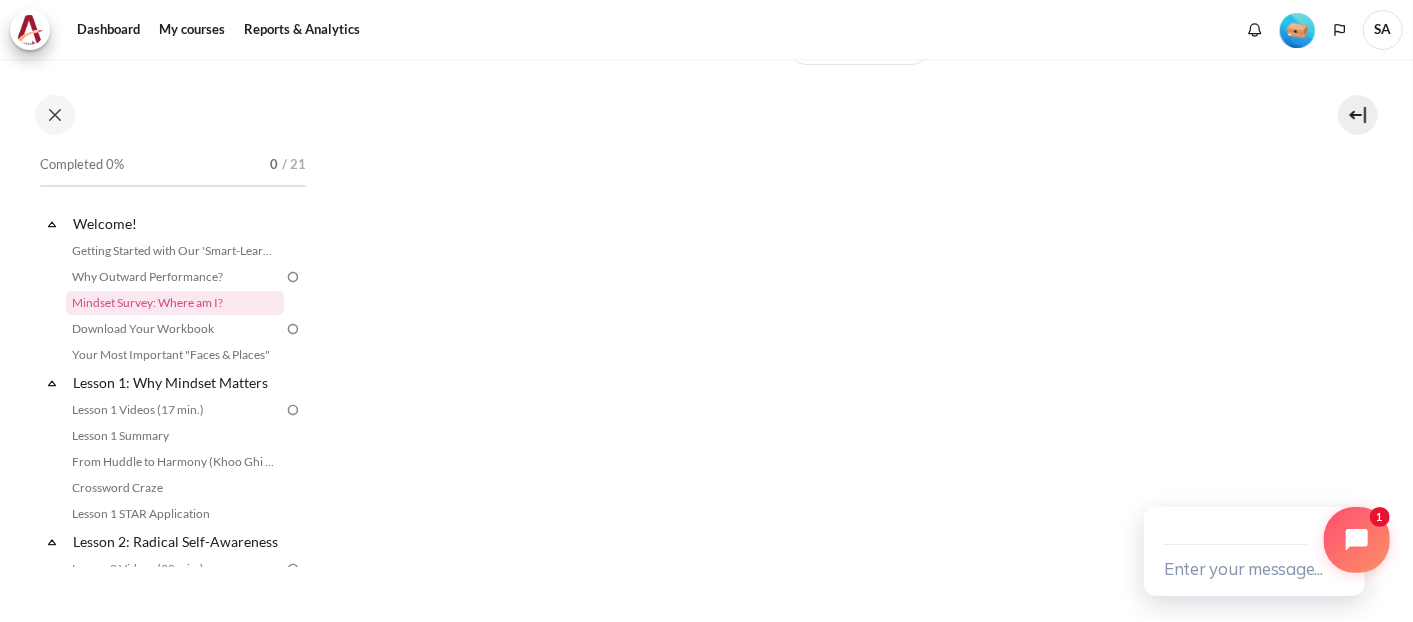 click at bounding box center (1356, 539) 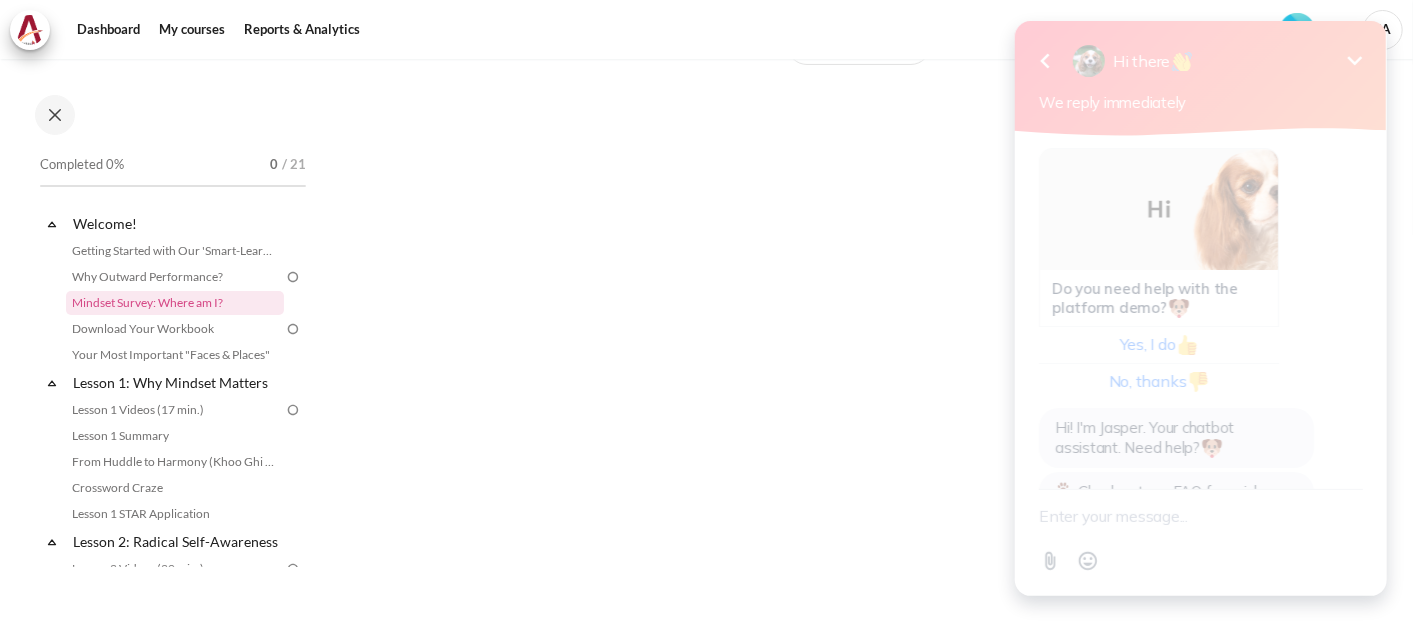 type on "what" 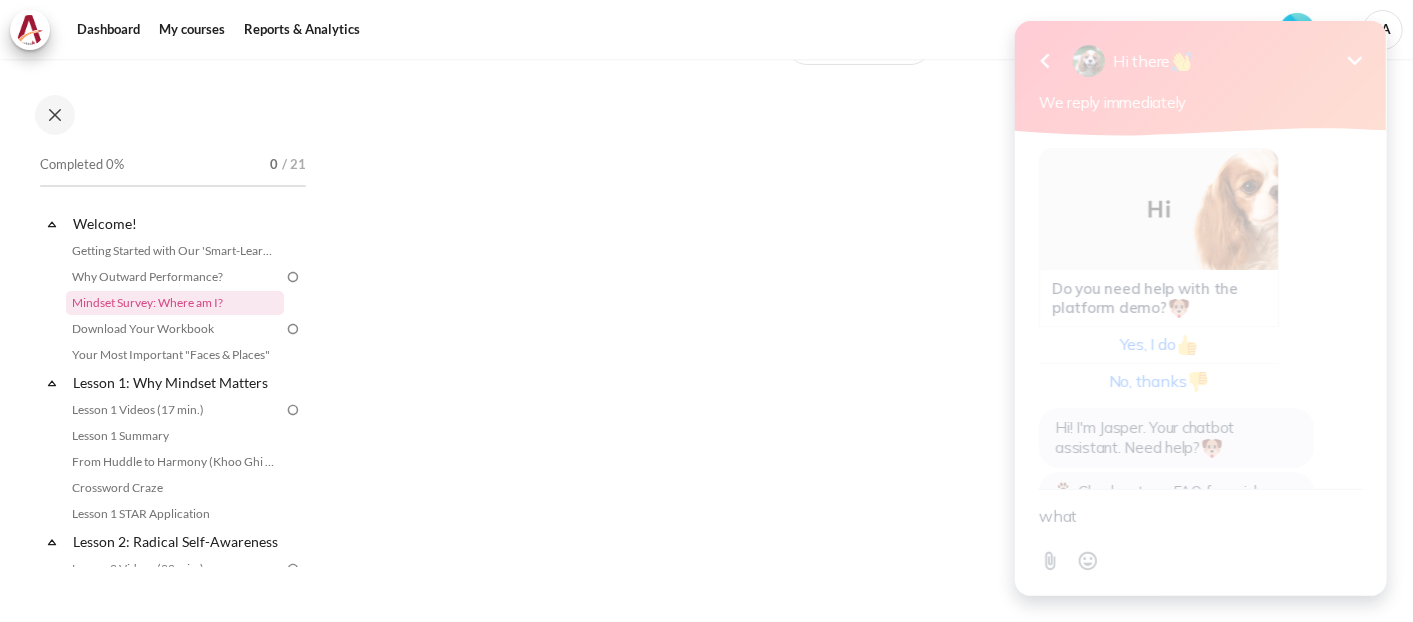 scroll, scrollTop: 3074, scrollLeft: 0, axis: vertical 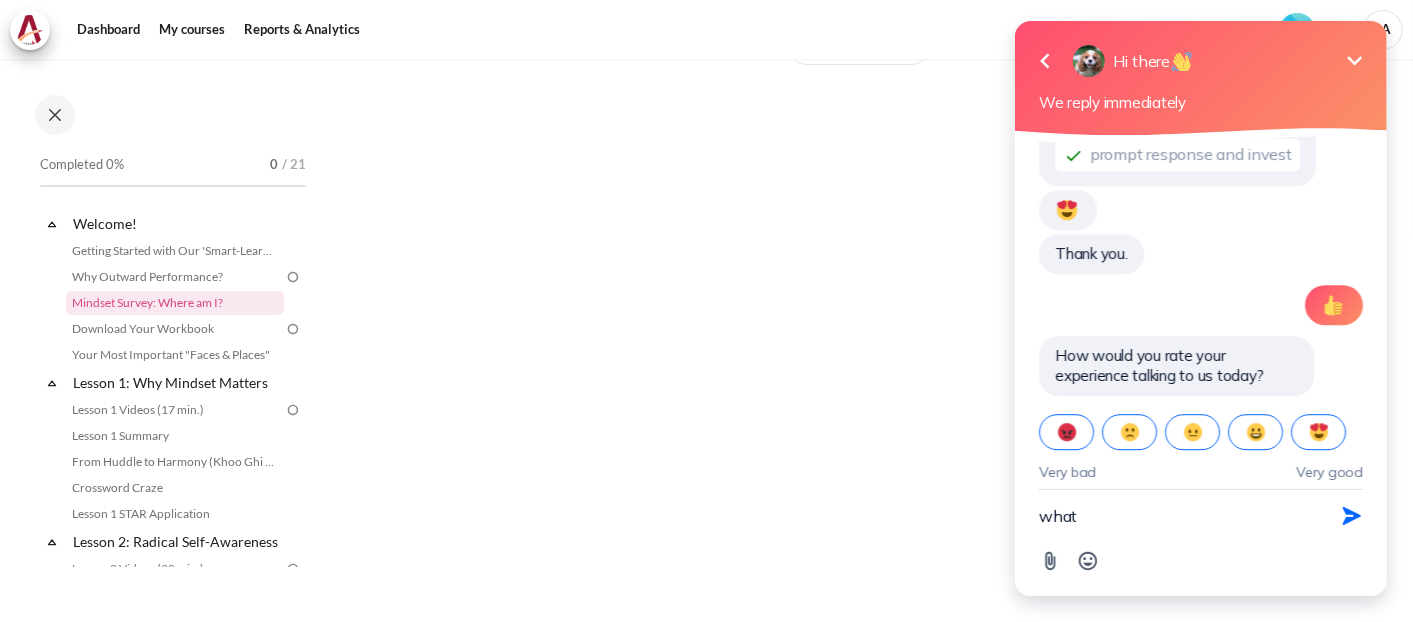 click on "what" at bounding box center (1175, 516) 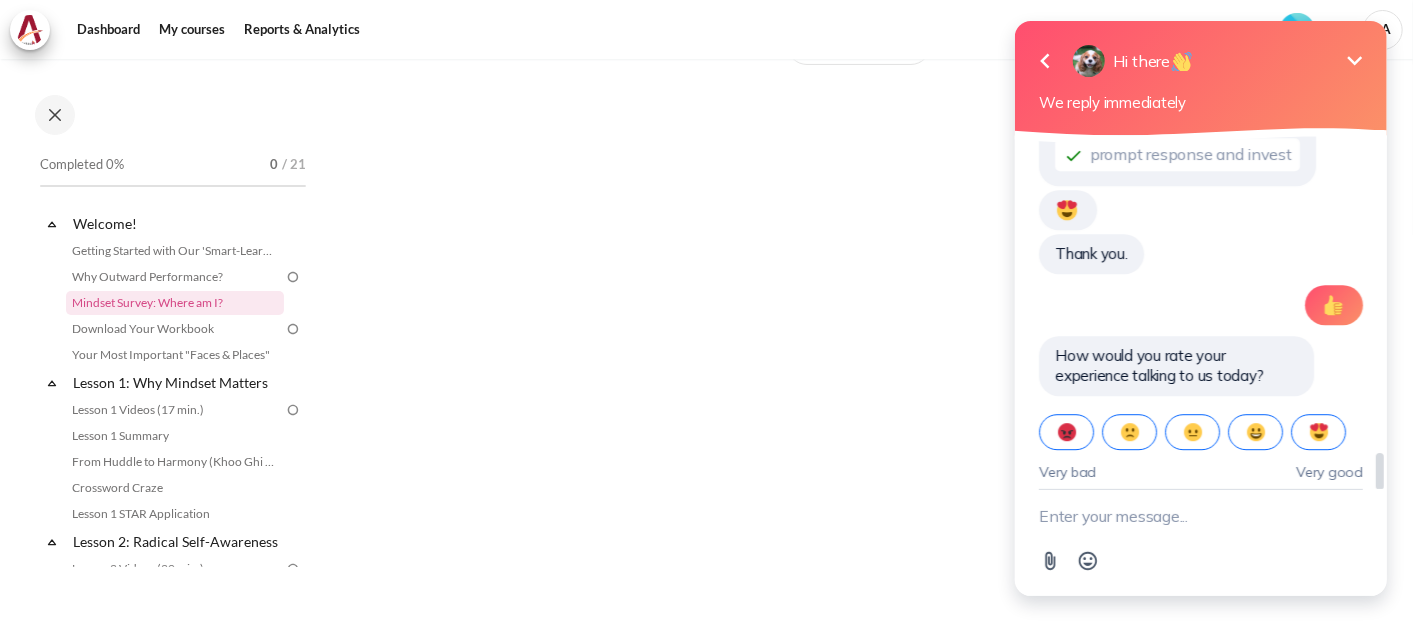 type 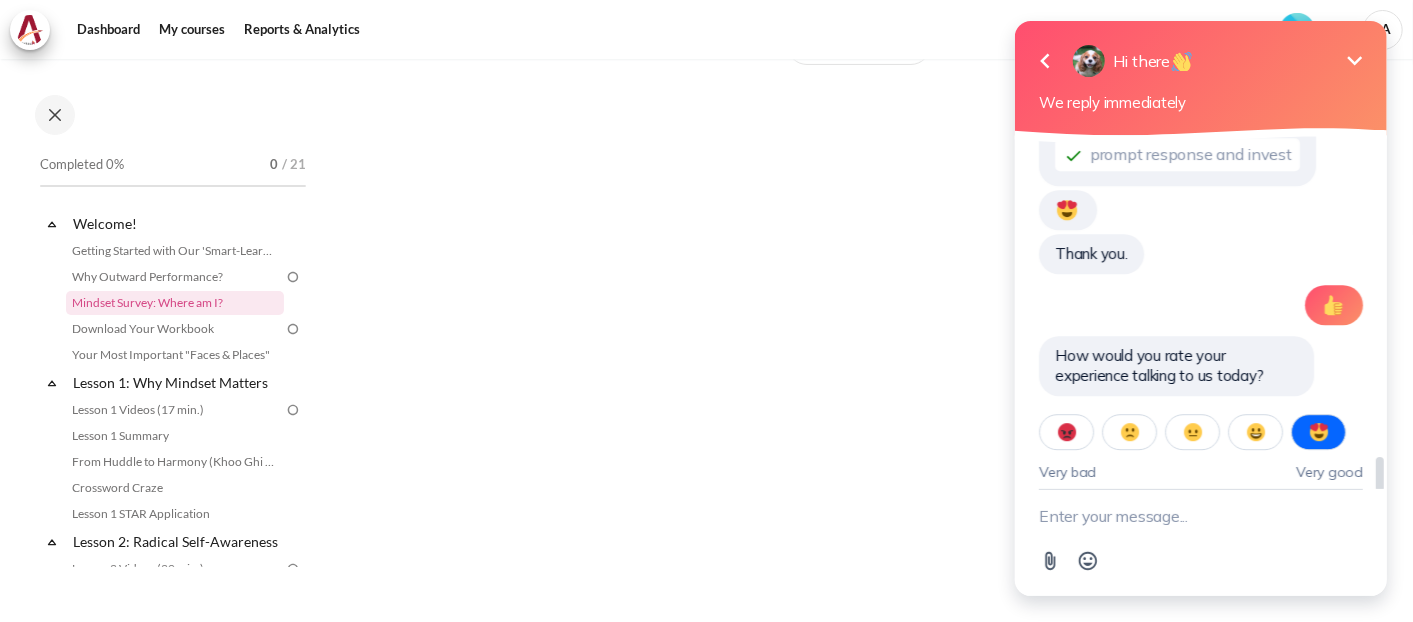 scroll, scrollTop: 3166, scrollLeft: 0, axis: vertical 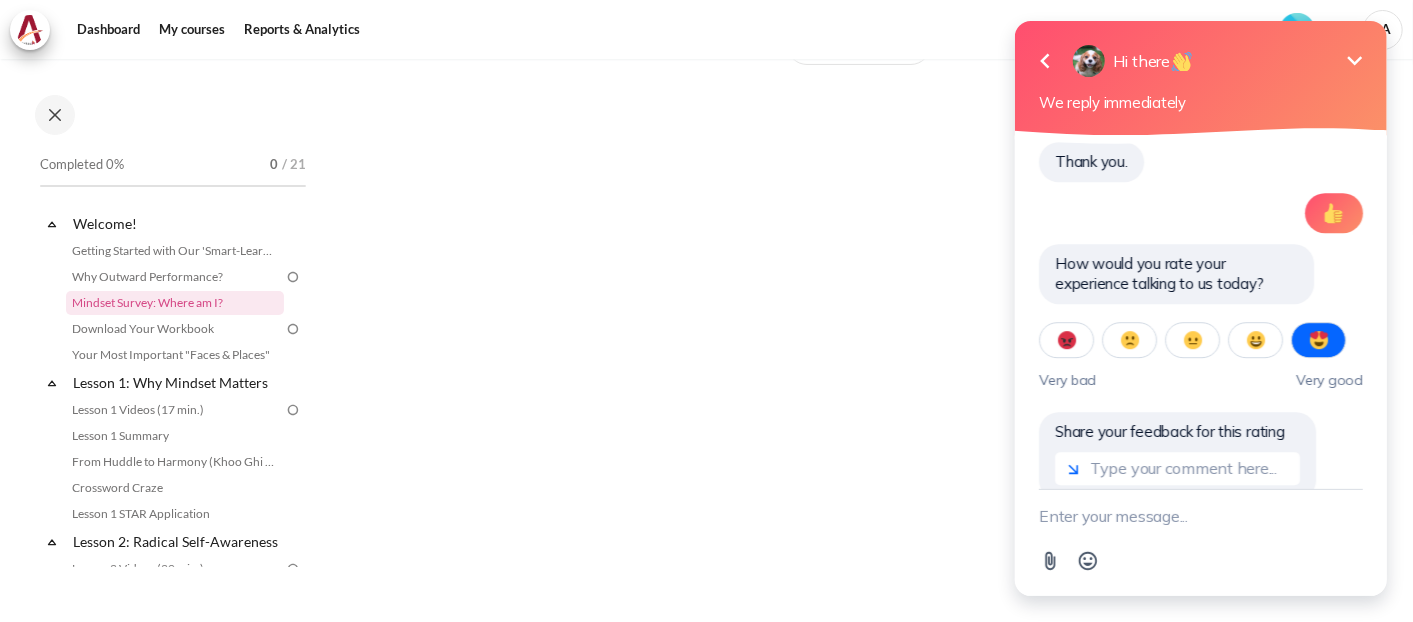 click 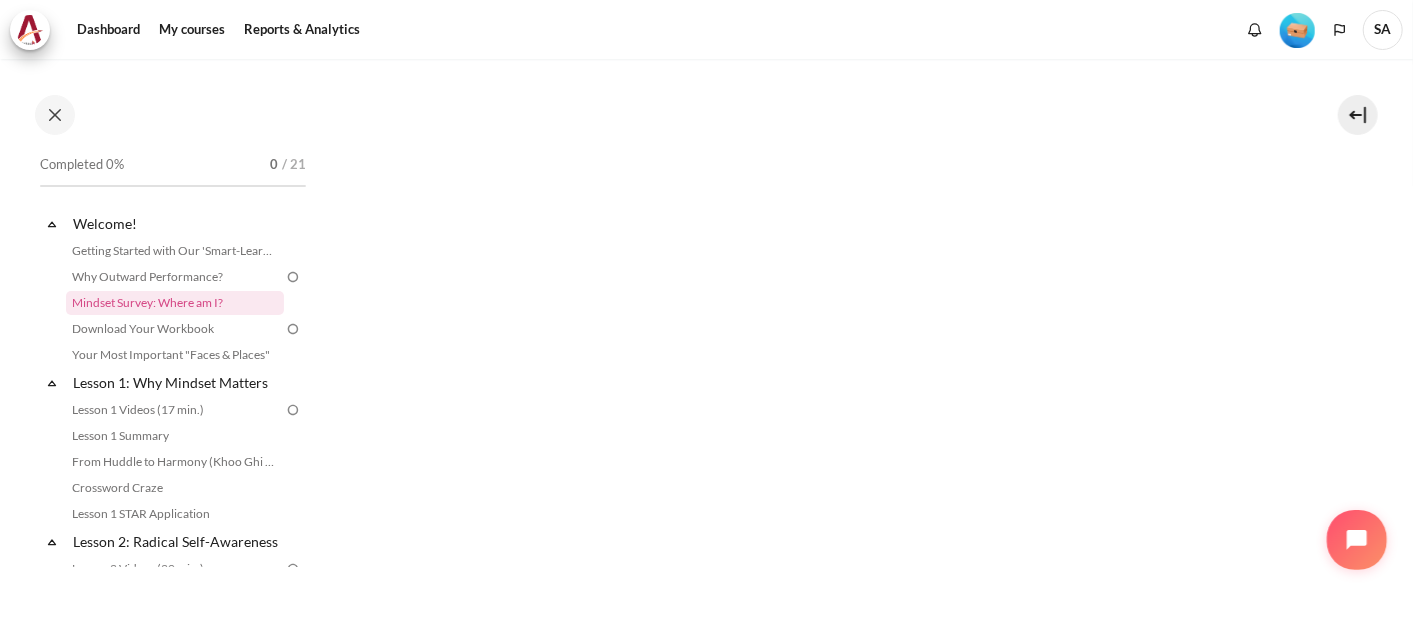 scroll, scrollTop: 188, scrollLeft: 0, axis: vertical 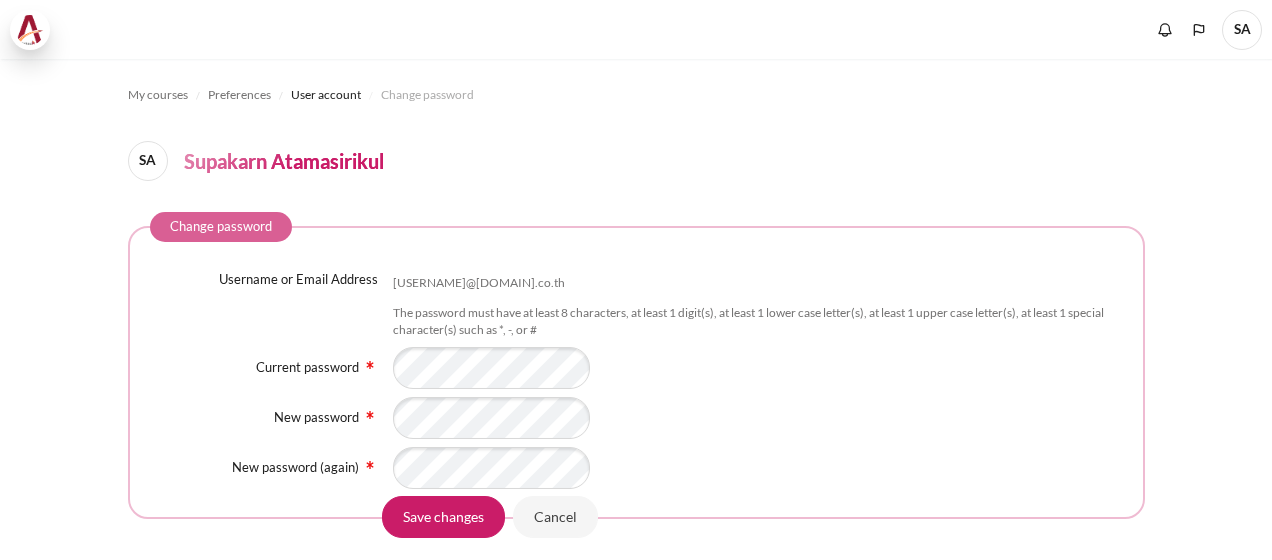 click at bounding box center (30, 30) 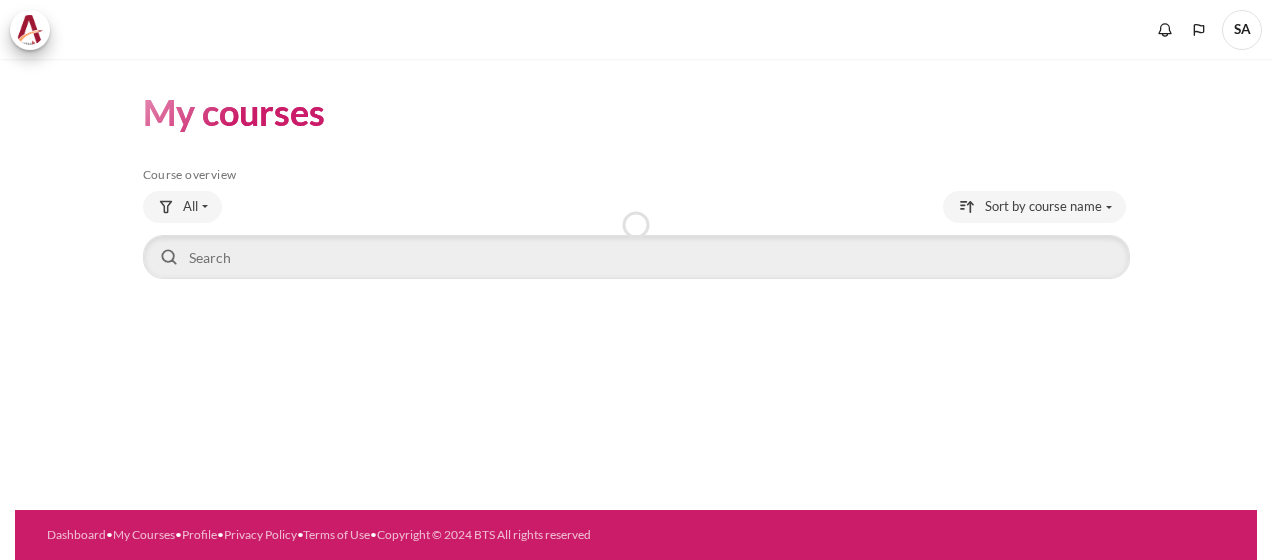 scroll, scrollTop: 0, scrollLeft: 0, axis: both 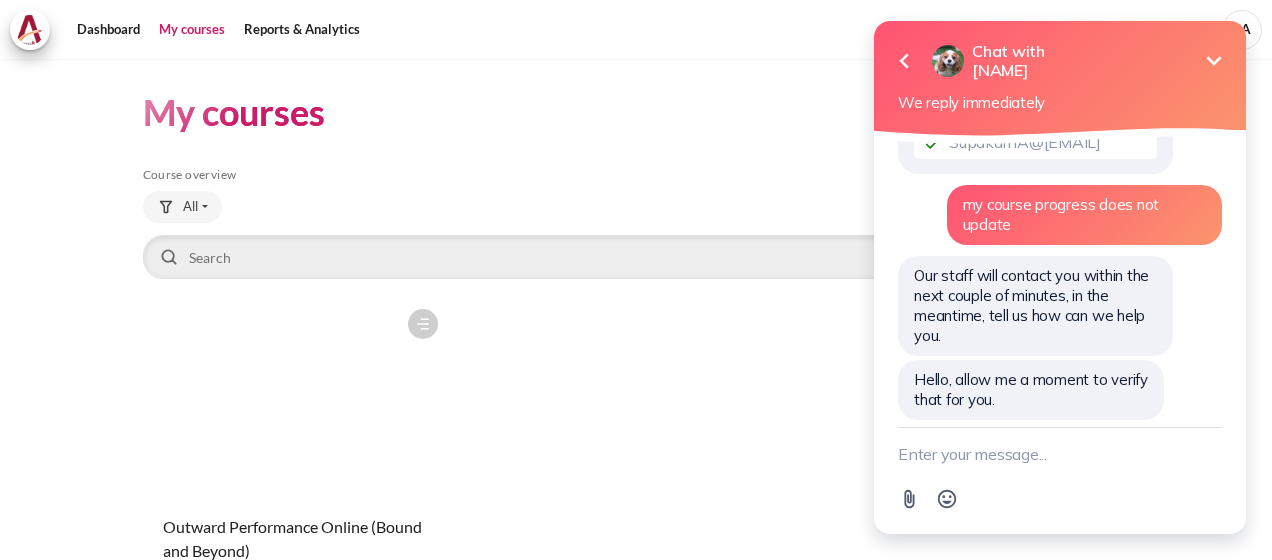 click at bounding box center [295, 399] 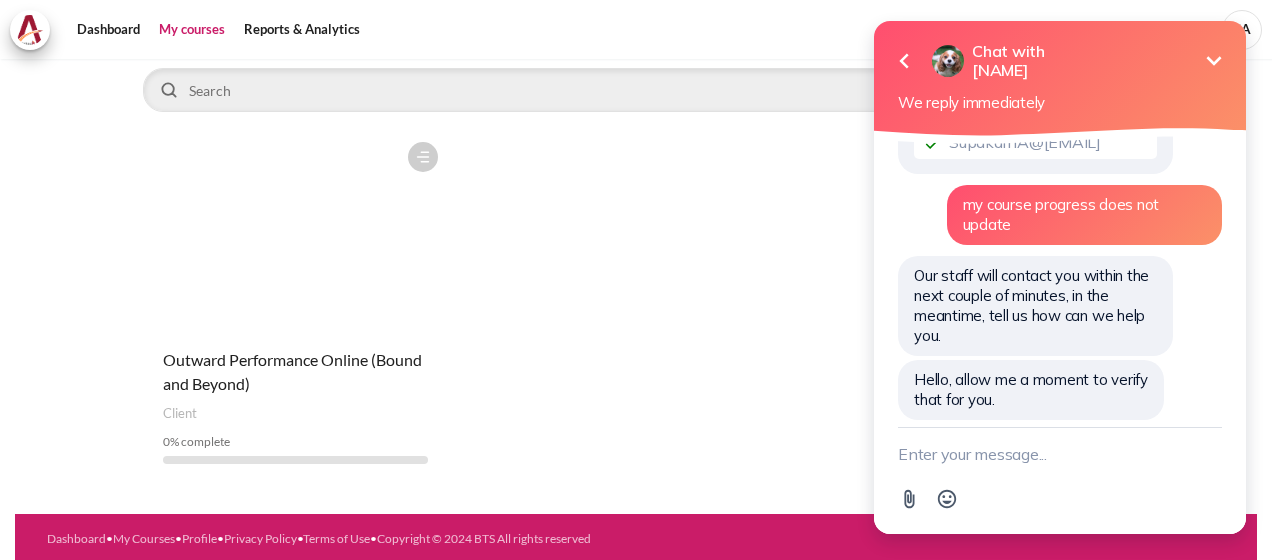 scroll, scrollTop: 170, scrollLeft: 0, axis: vertical 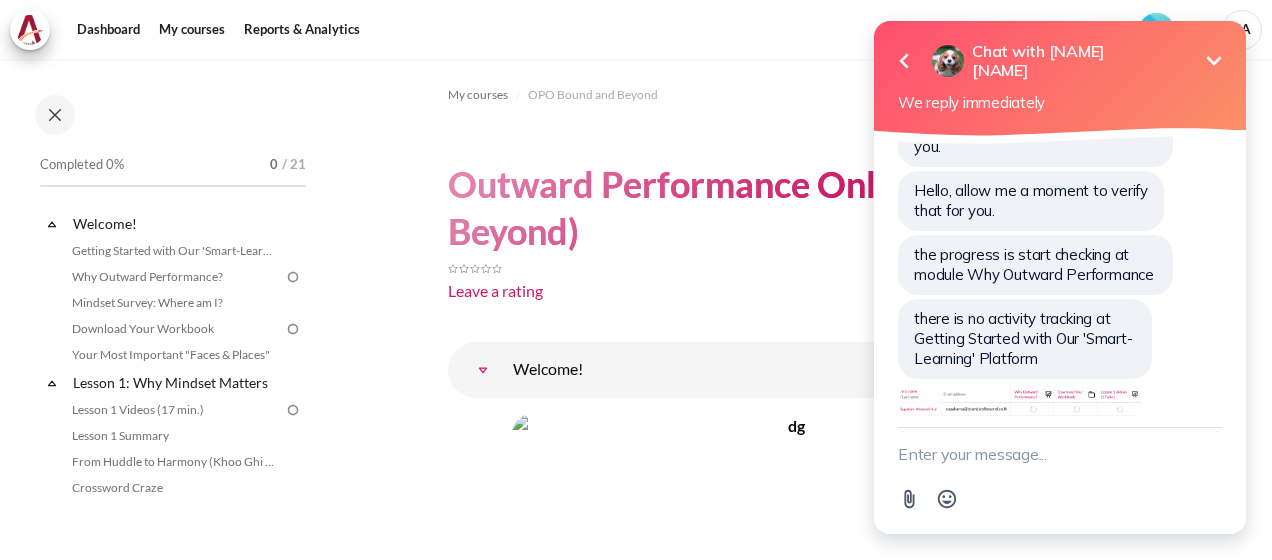 click at bounding box center [1060, 454] 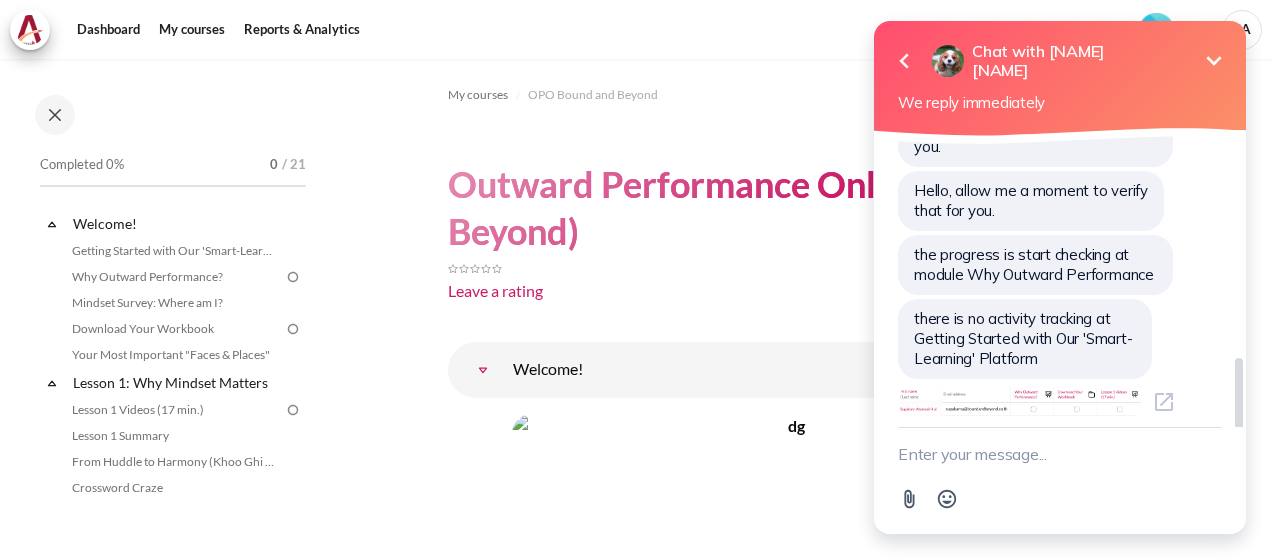 scroll, scrollTop: 849, scrollLeft: 0, axis: vertical 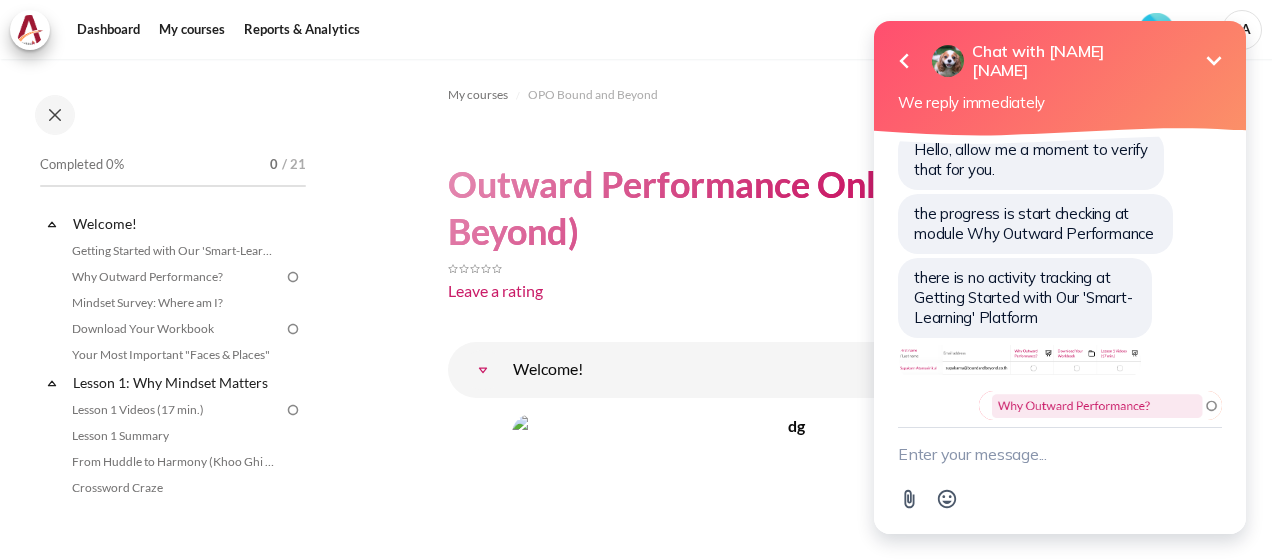 click at bounding box center [1060, 454] 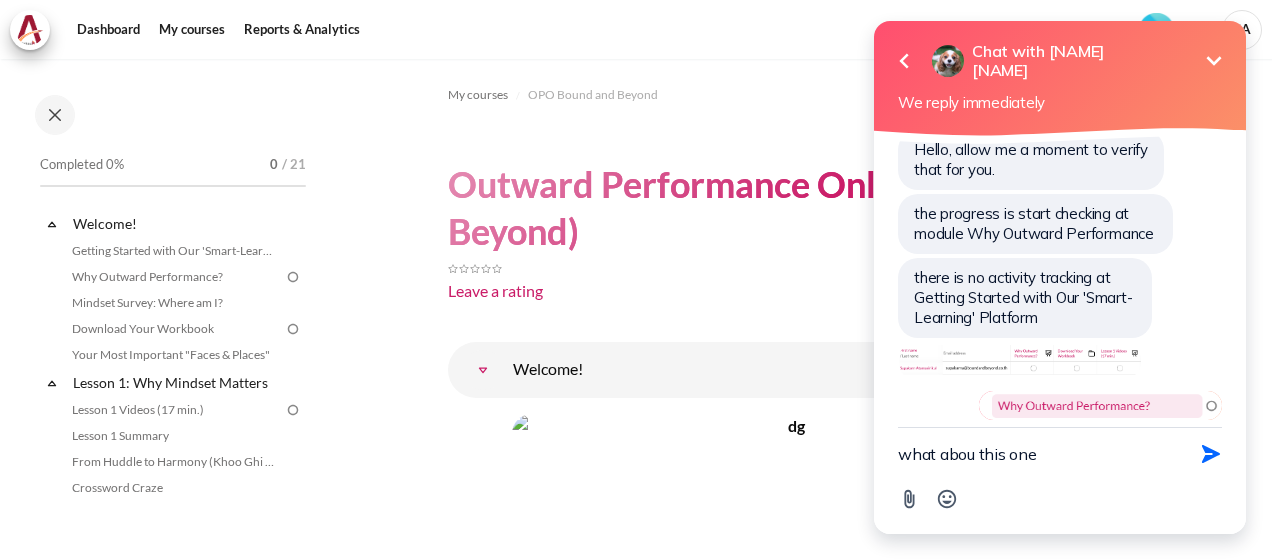 type on "what abou this one?" 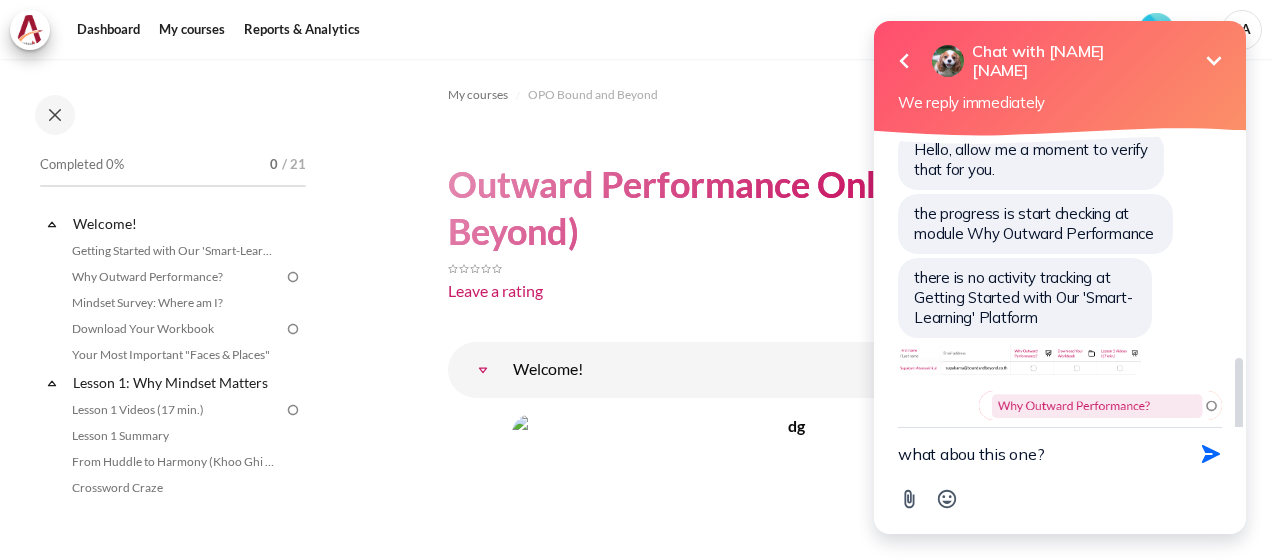 scroll, scrollTop: 893, scrollLeft: 0, axis: vertical 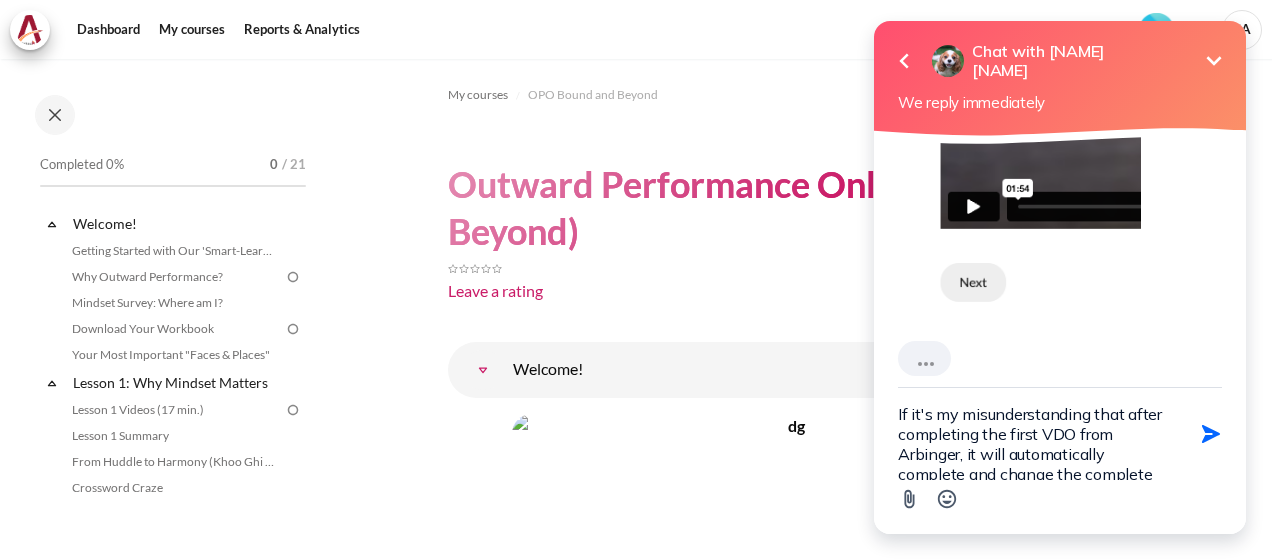 click on "If it's my misunderstanding that after completing the first VDO from Arbinger, it will automatically complete and change the complete track to green" at bounding box center [1035, 434] 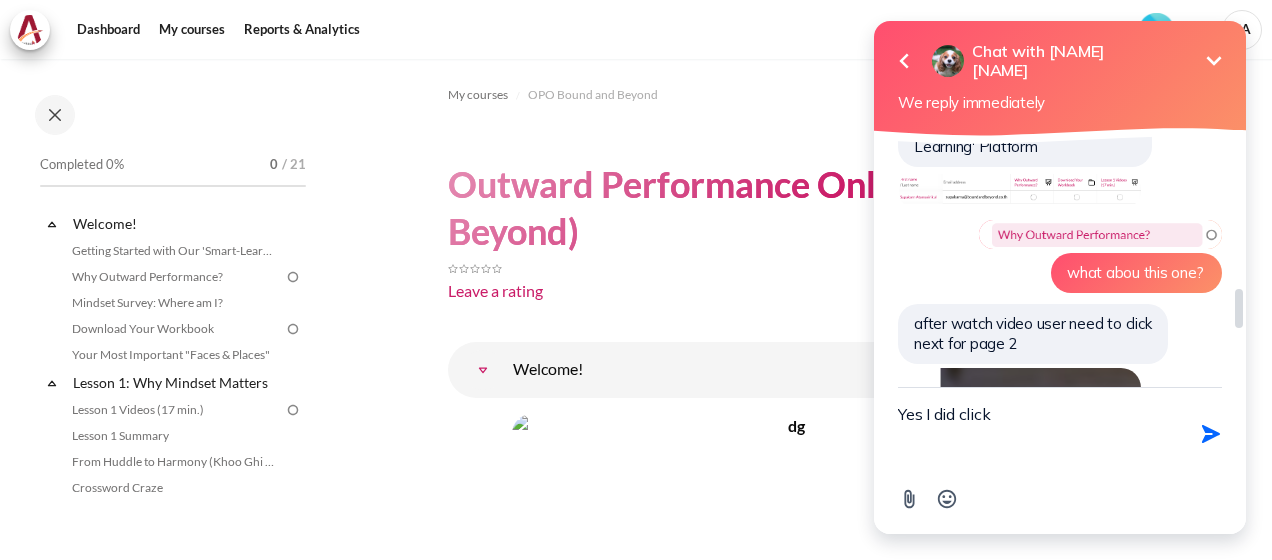 scroll, scrollTop: 1018, scrollLeft: 0, axis: vertical 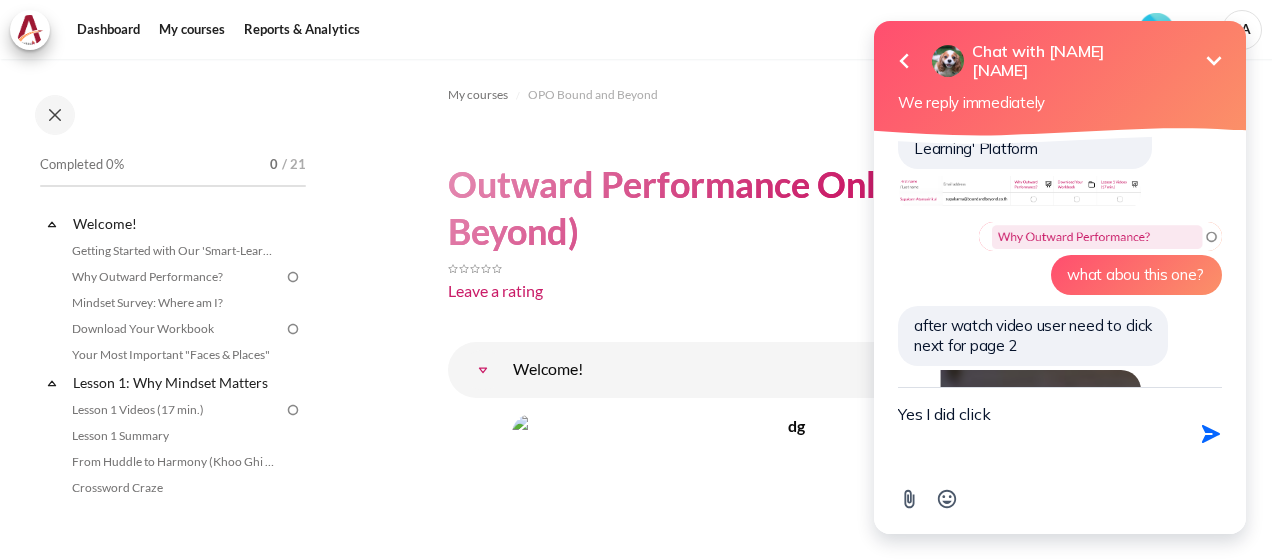 click on "Yes I did click" at bounding box center (1035, 434) 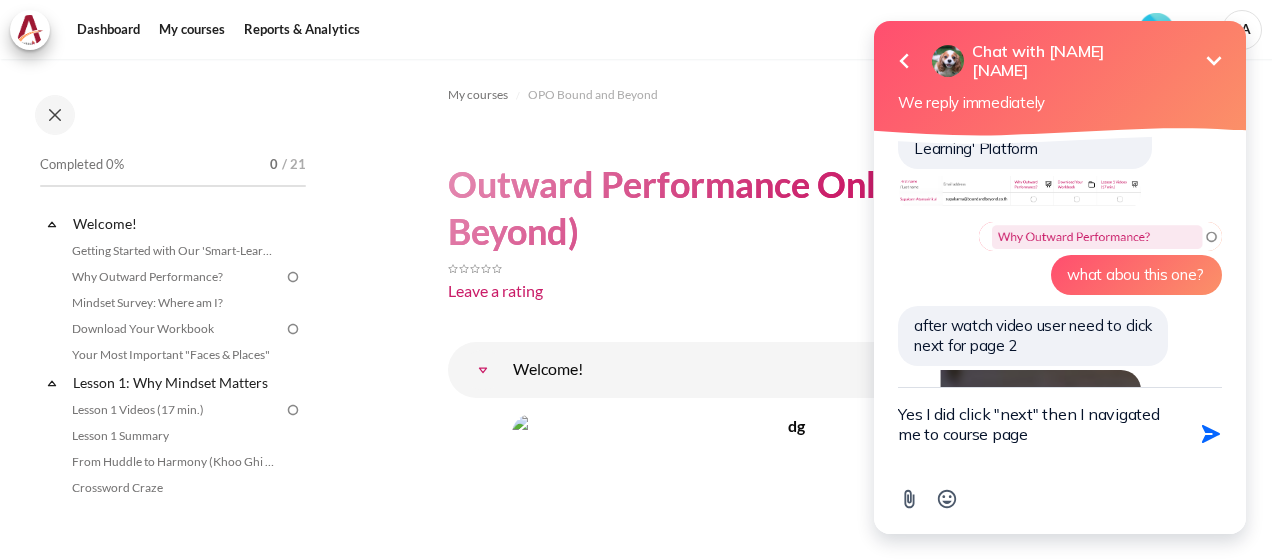 type on "Yes I did click "next" then I navigated me to course page." 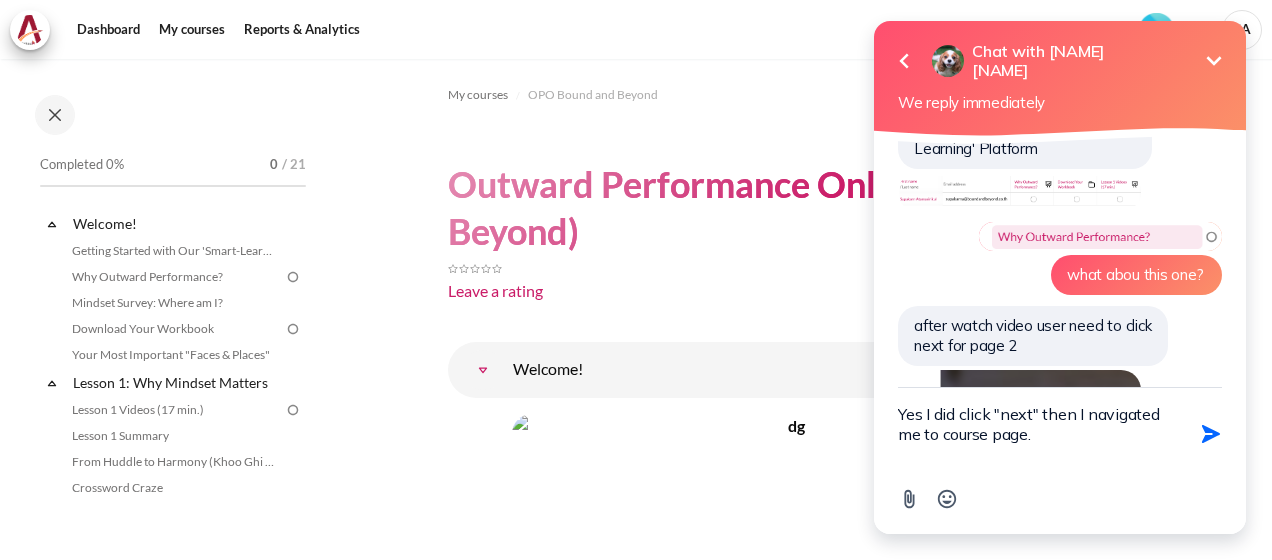 scroll, scrollTop: 1449, scrollLeft: 0, axis: vertical 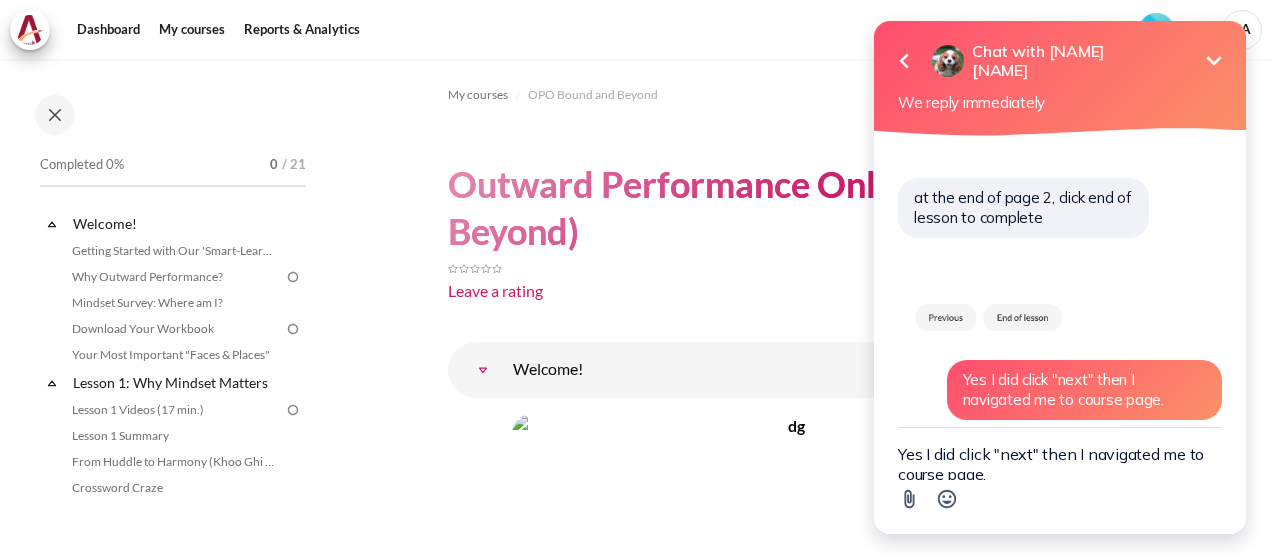 type 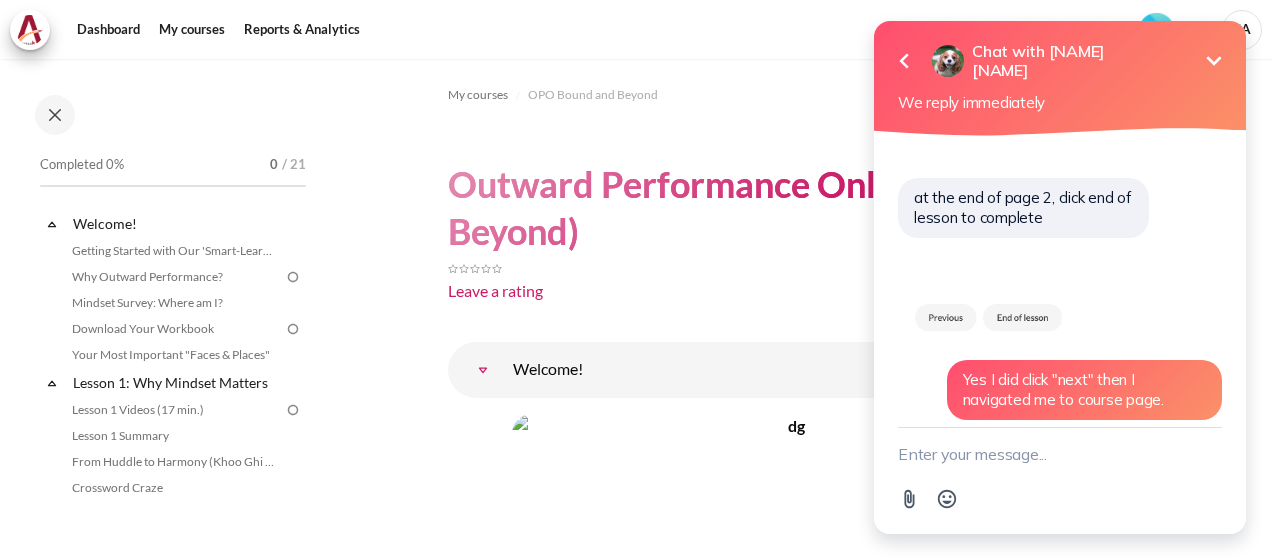 click 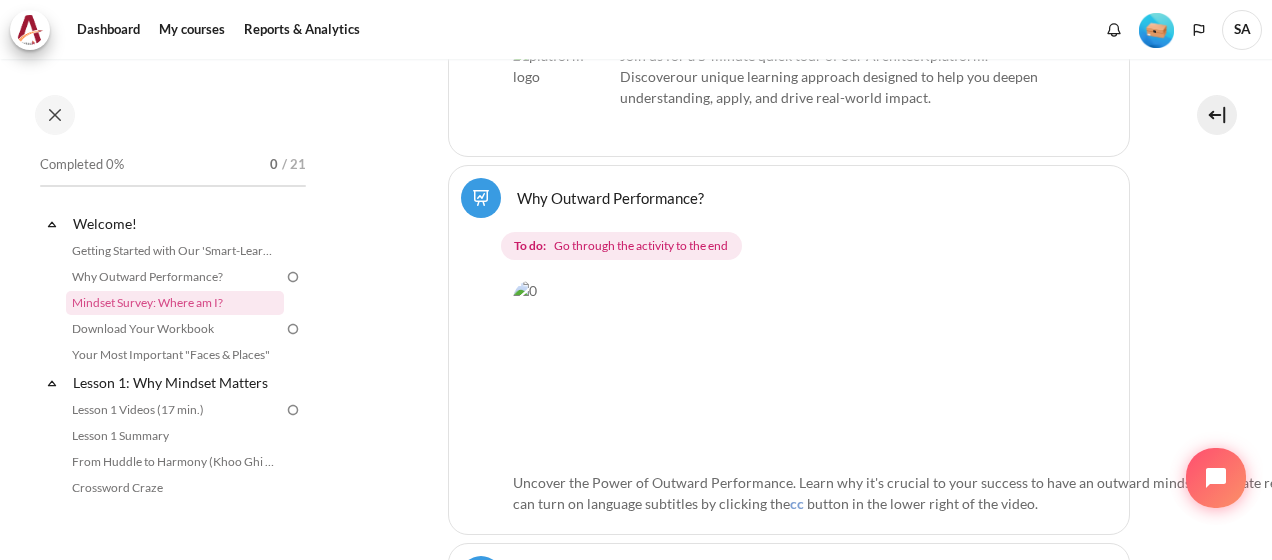 scroll, scrollTop: 800, scrollLeft: 0, axis: vertical 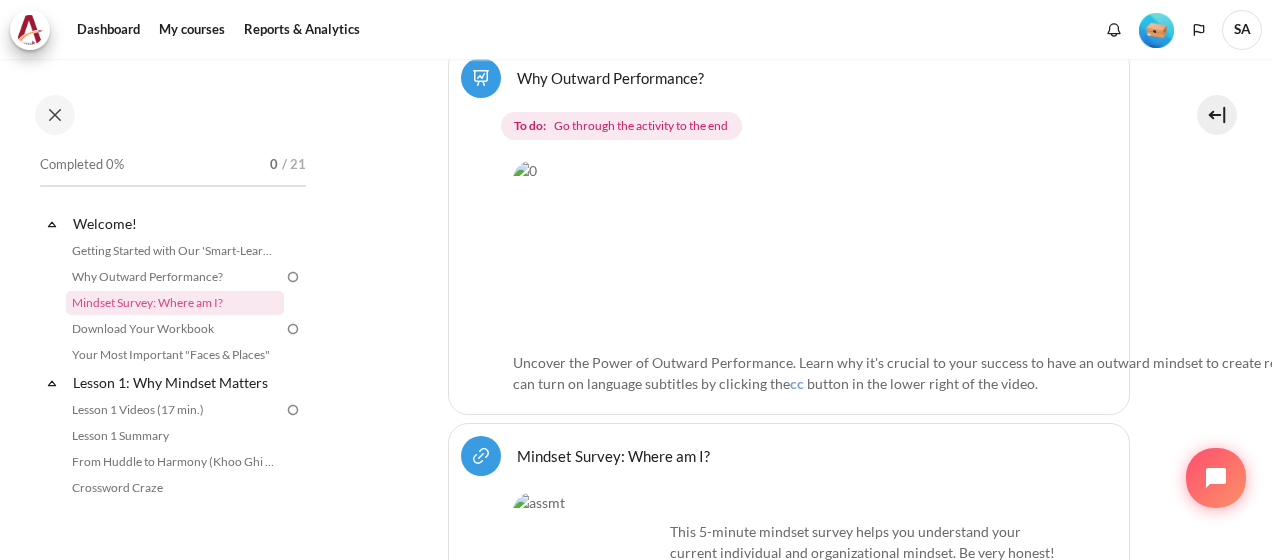click on "Why Outward Performance?   Lesson" at bounding box center [610, 77] 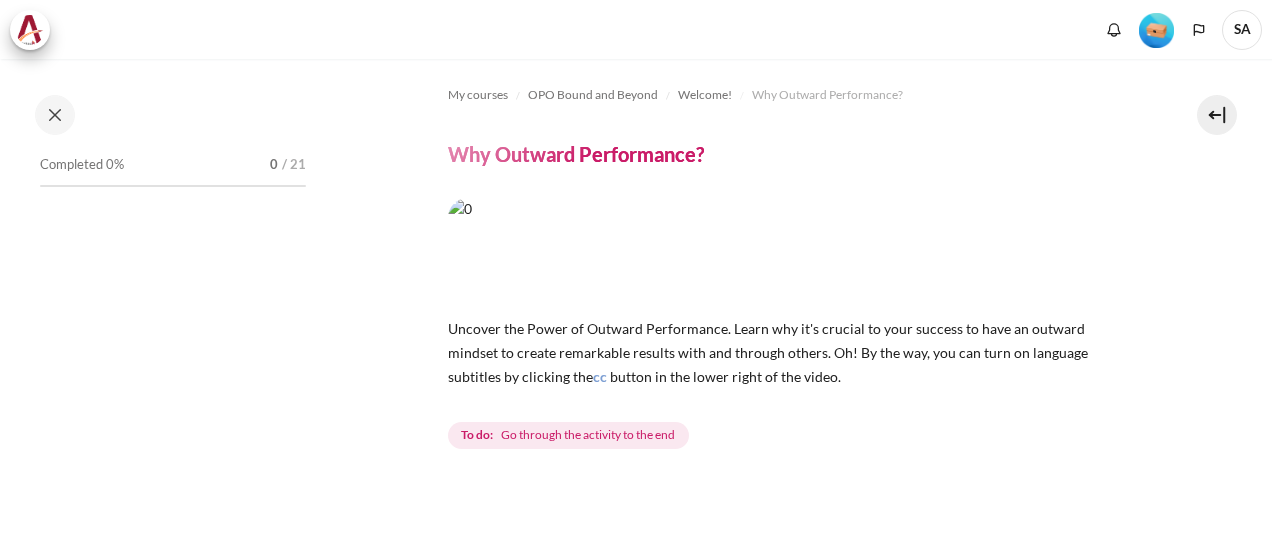 scroll, scrollTop: 0, scrollLeft: 0, axis: both 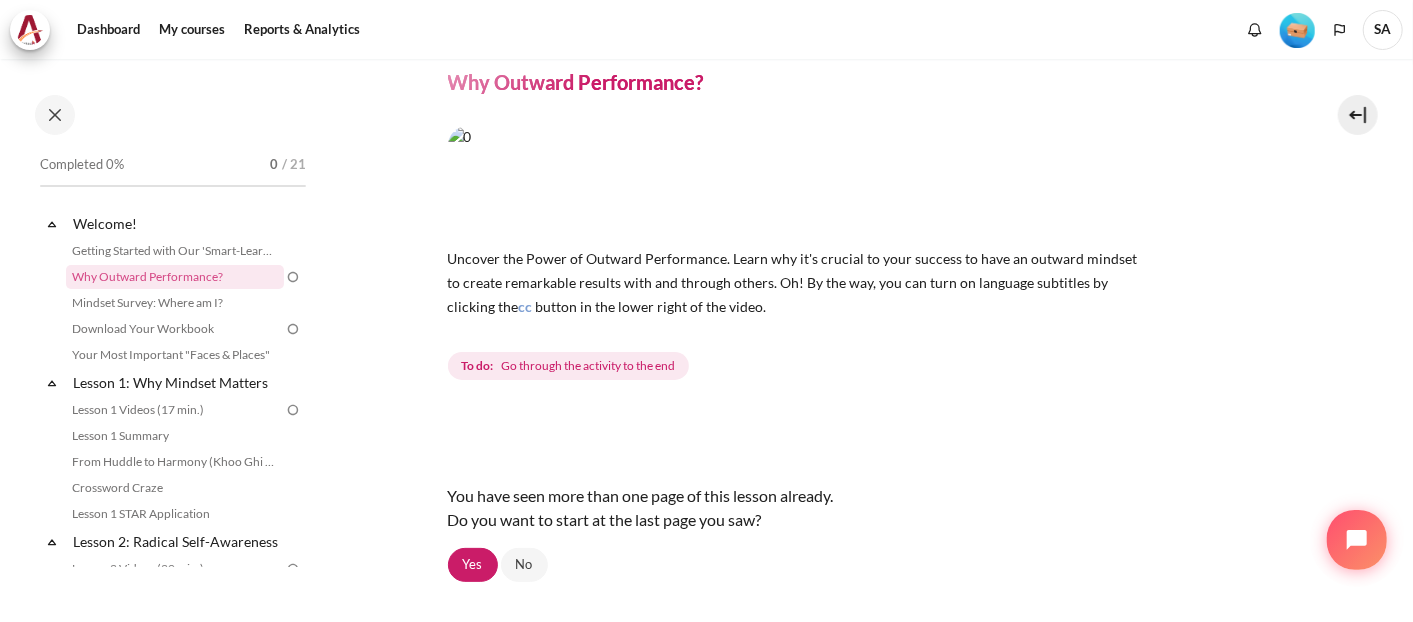 click on "To do:   Go through the activity to the end" at bounding box center (859, 366) 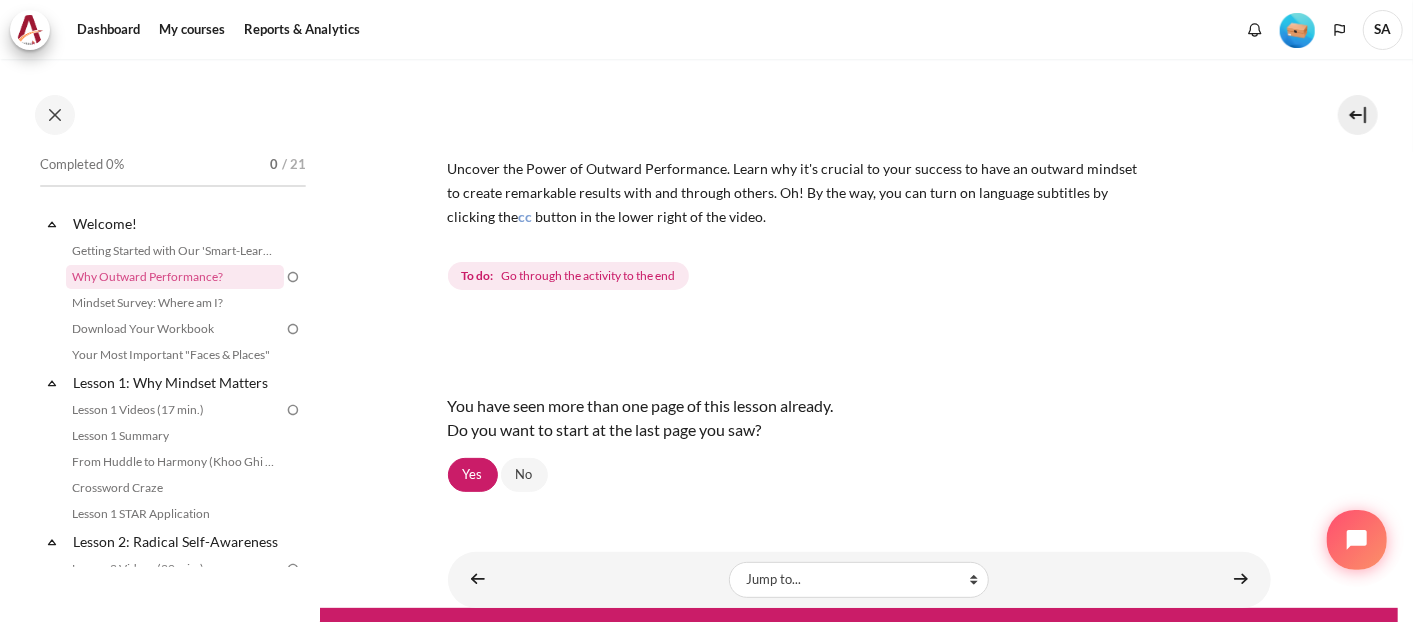 scroll, scrollTop: 214, scrollLeft: 0, axis: vertical 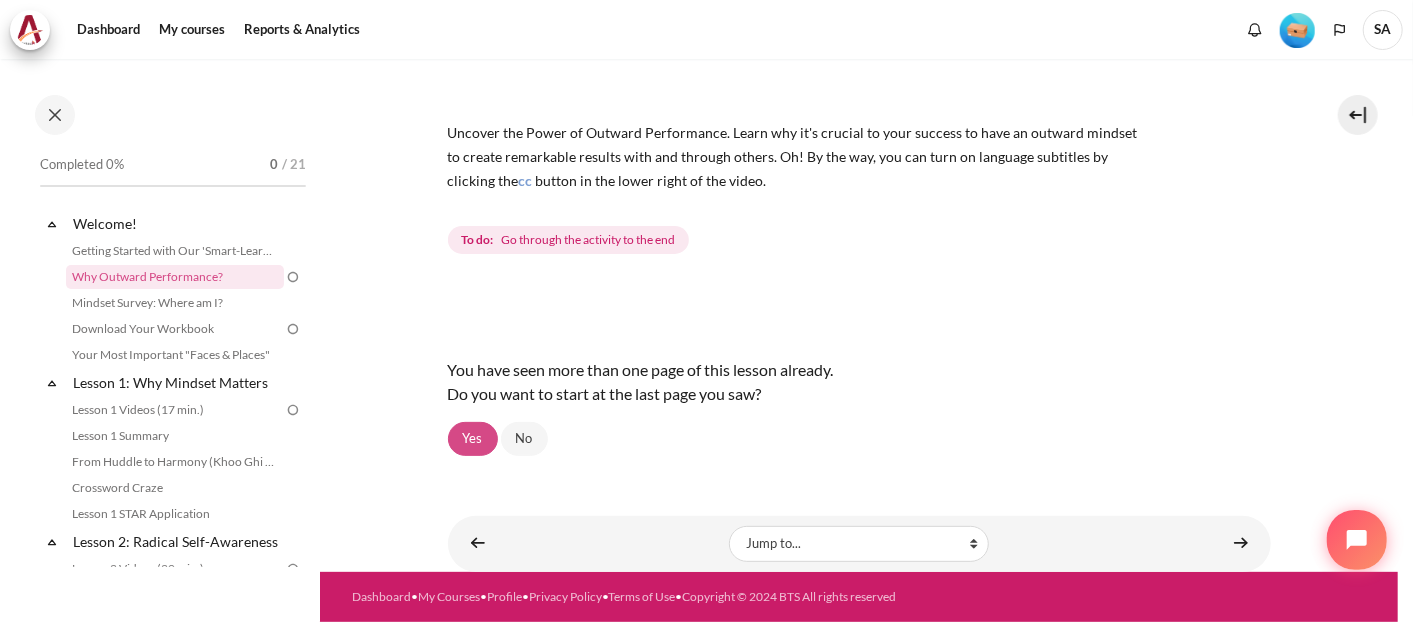click on "Yes" at bounding box center [473, 439] 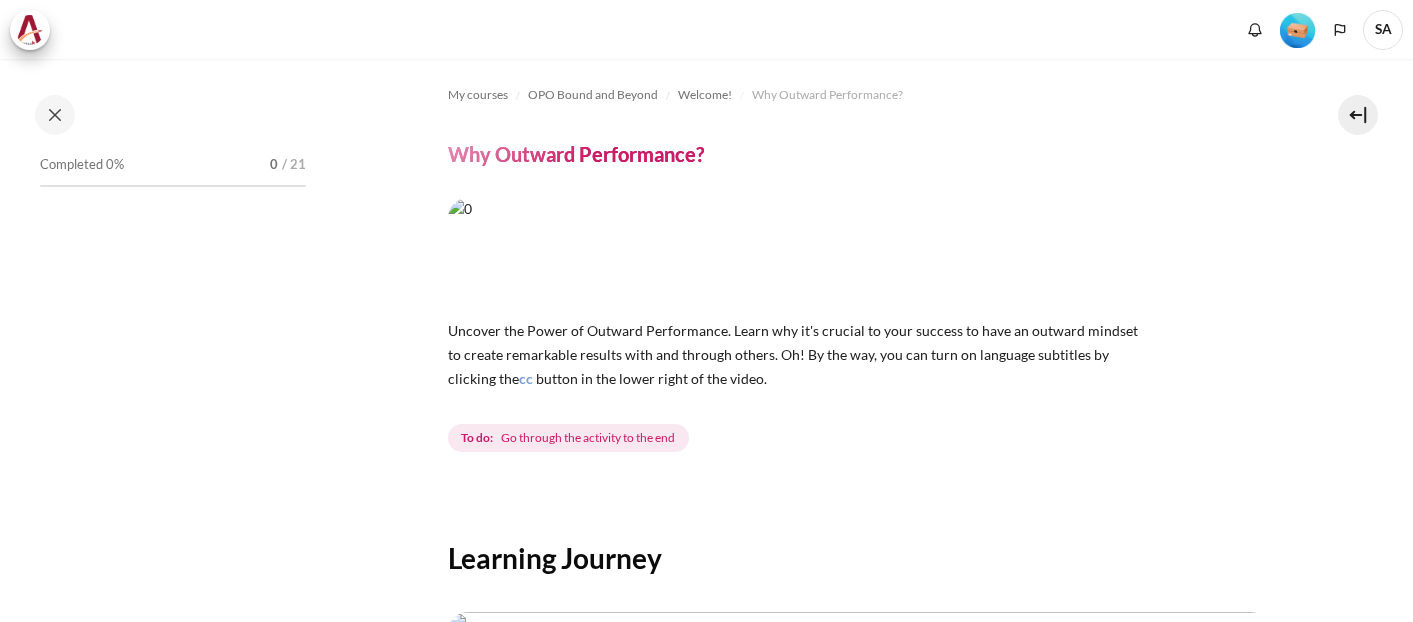 scroll, scrollTop: 0, scrollLeft: 0, axis: both 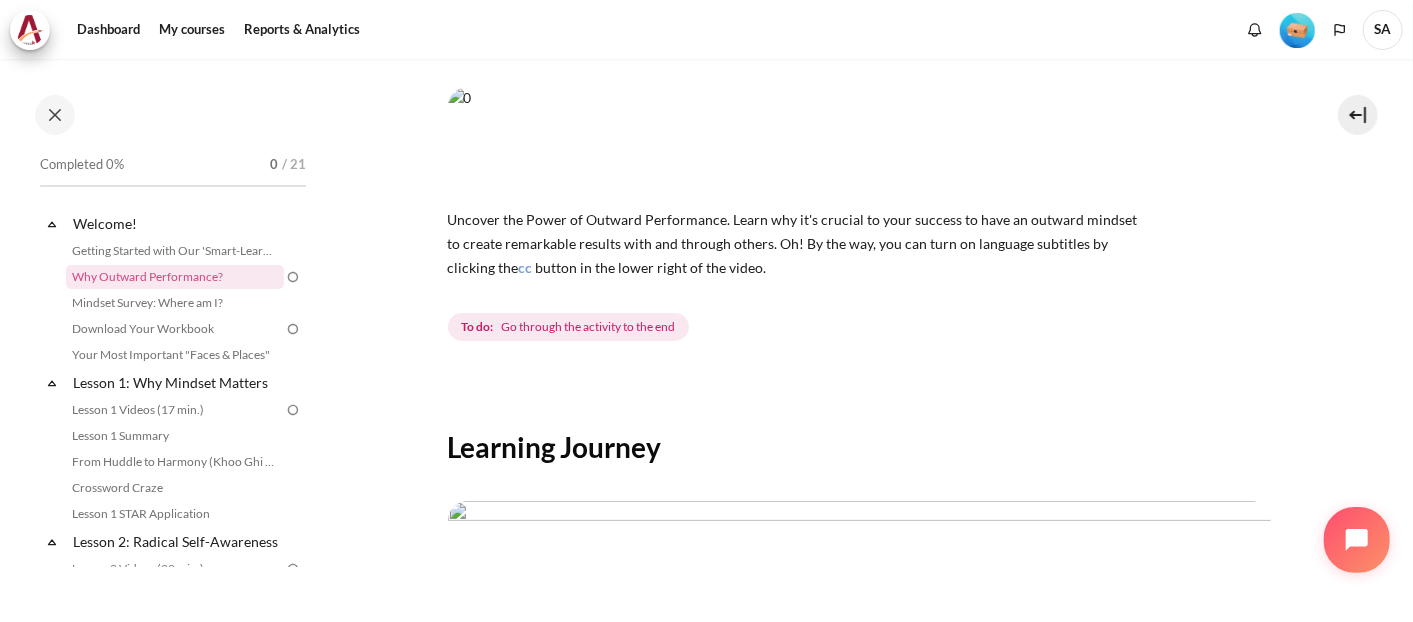click 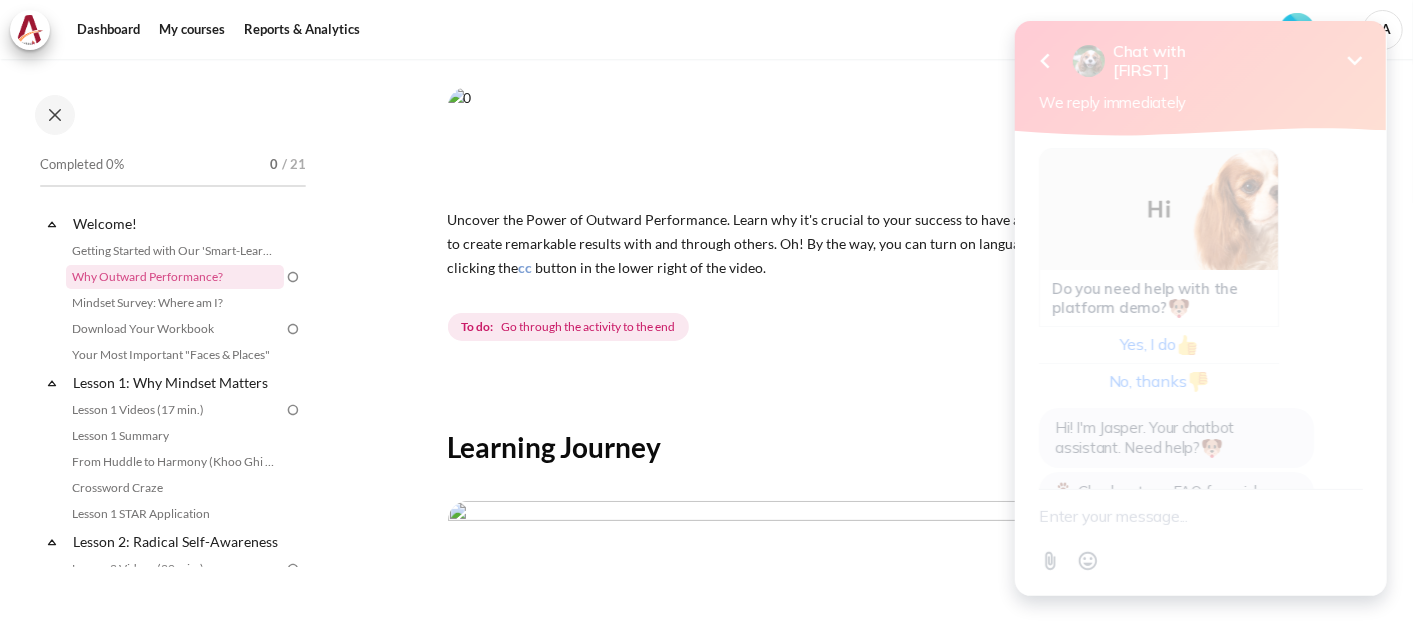 scroll, scrollTop: 977, scrollLeft: 0, axis: vertical 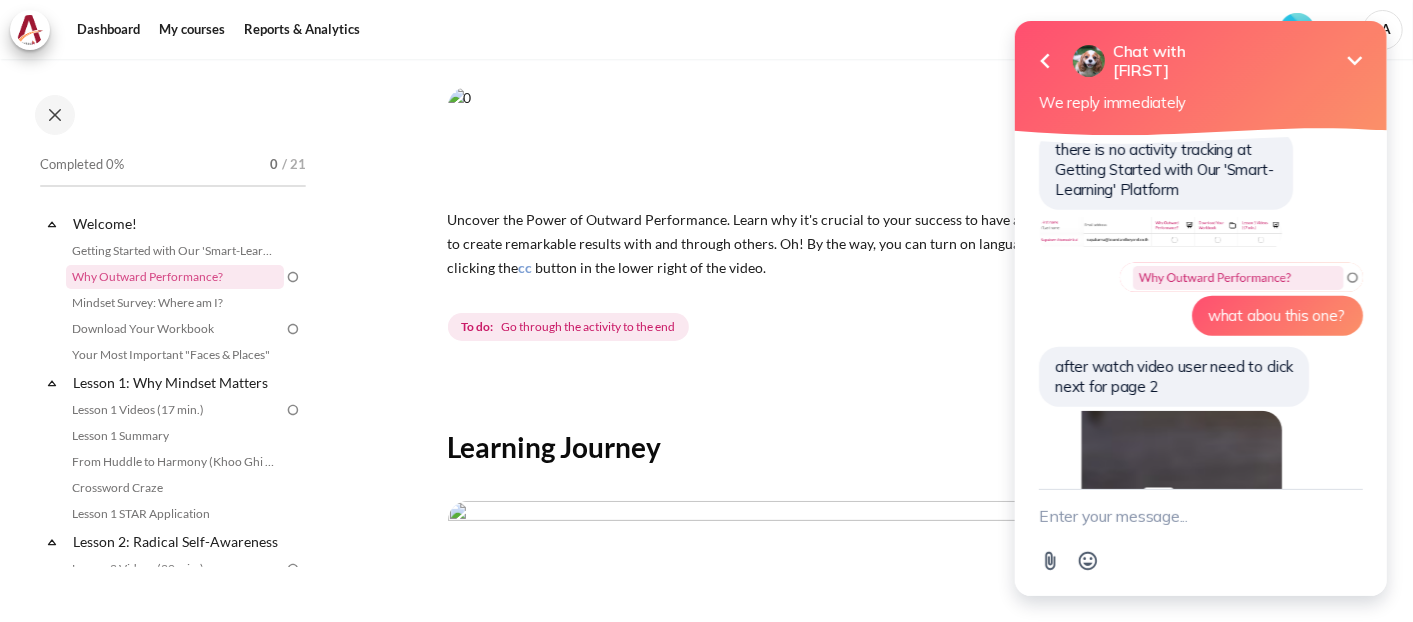 click at bounding box center [1200, 516] 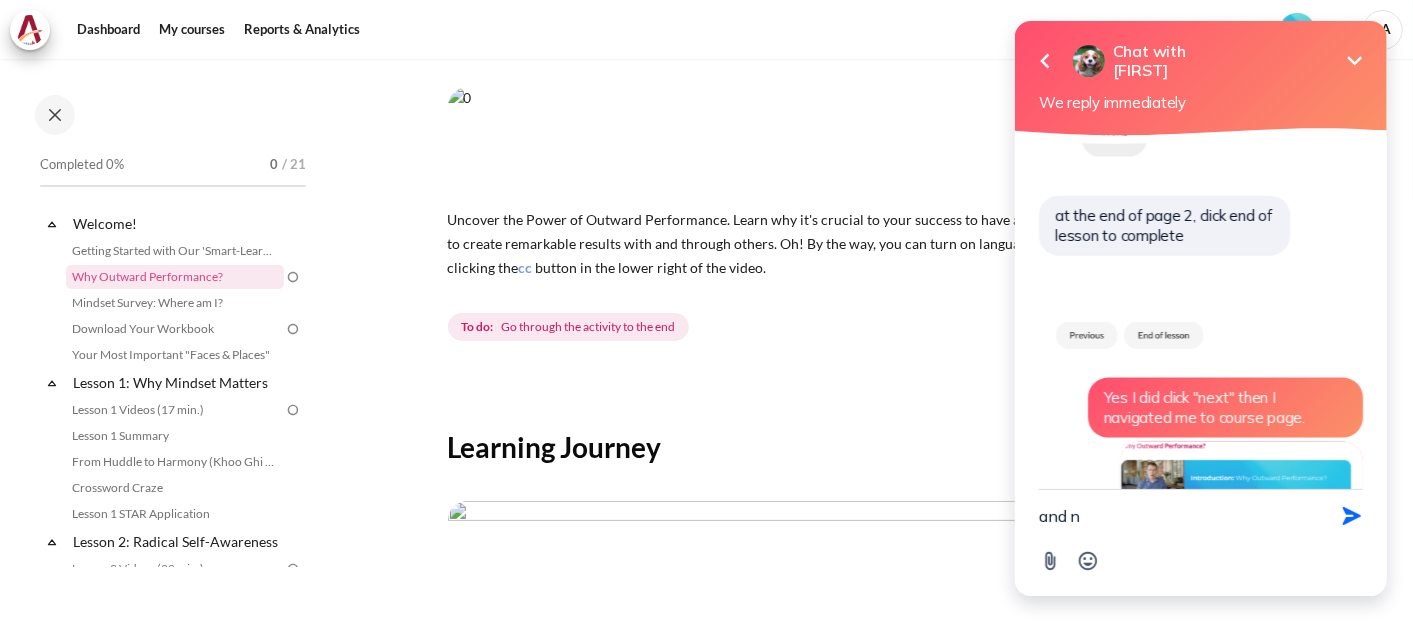 scroll, scrollTop: 1562, scrollLeft: 0, axis: vertical 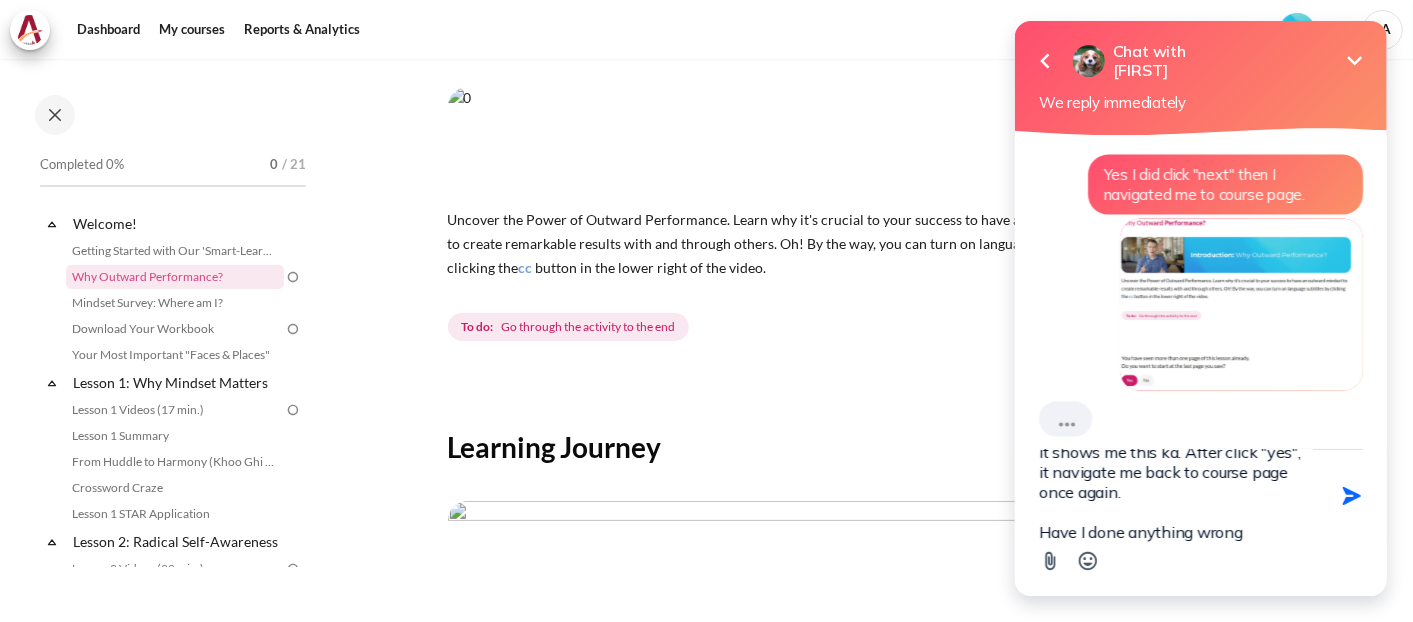 type on "and now when I click on that activity, it shows me this ka. After click "yes", it navigate me back to course page once again.
Have I done anything wrong?" 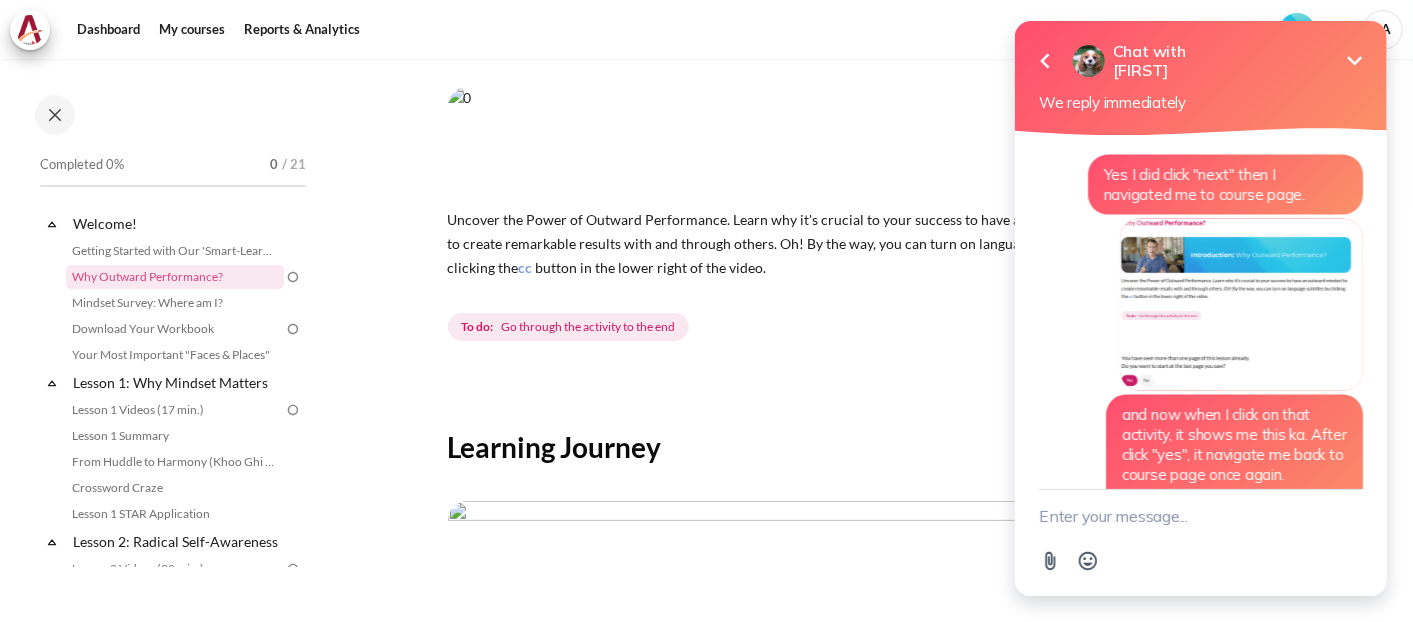 scroll, scrollTop: 1757, scrollLeft: 0, axis: vertical 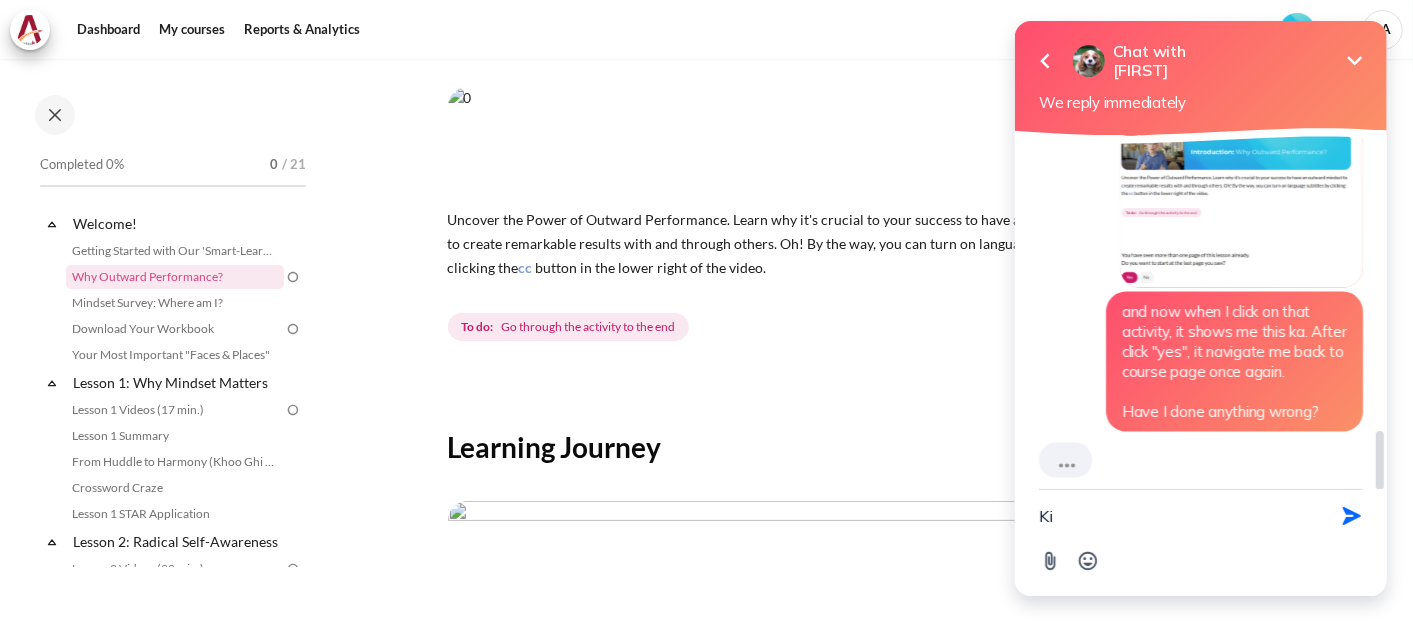 type on "K" 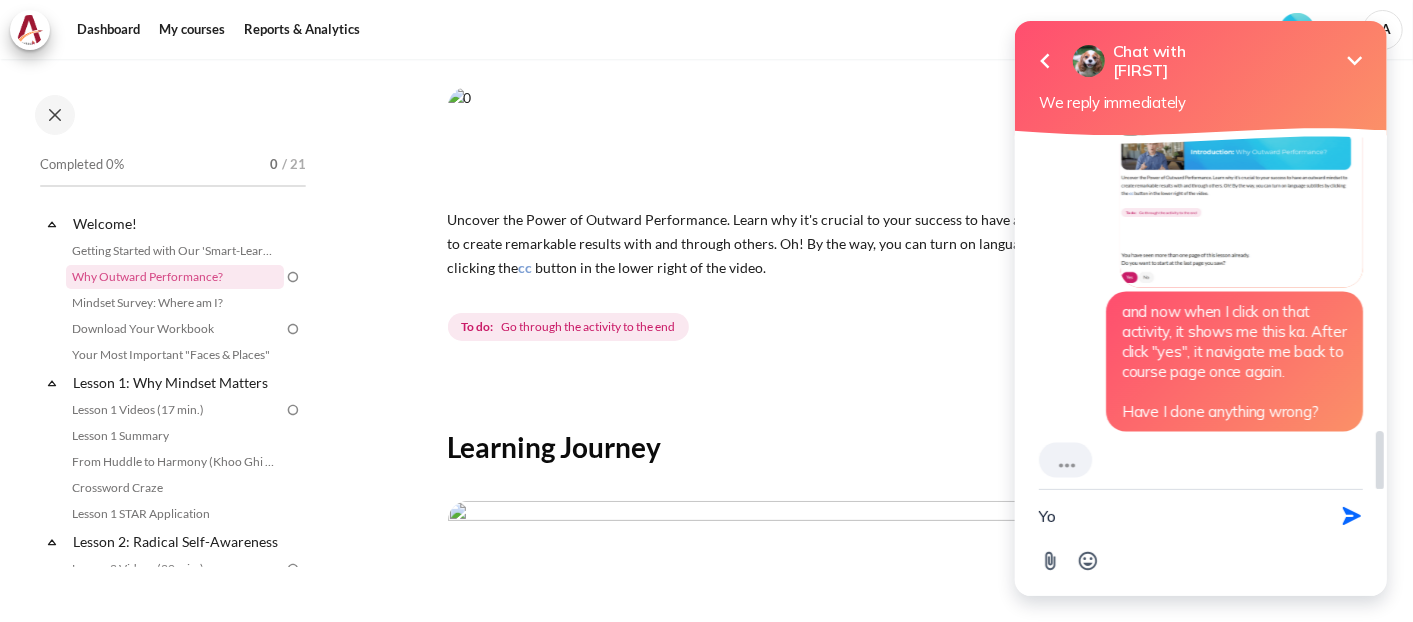 type on "Y" 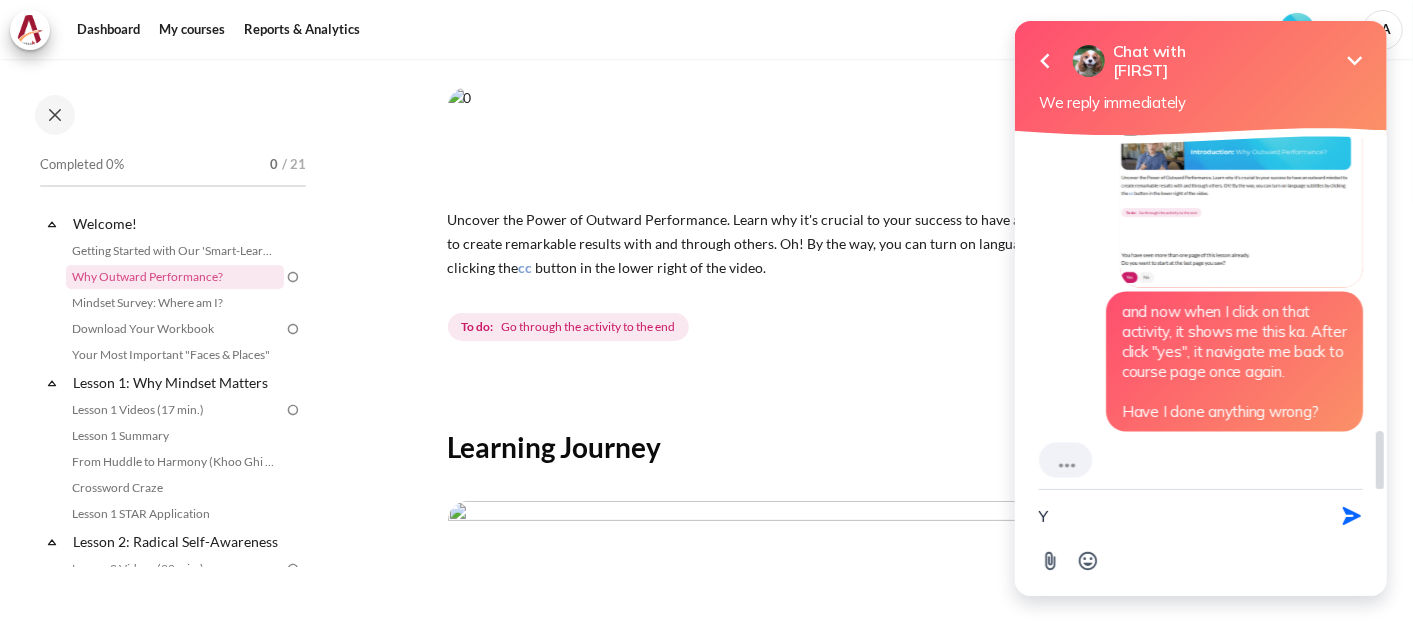 type 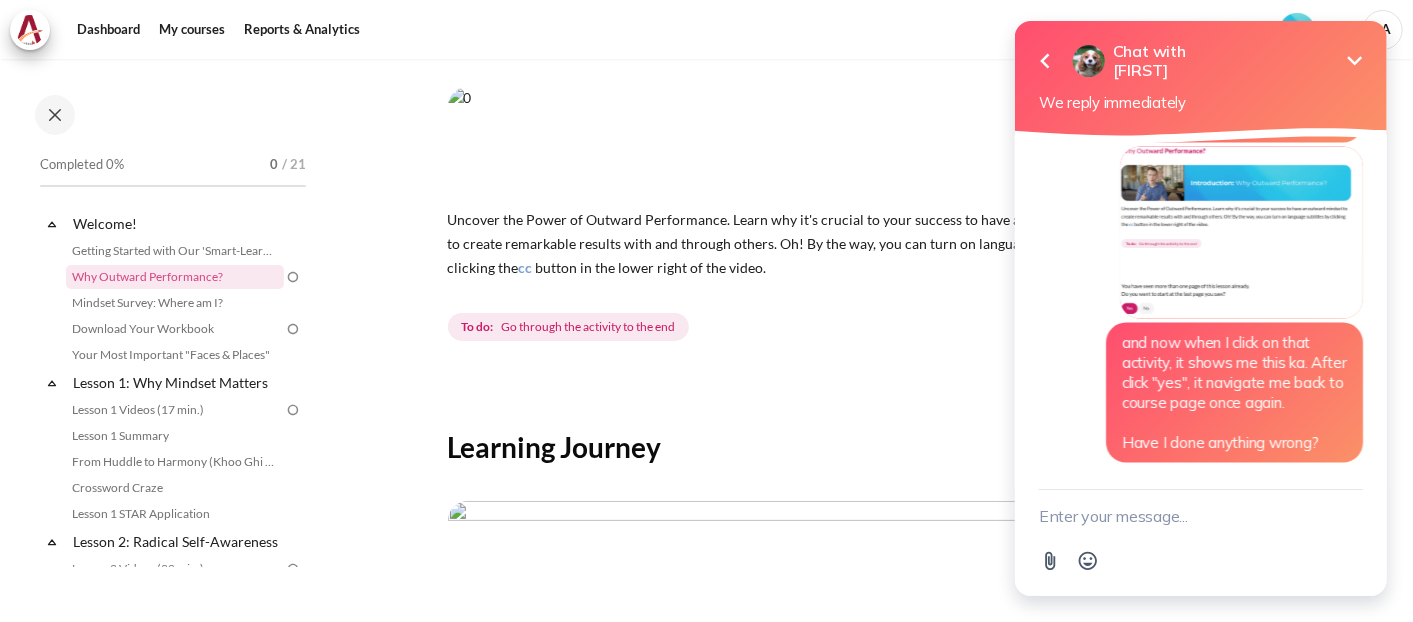 scroll, scrollTop: 1707, scrollLeft: 0, axis: vertical 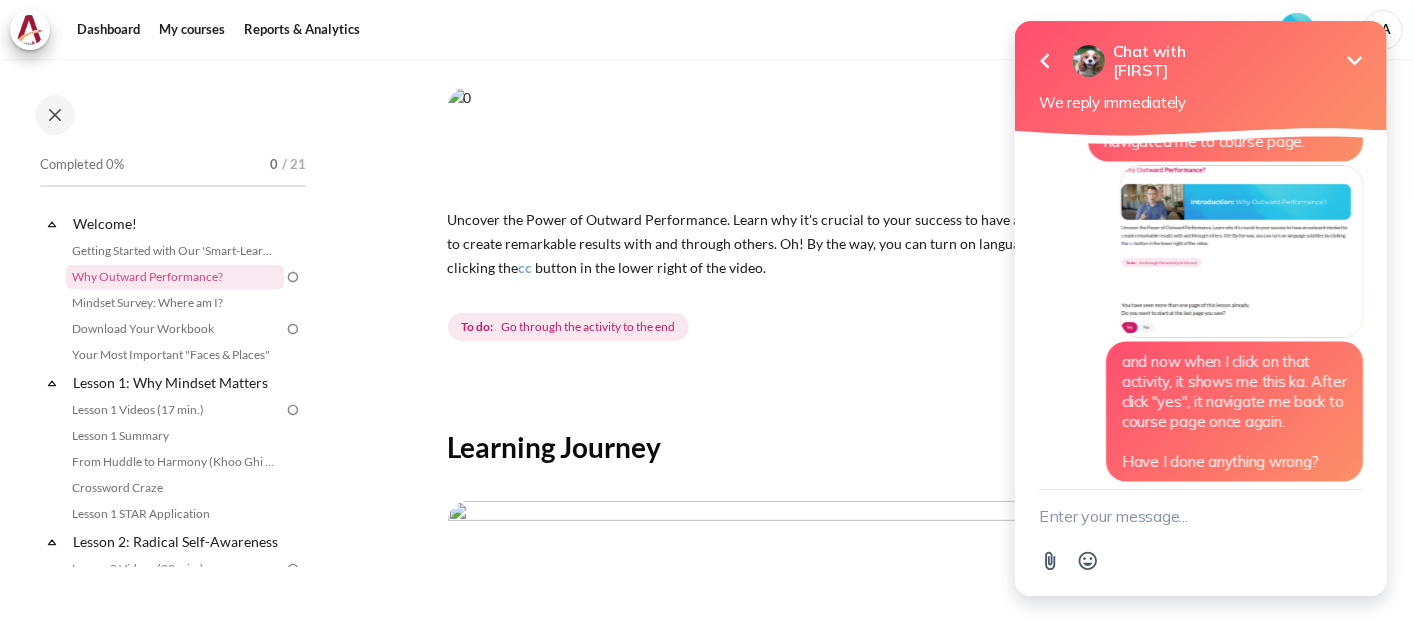 click on "Minimize" at bounding box center [1354, 61] 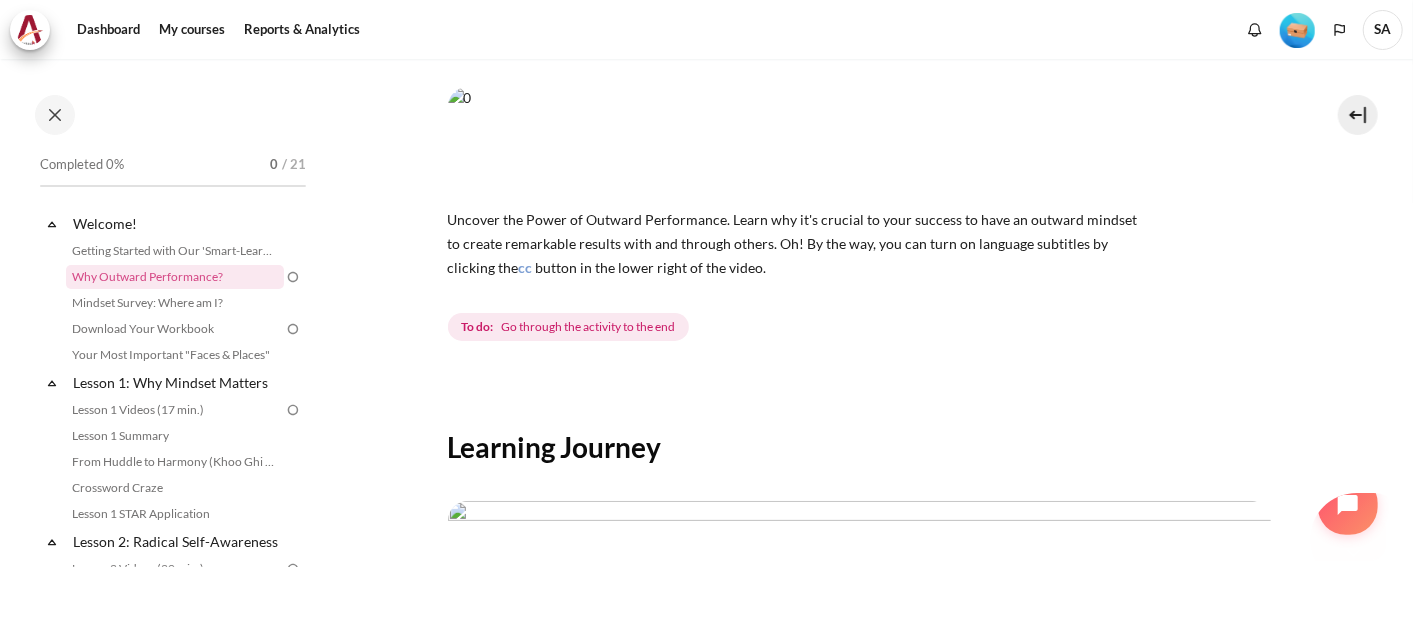 scroll, scrollTop: 0, scrollLeft: 0, axis: both 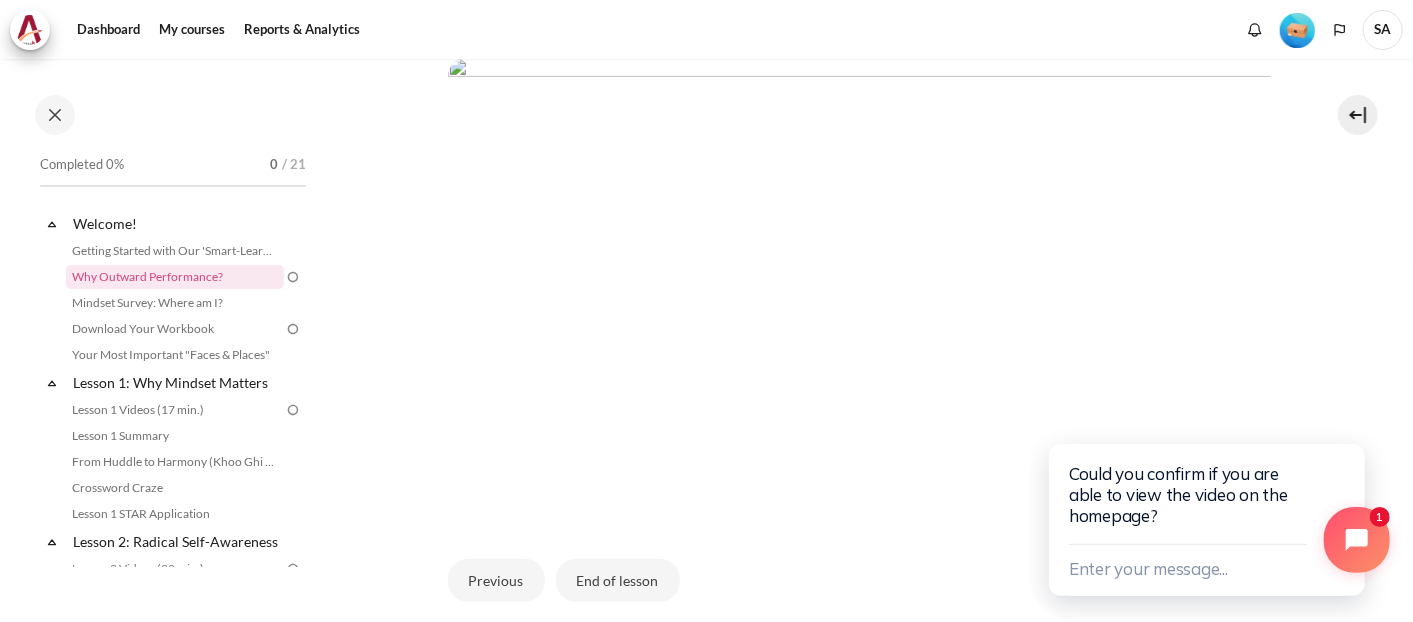 click 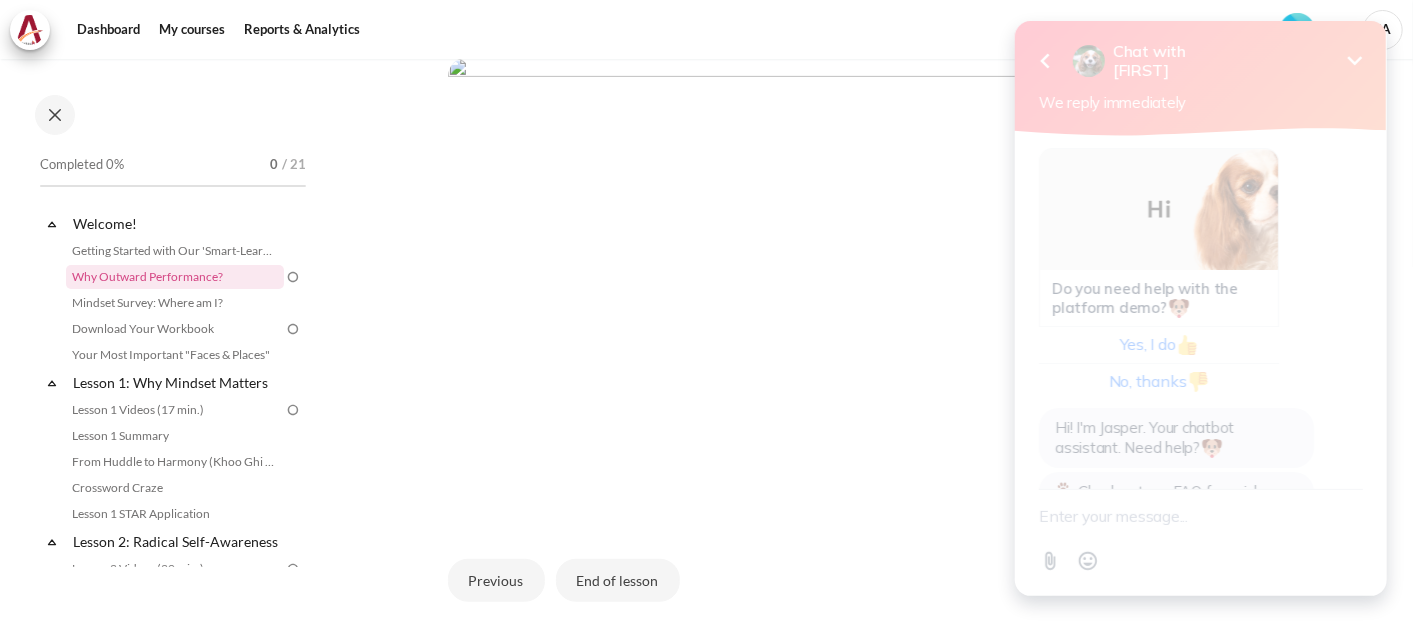 scroll, scrollTop: 1822, scrollLeft: 0, axis: vertical 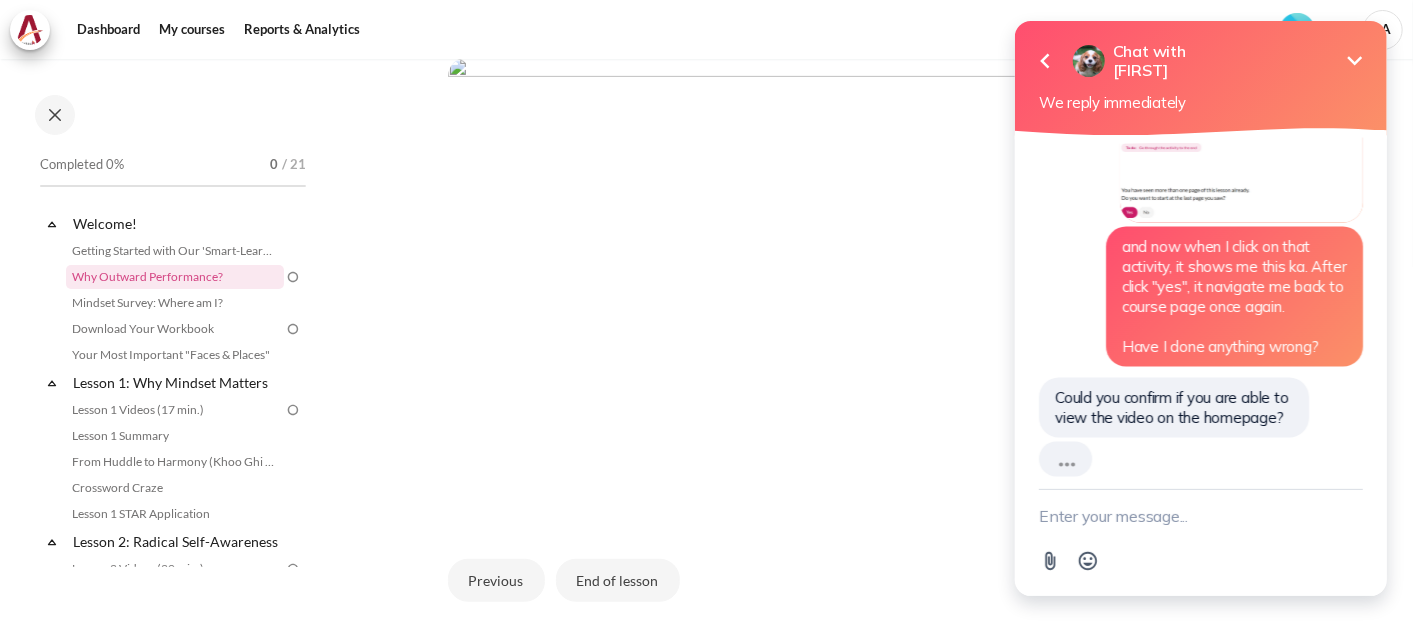 click at bounding box center [859, 290] 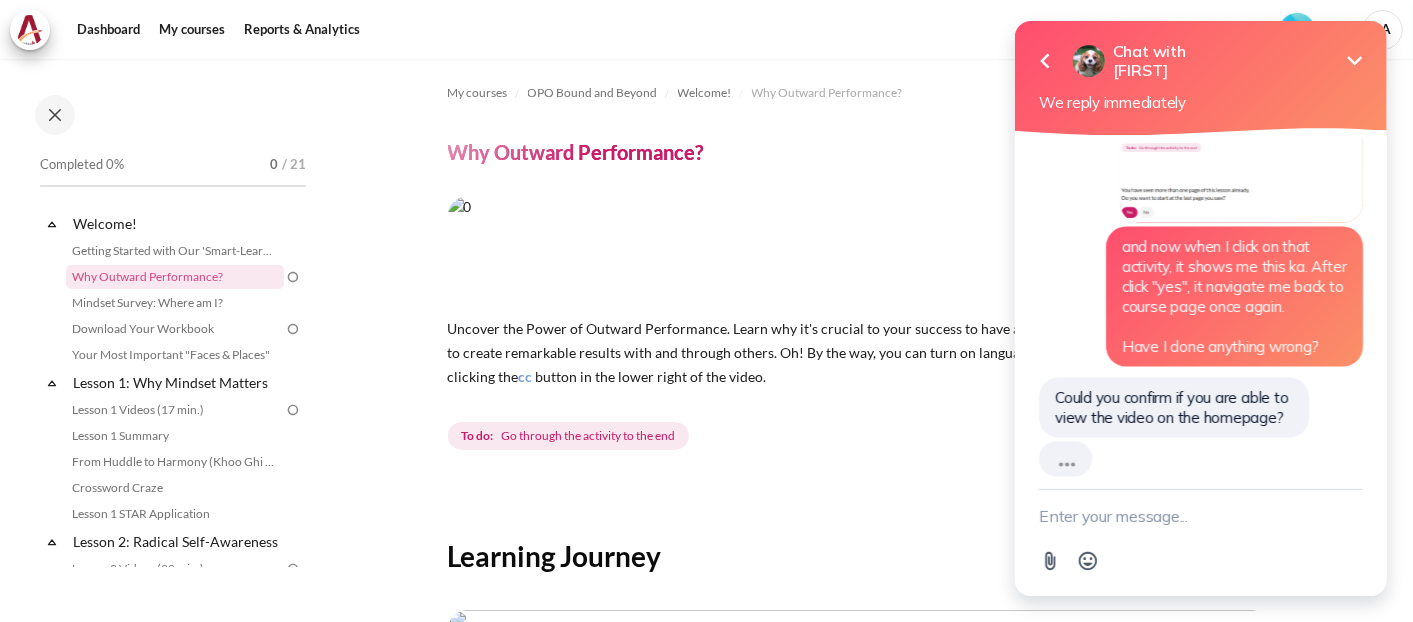 scroll, scrollTop: 0, scrollLeft: 0, axis: both 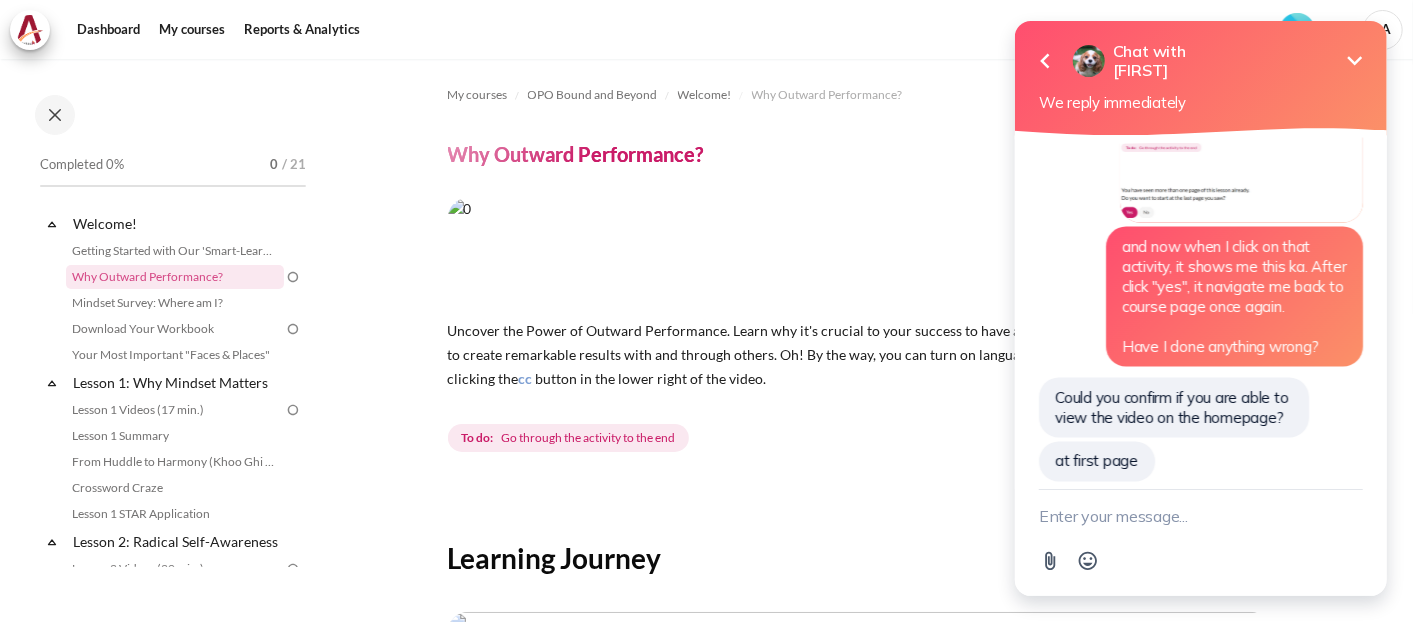 click at bounding box center (798, 252) 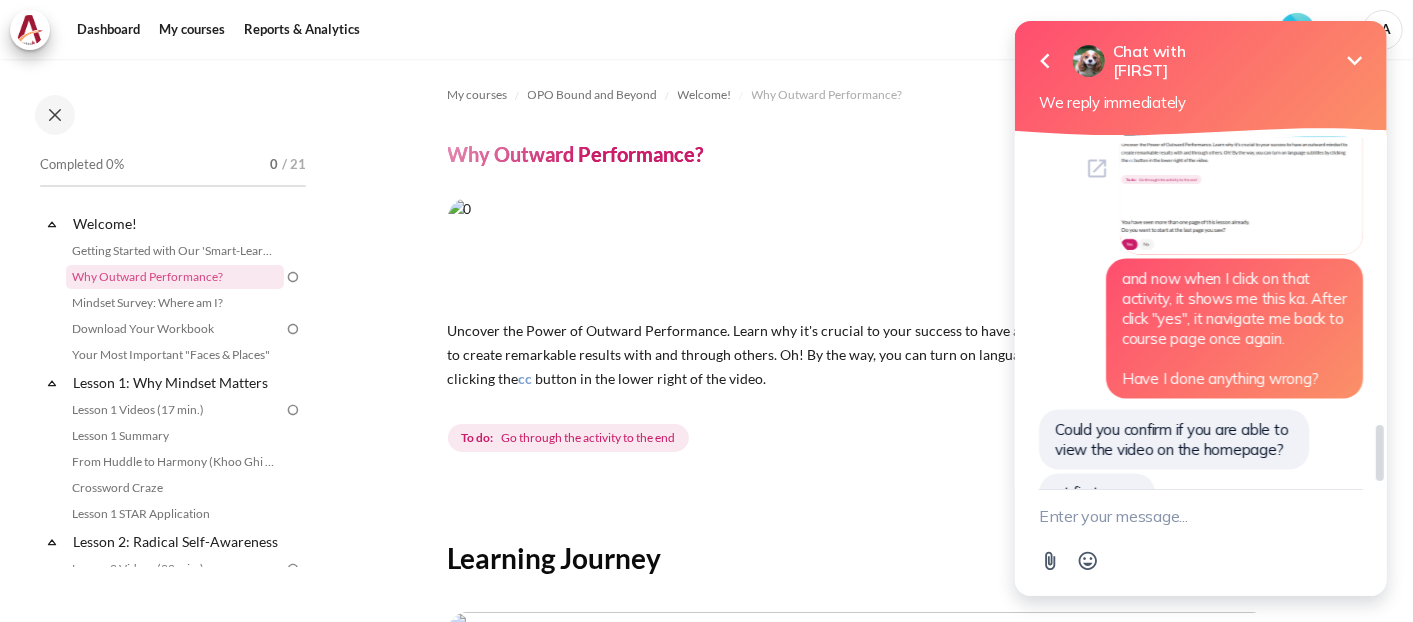 scroll, scrollTop: 1822, scrollLeft: 0, axis: vertical 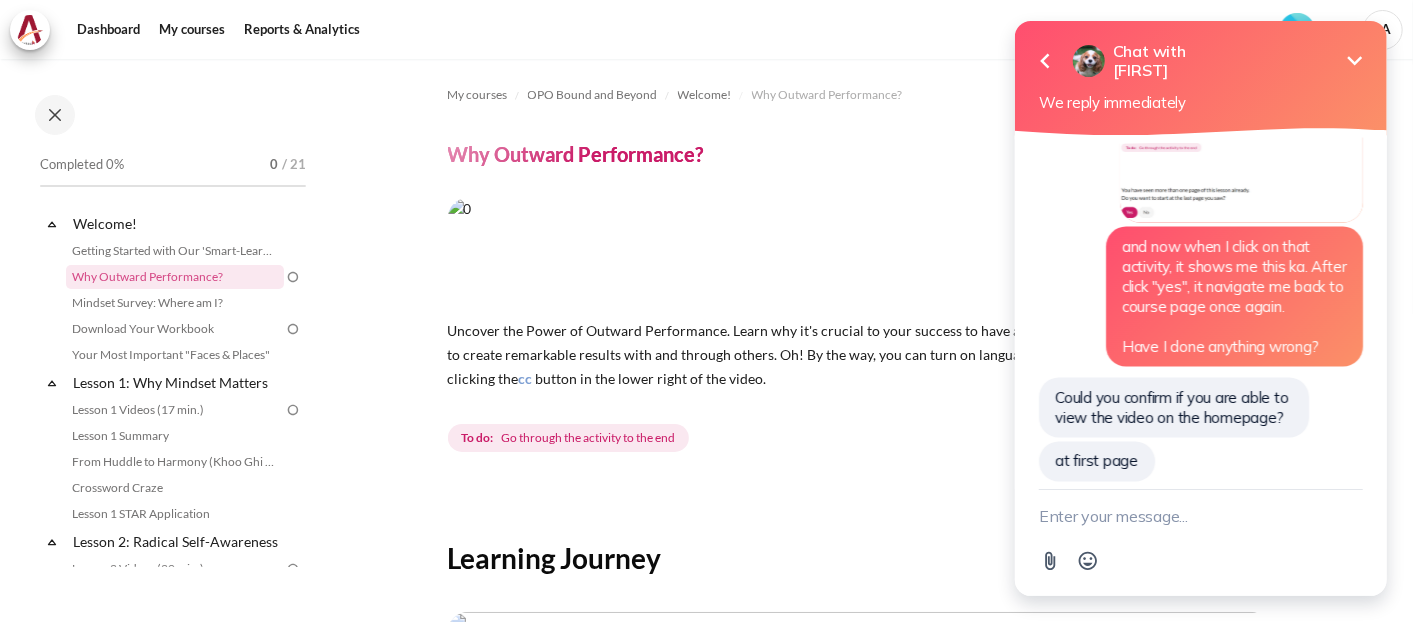 click 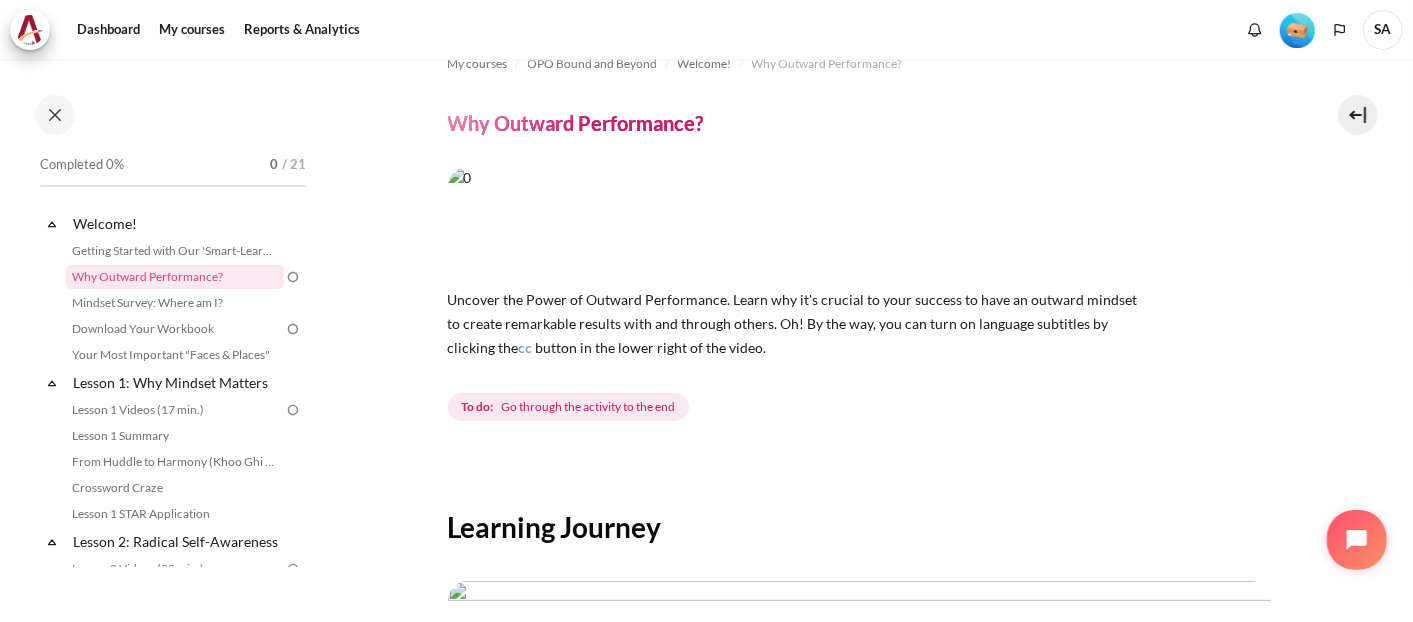 scroll, scrollTop: 0, scrollLeft: 0, axis: both 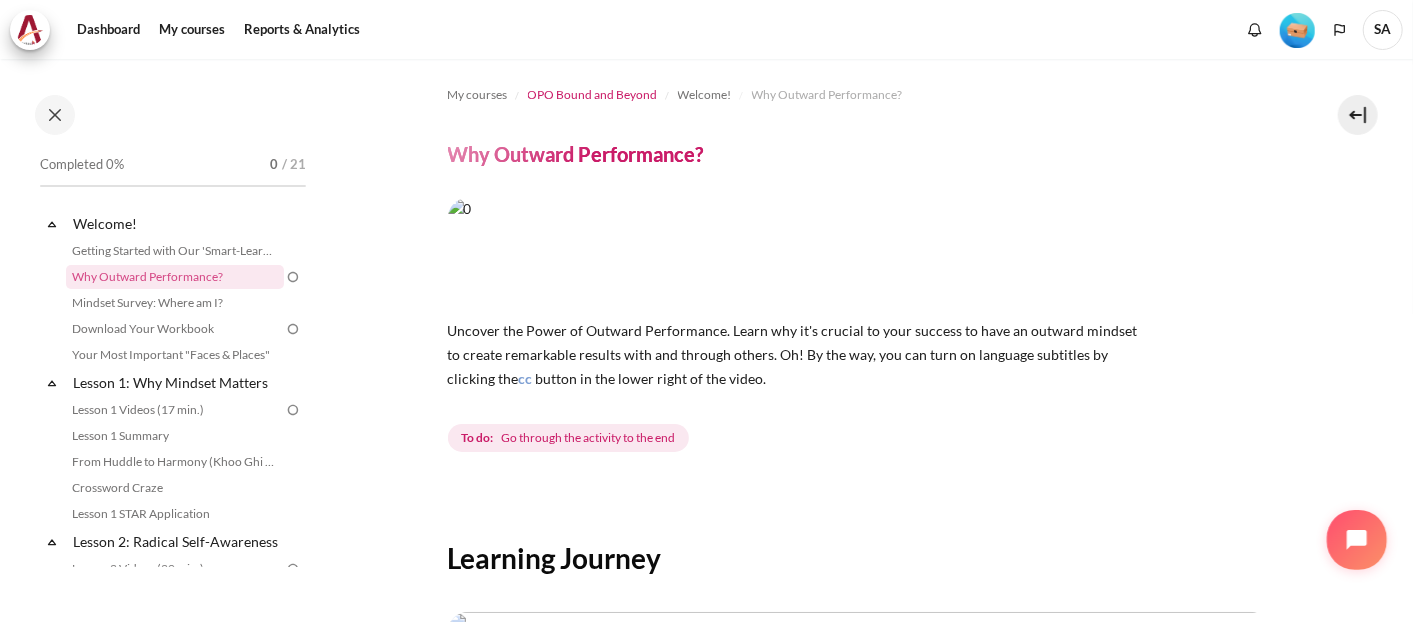 click on "OPO Bound and Beyond" at bounding box center [593, 95] 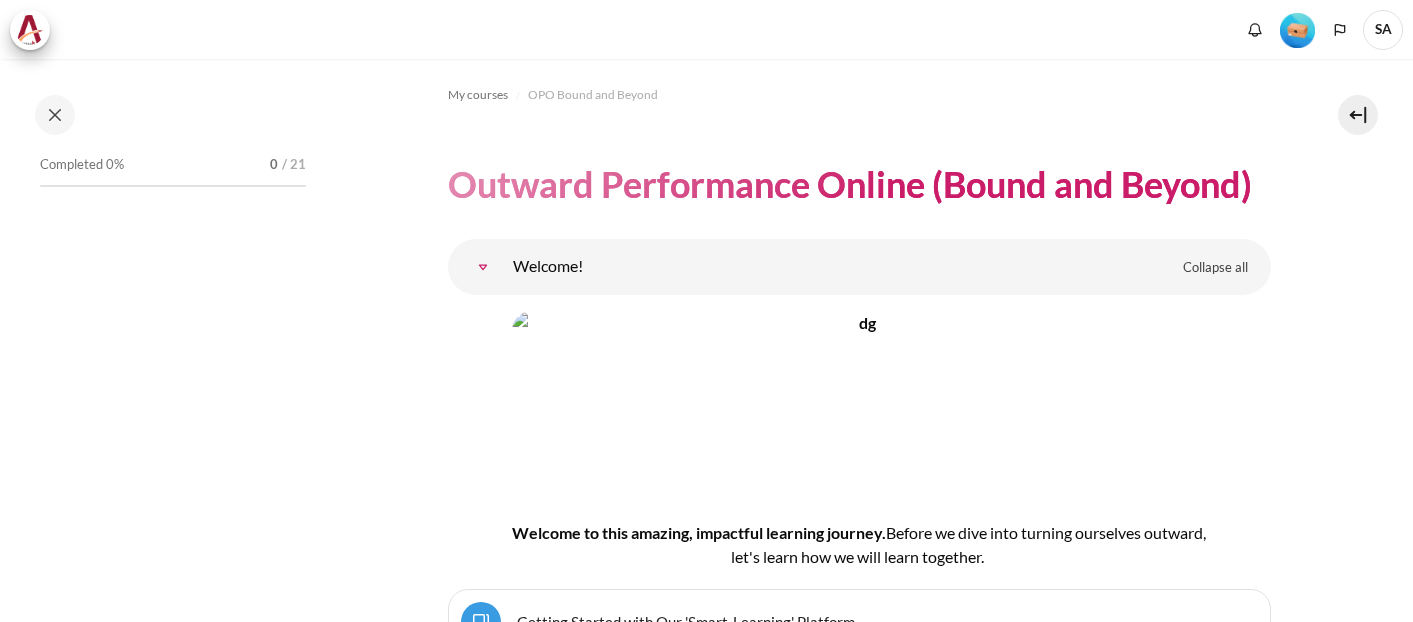 scroll, scrollTop: 0, scrollLeft: 0, axis: both 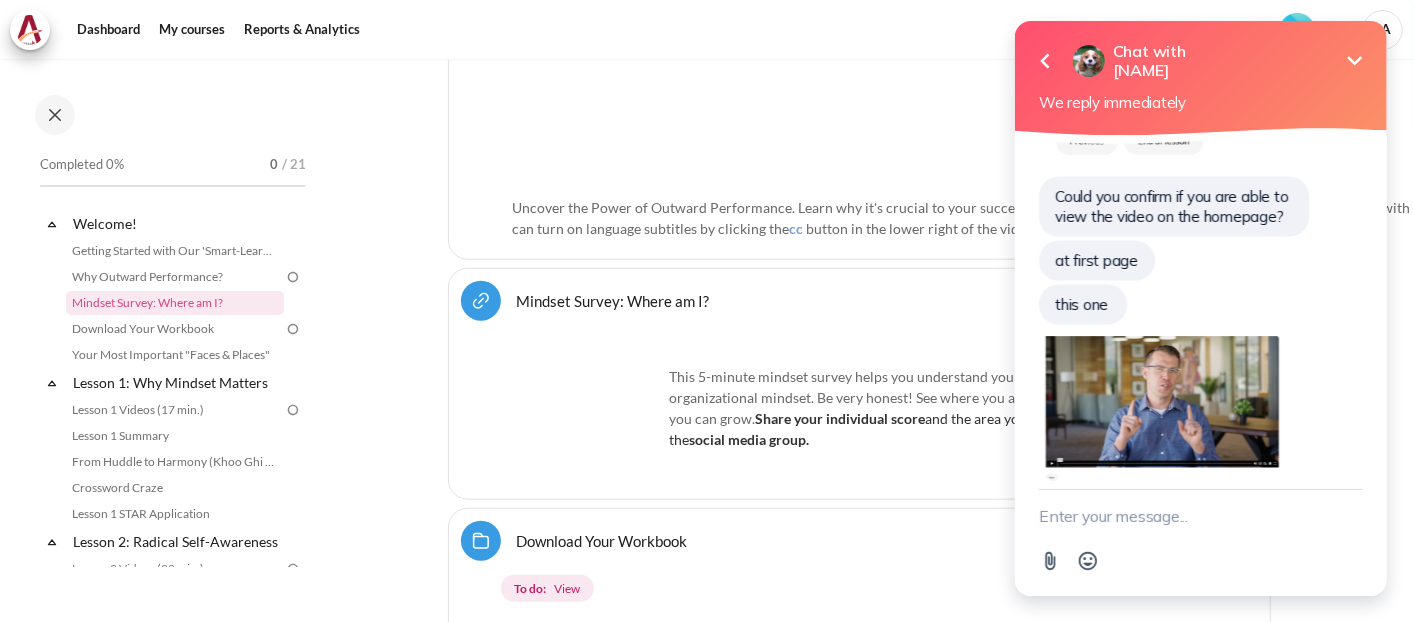click at bounding box center [1200, 516] 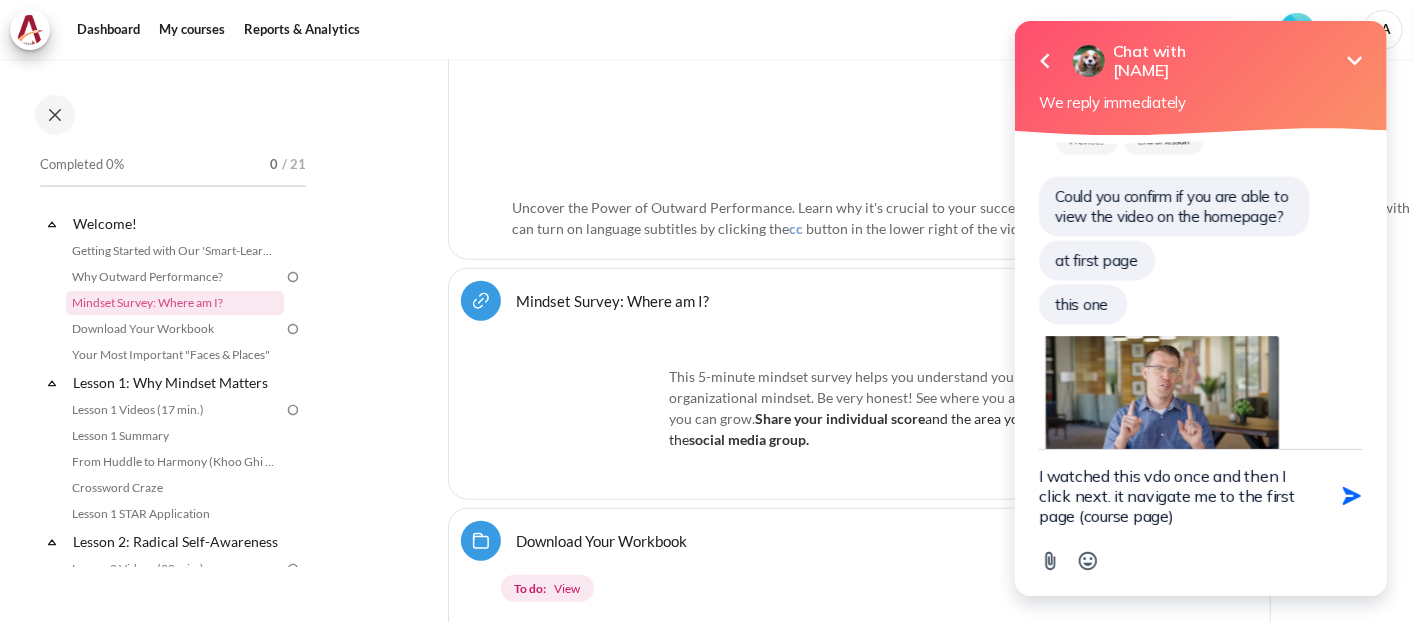 click on "I watched this vdo once and then I click next. it navigate me to the first page (course page)" at bounding box center [1175, 496] 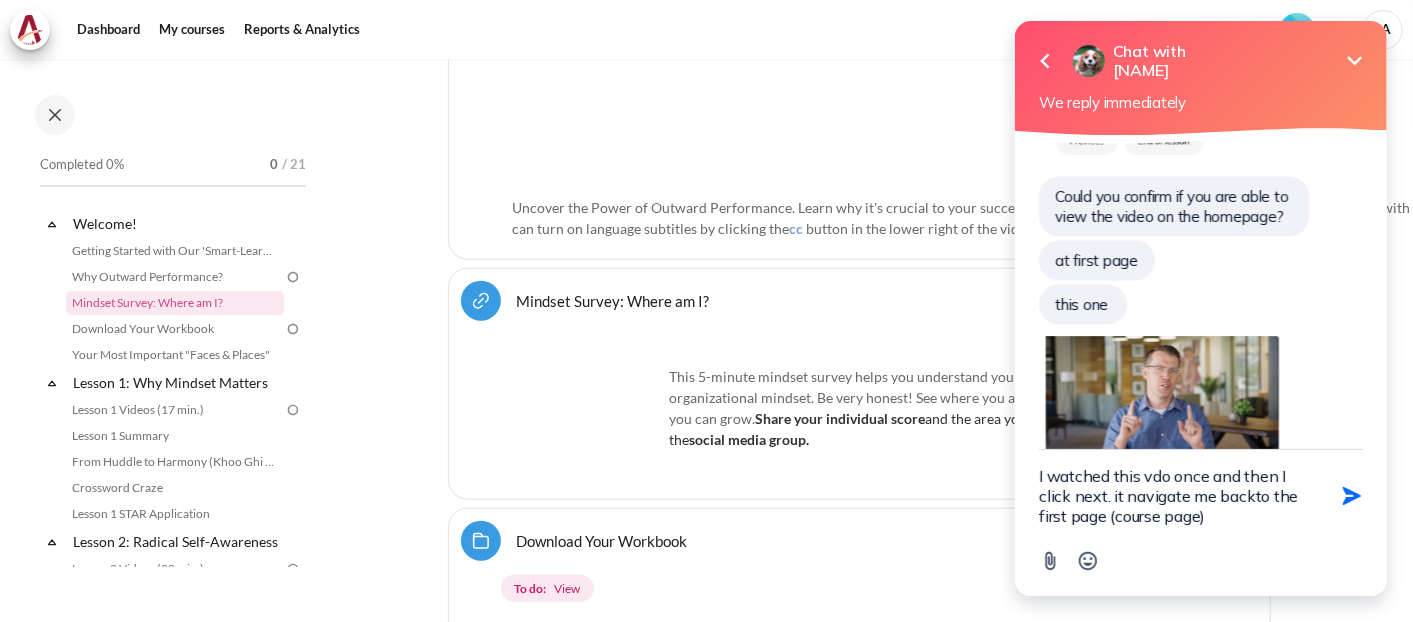 type on "I watched this vdo once and then I click next. it navigate me back to the first page (course page)" 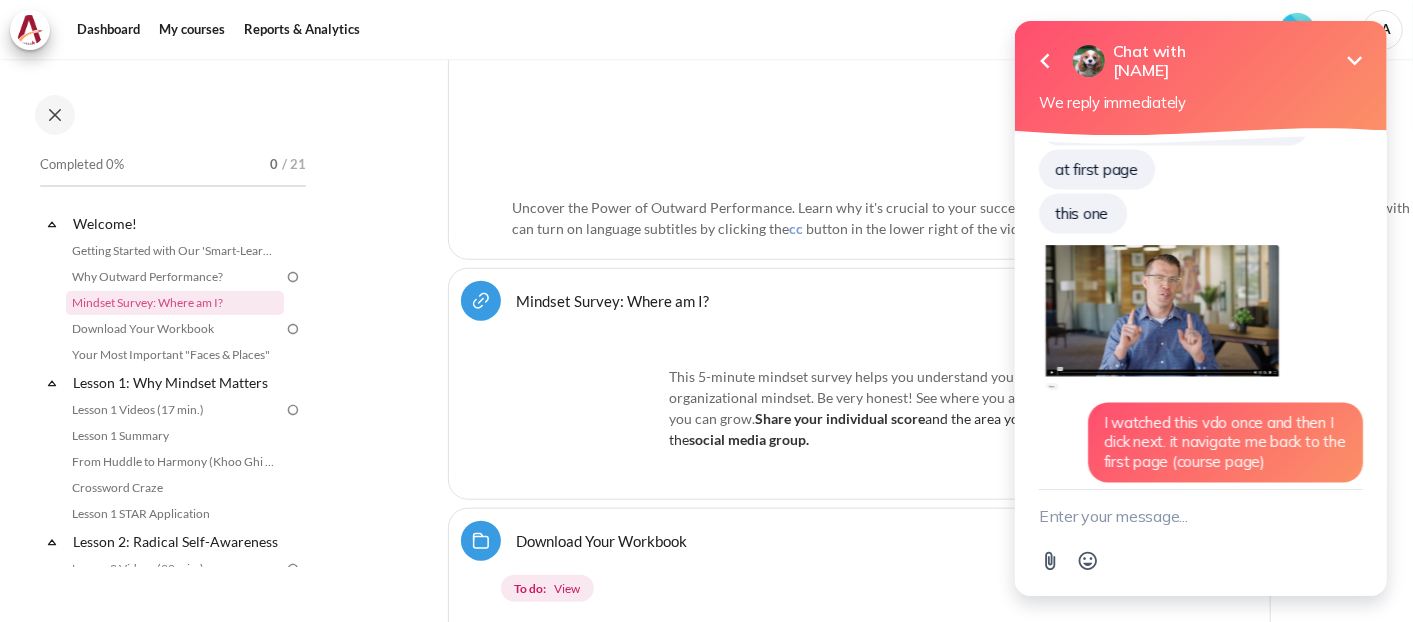 scroll, scrollTop: 1874, scrollLeft: 0, axis: vertical 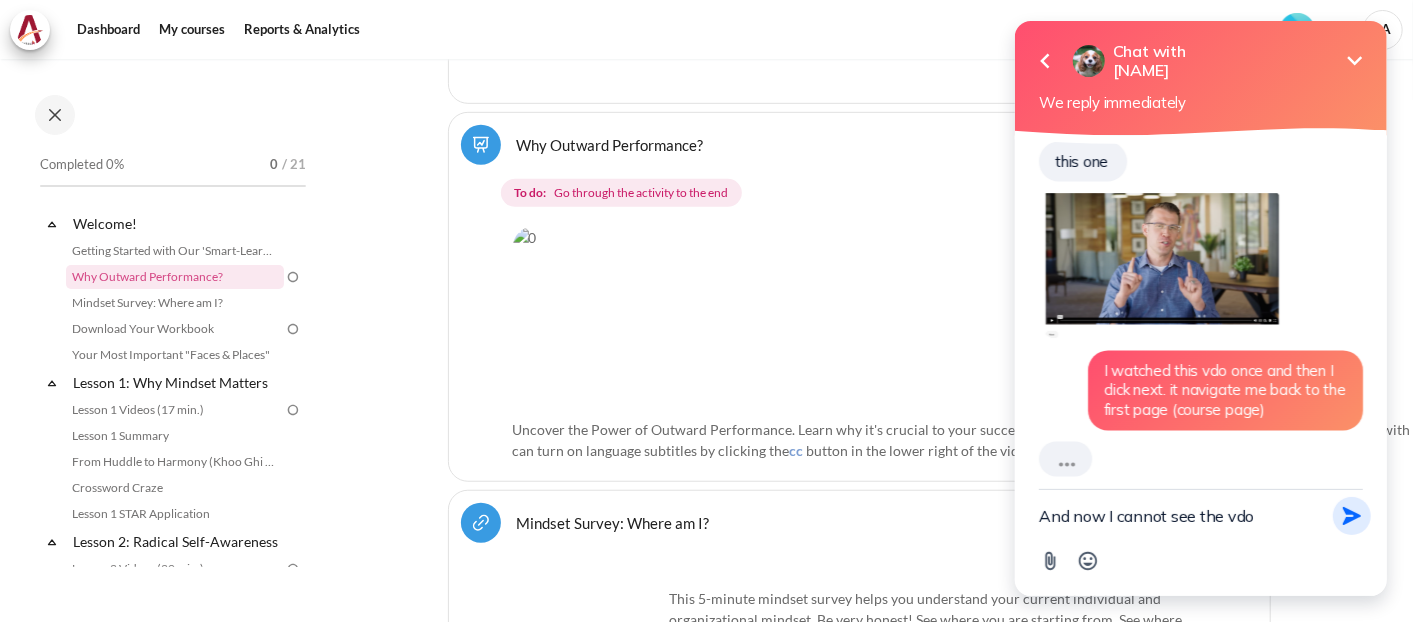 type on "And now I cannot see the vdo" 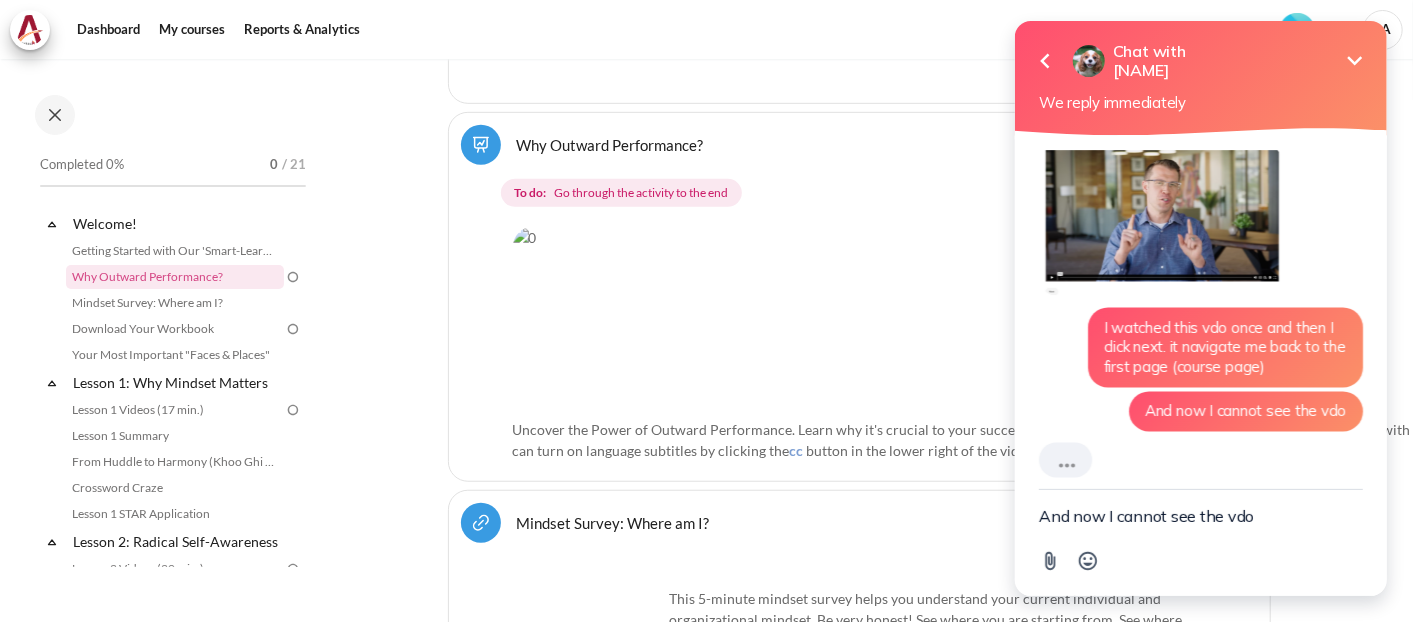 click 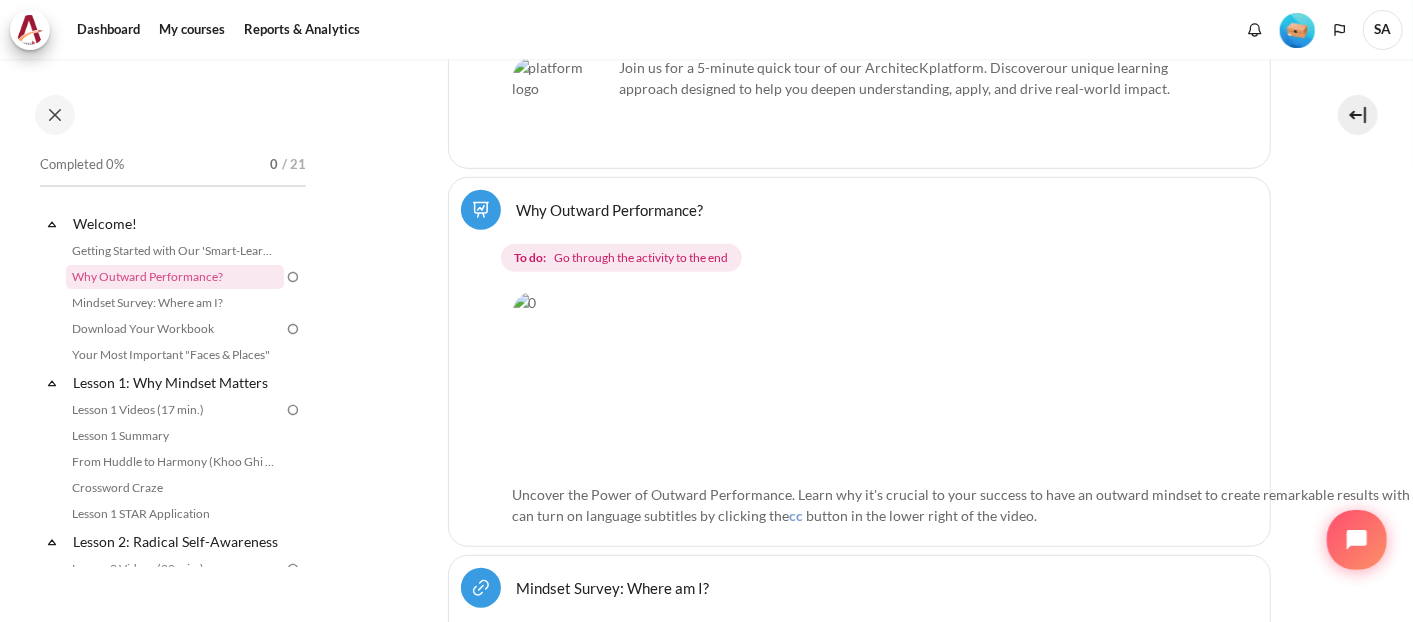 scroll, scrollTop: 611, scrollLeft: 0, axis: vertical 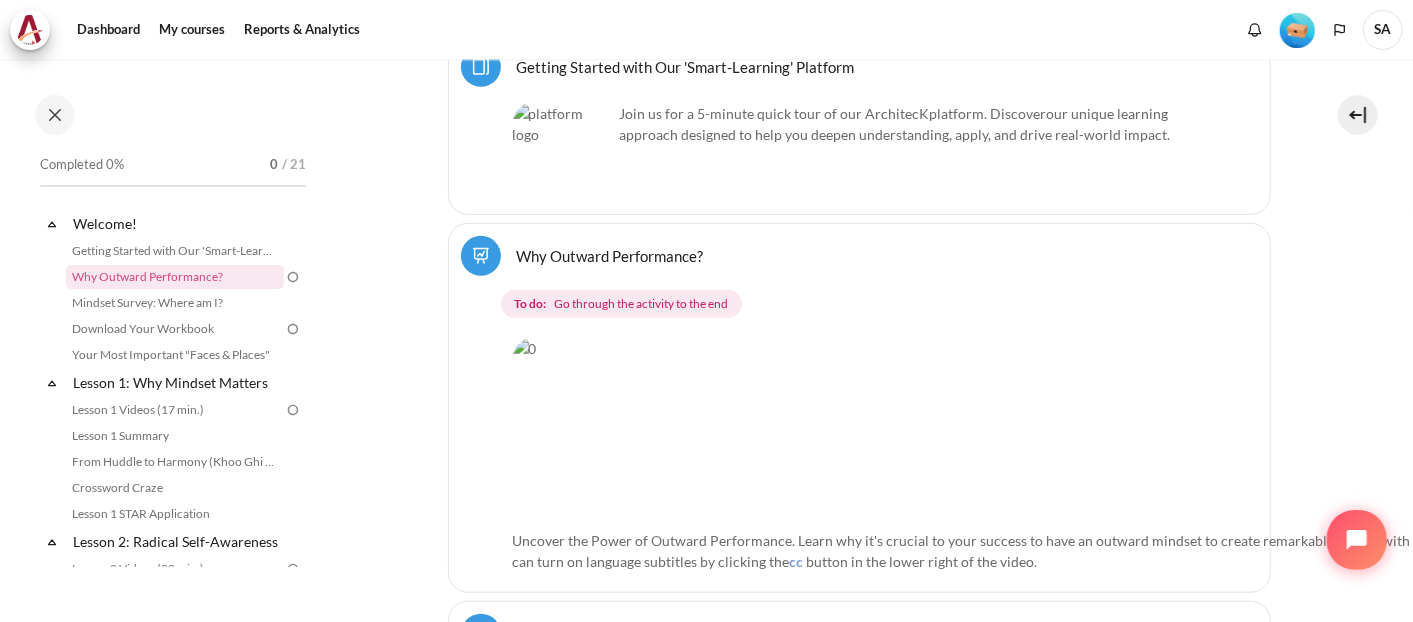 click at bounding box center (1095, 429) 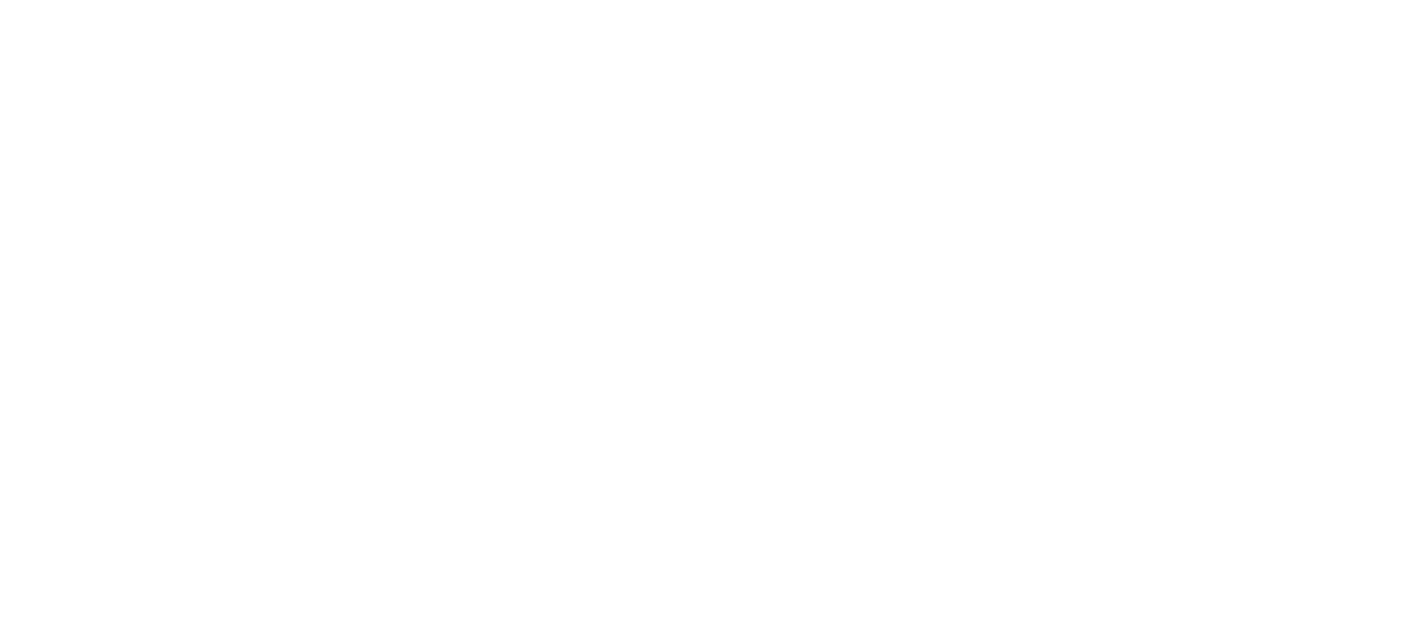 scroll, scrollTop: 0, scrollLeft: 0, axis: both 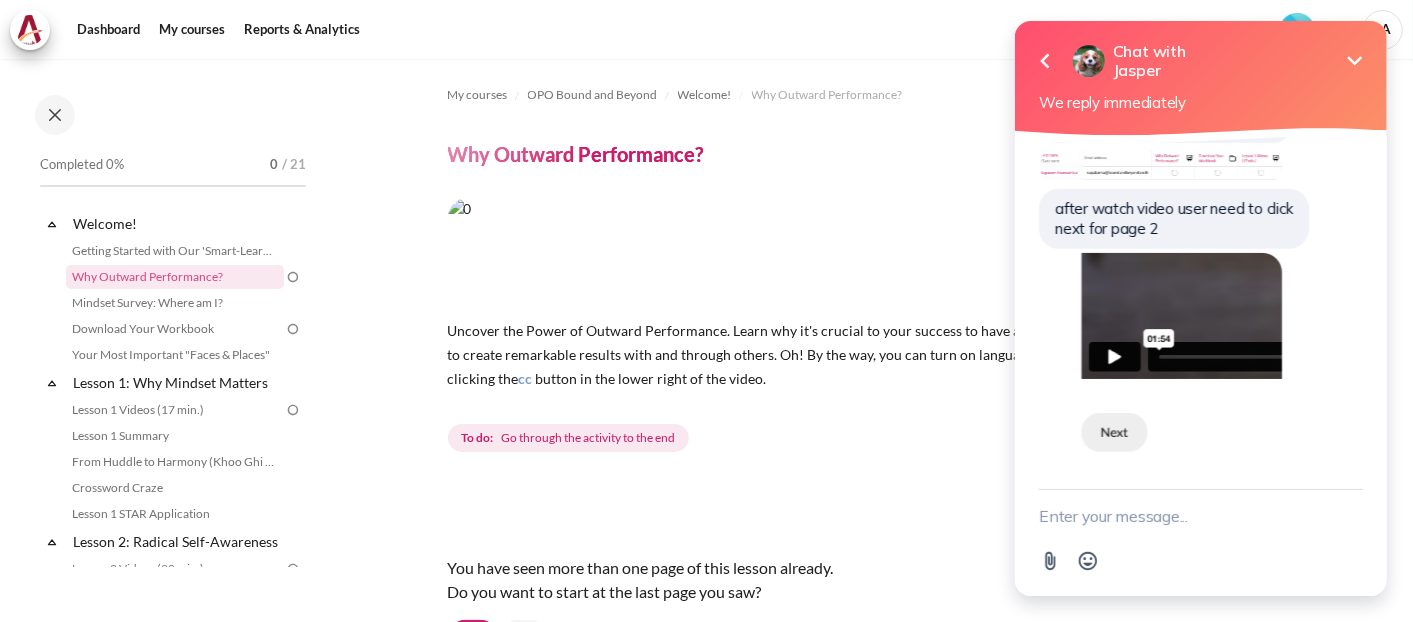 click at bounding box center (1200, 516) 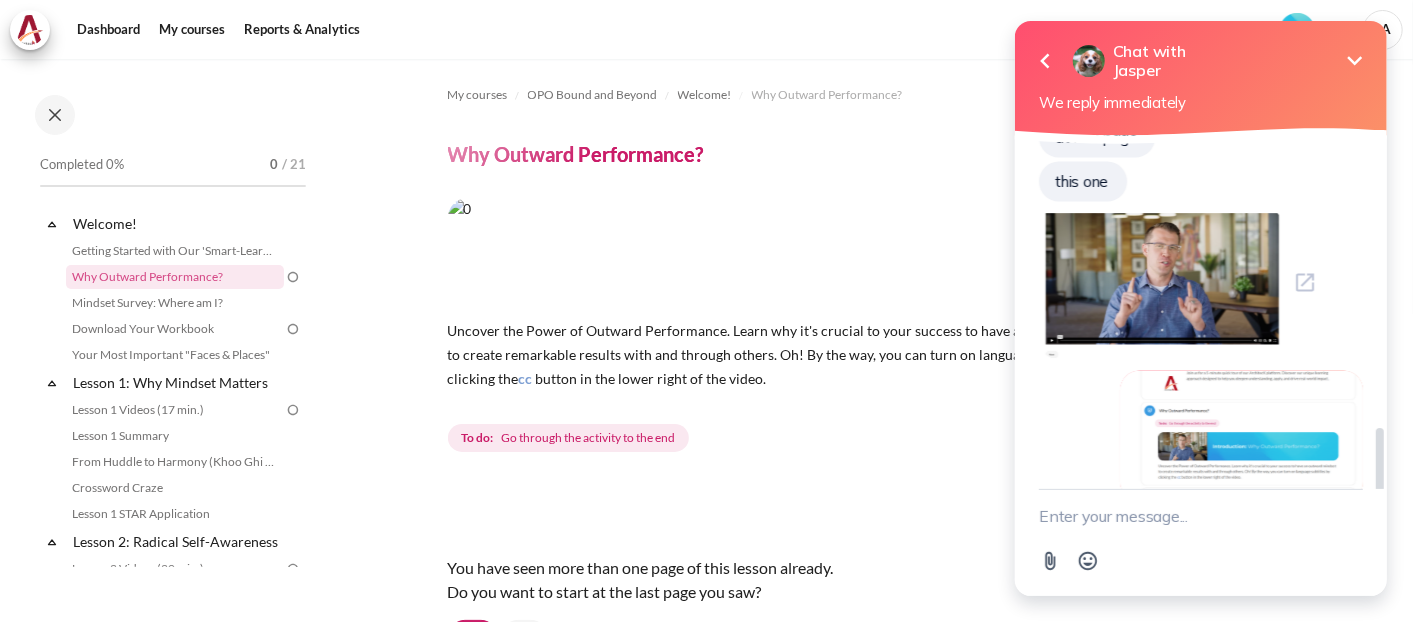 scroll, scrollTop: 1873, scrollLeft: 0, axis: vertical 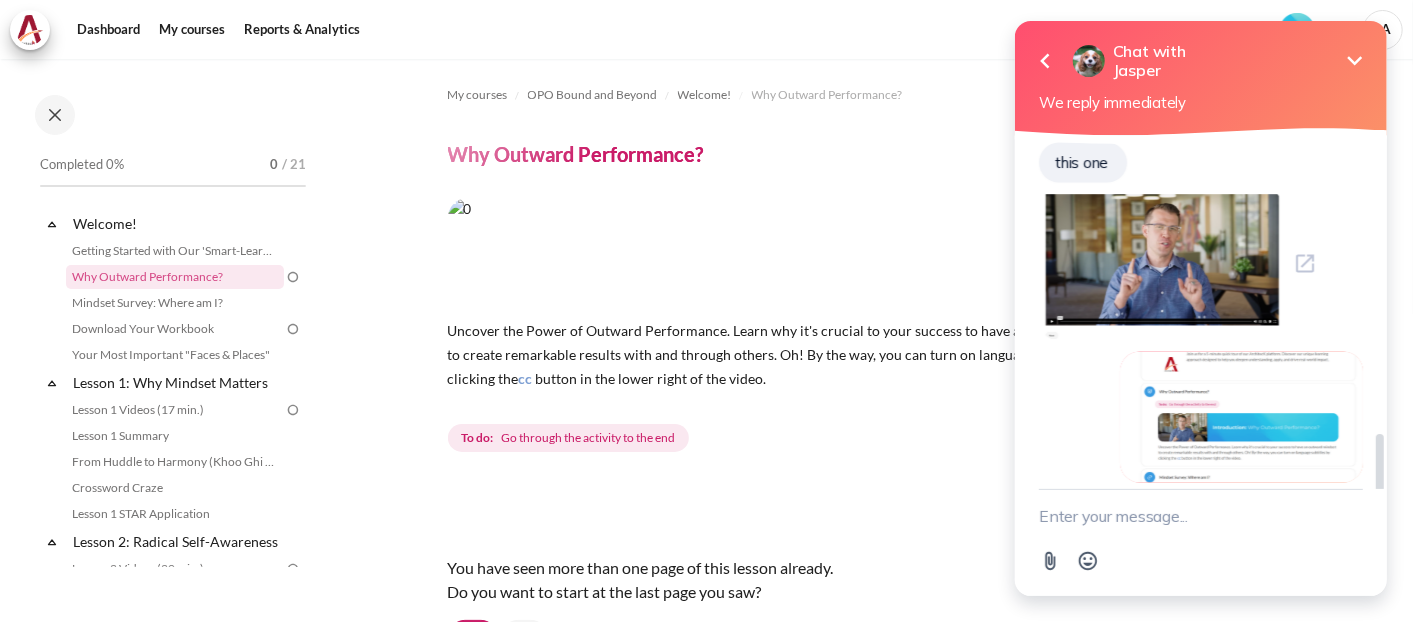 click at bounding box center [1159, 264] 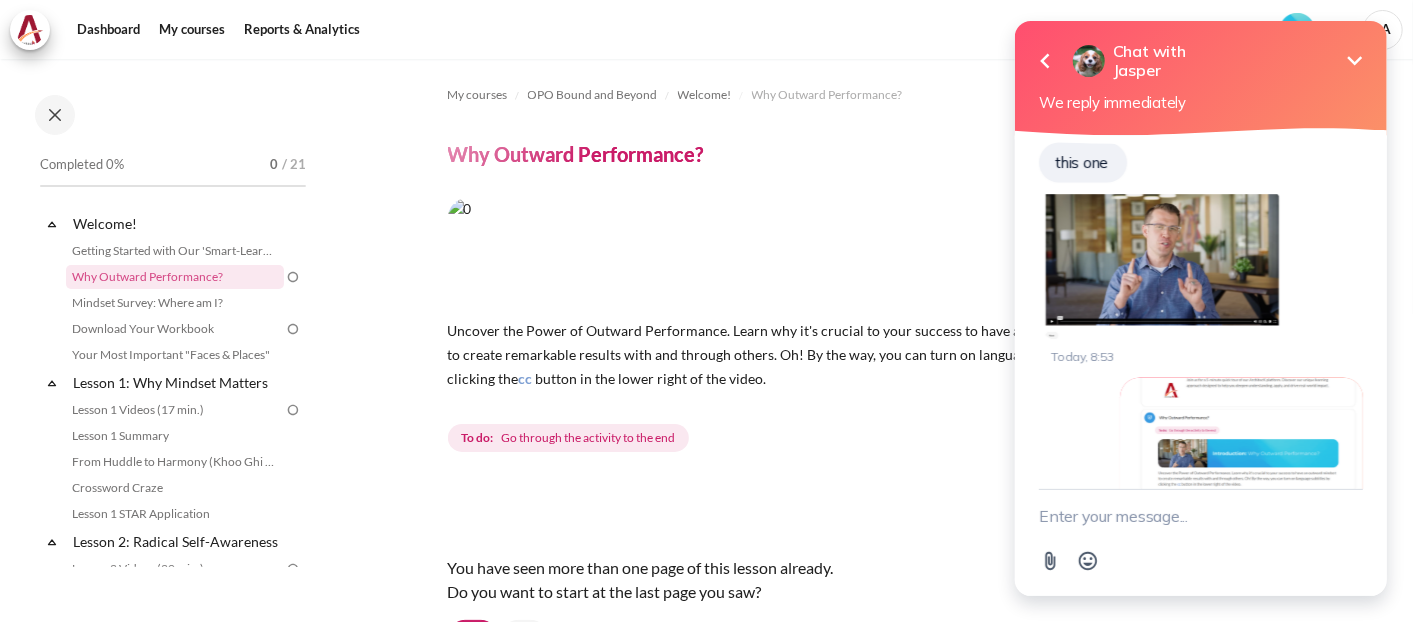 scroll, scrollTop: 0, scrollLeft: 0, axis: both 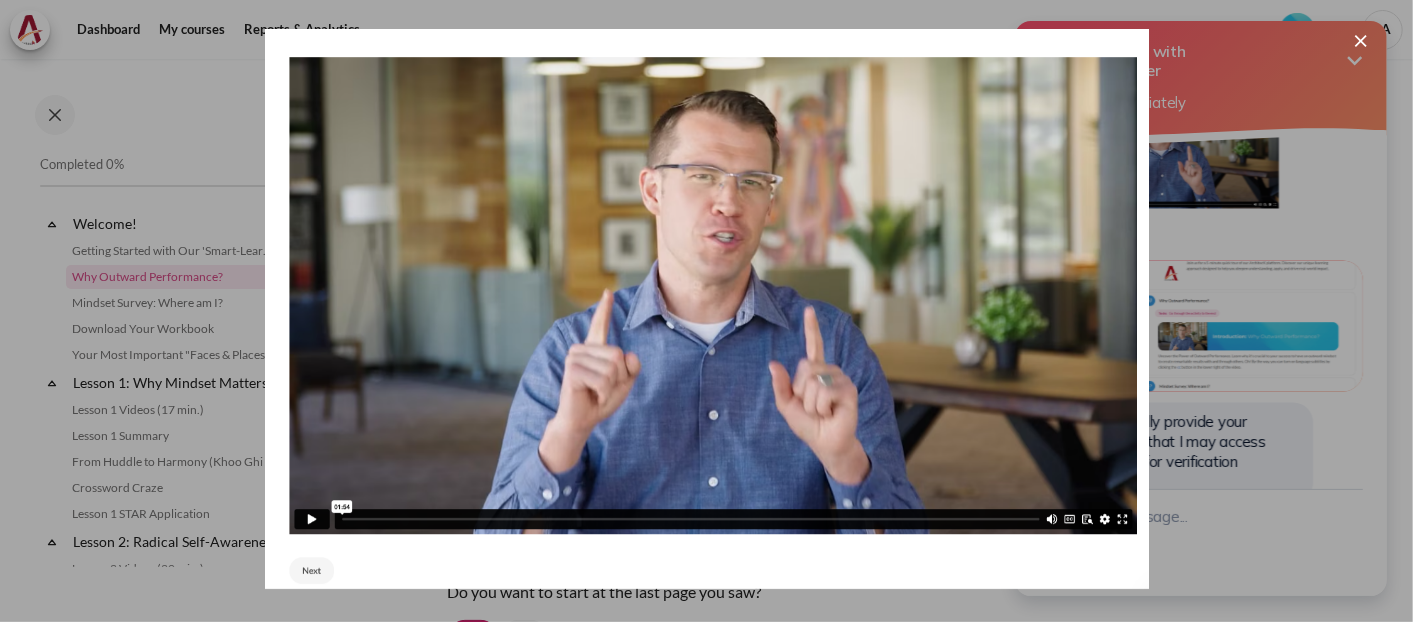 click at bounding box center [706, 311] 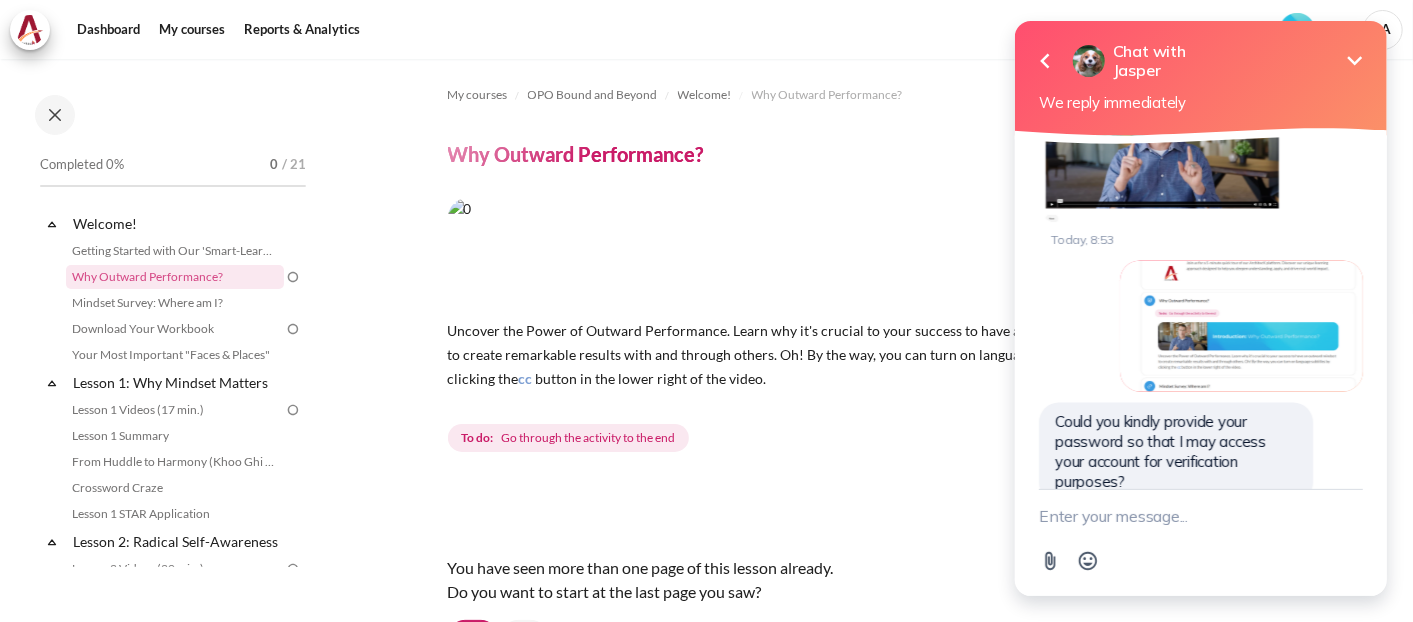 click at bounding box center [1200, 516] 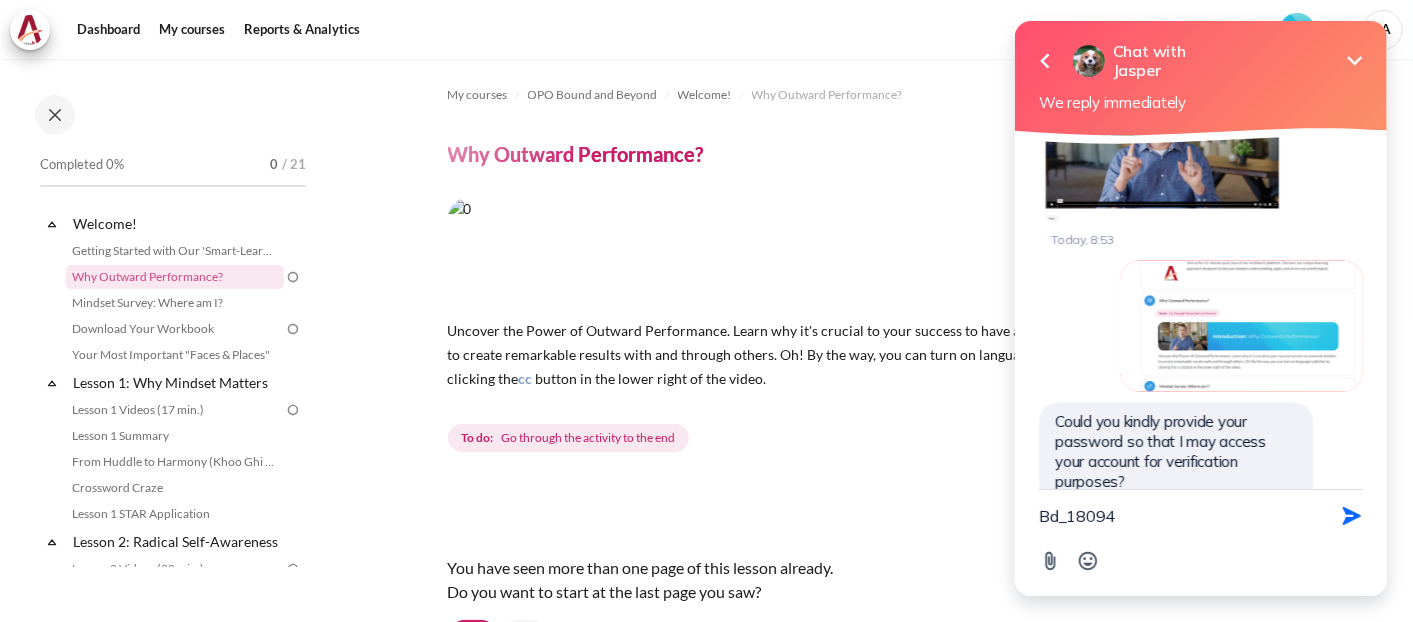type on "Bd_180941" 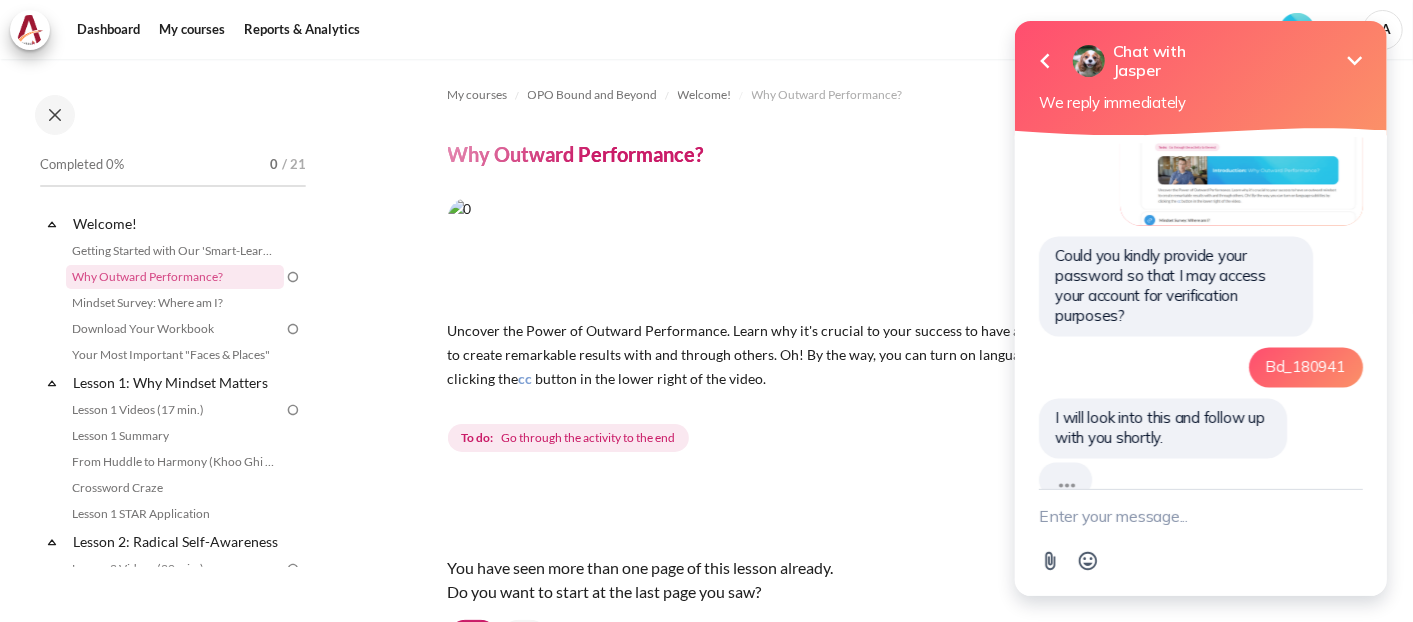 scroll, scrollTop: 2112, scrollLeft: 0, axis: vertical 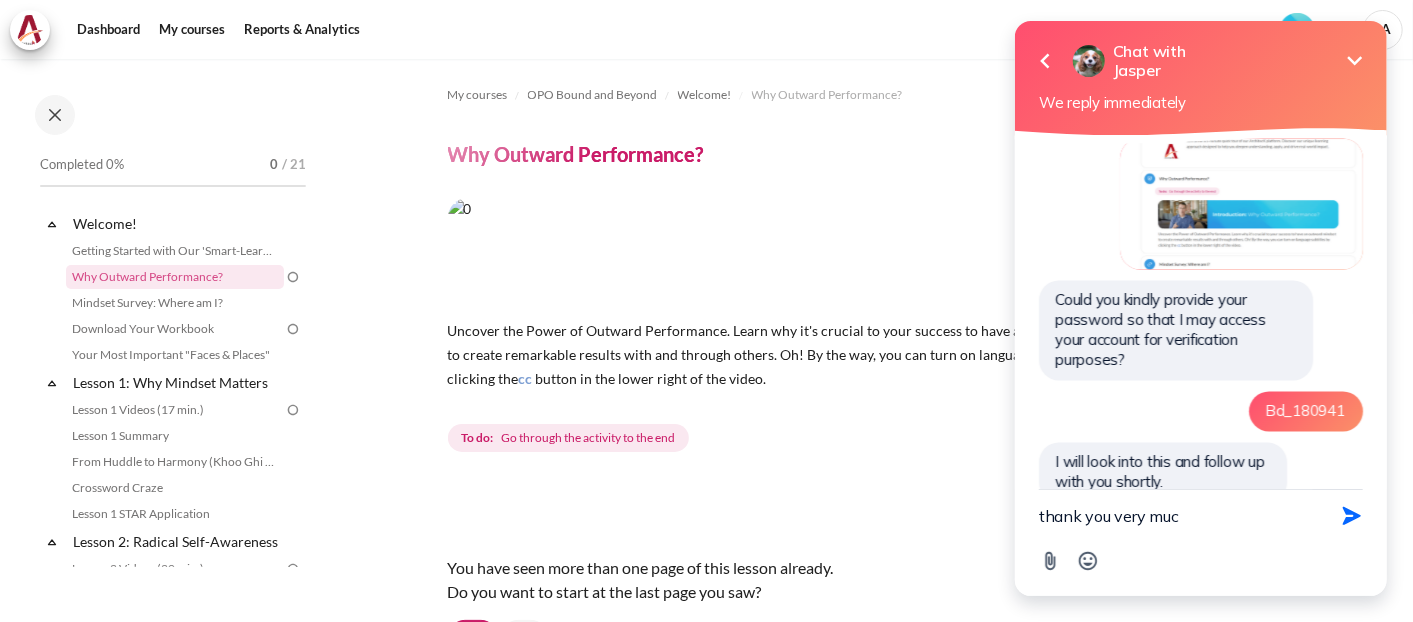 type on "thank you very much" 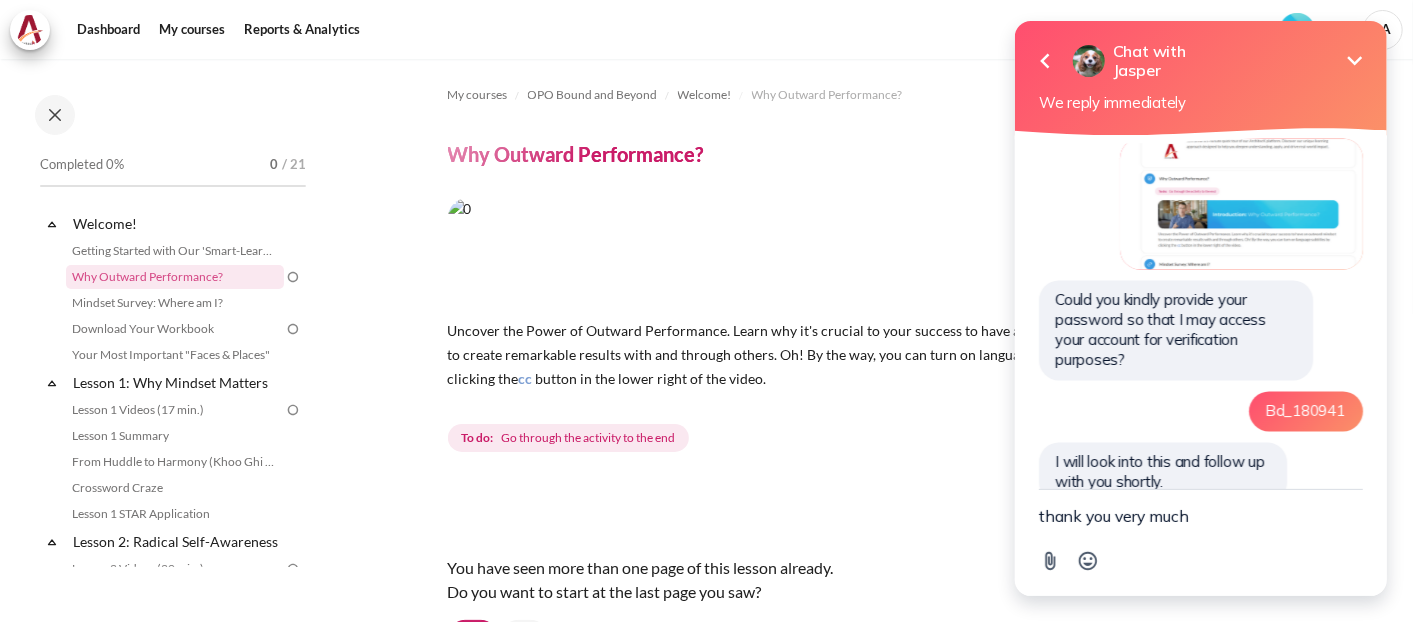 scroll, scrollTop: 2163, scrollLeft: 0, axis: vertical 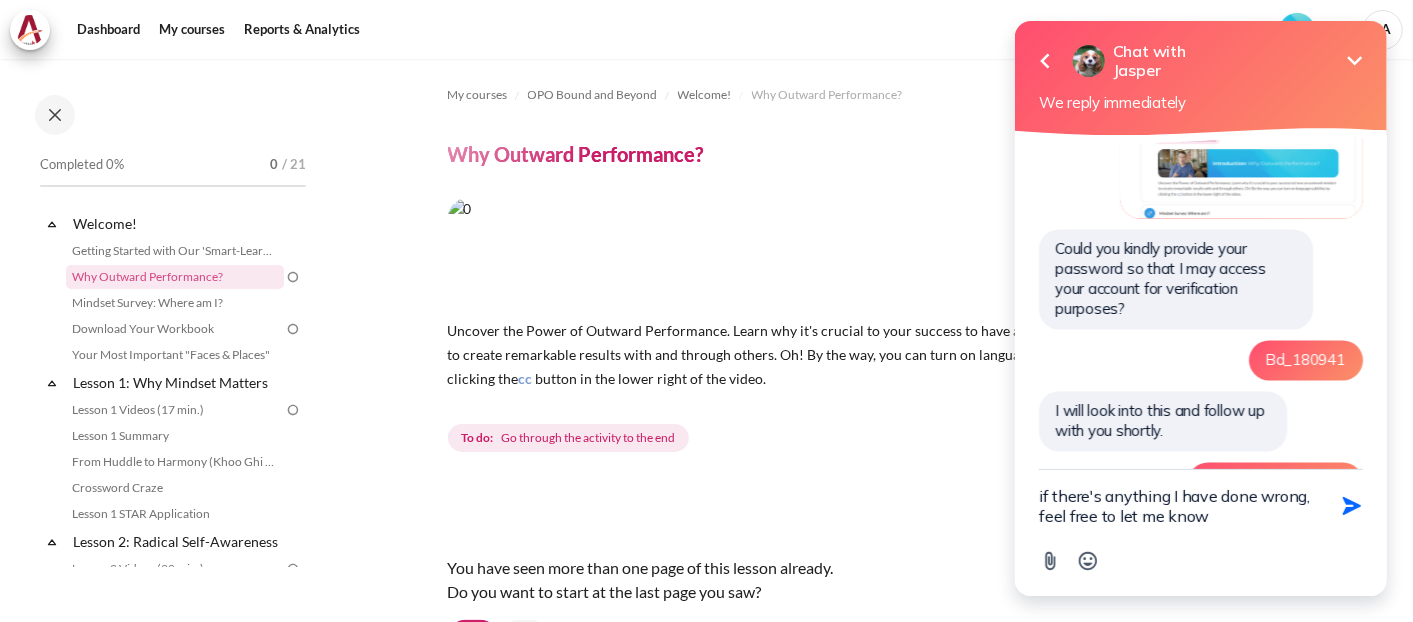 type on "if there's anything I have done wrong, feel free to let me know." 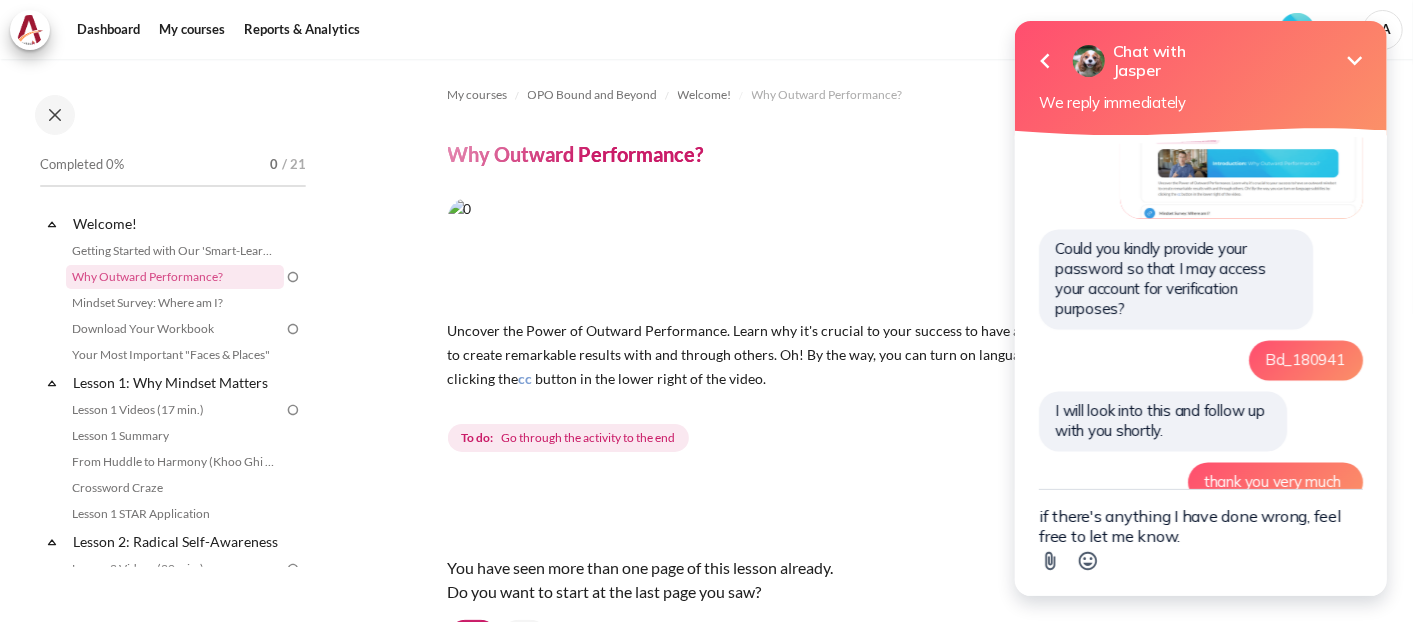 scroll, scrollTop: 2226, scrollLeft: 0, axis: vertical 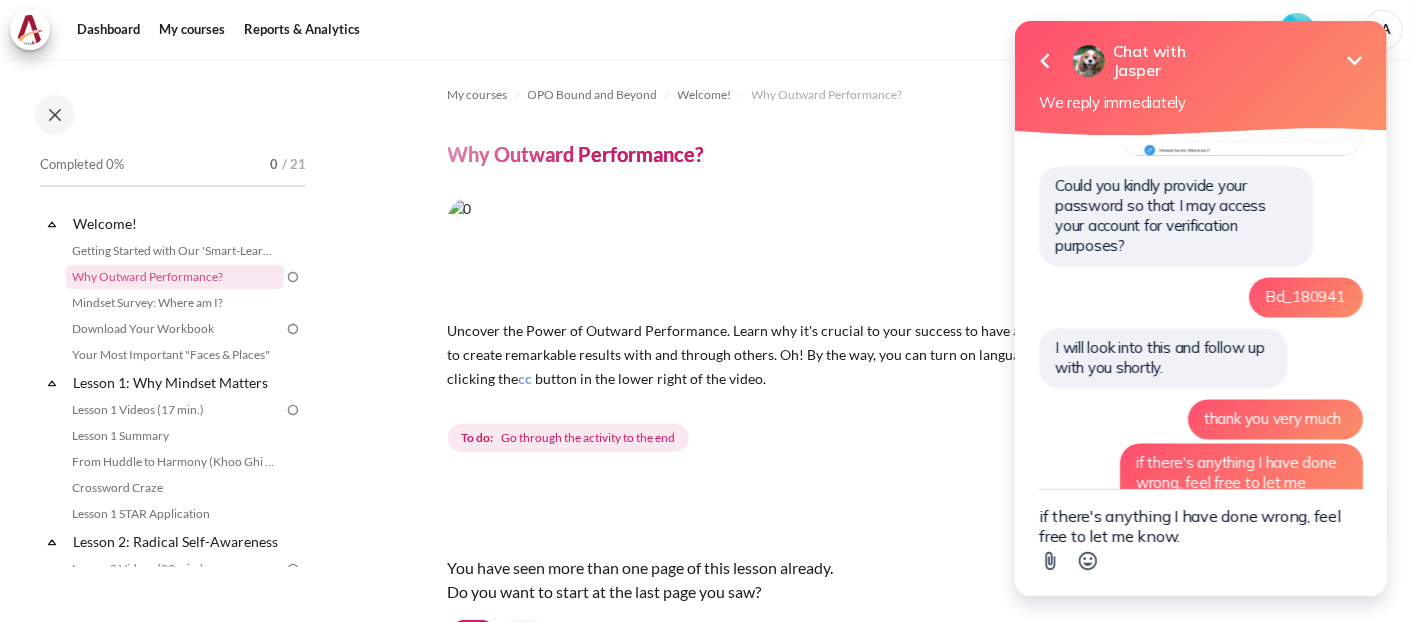 type 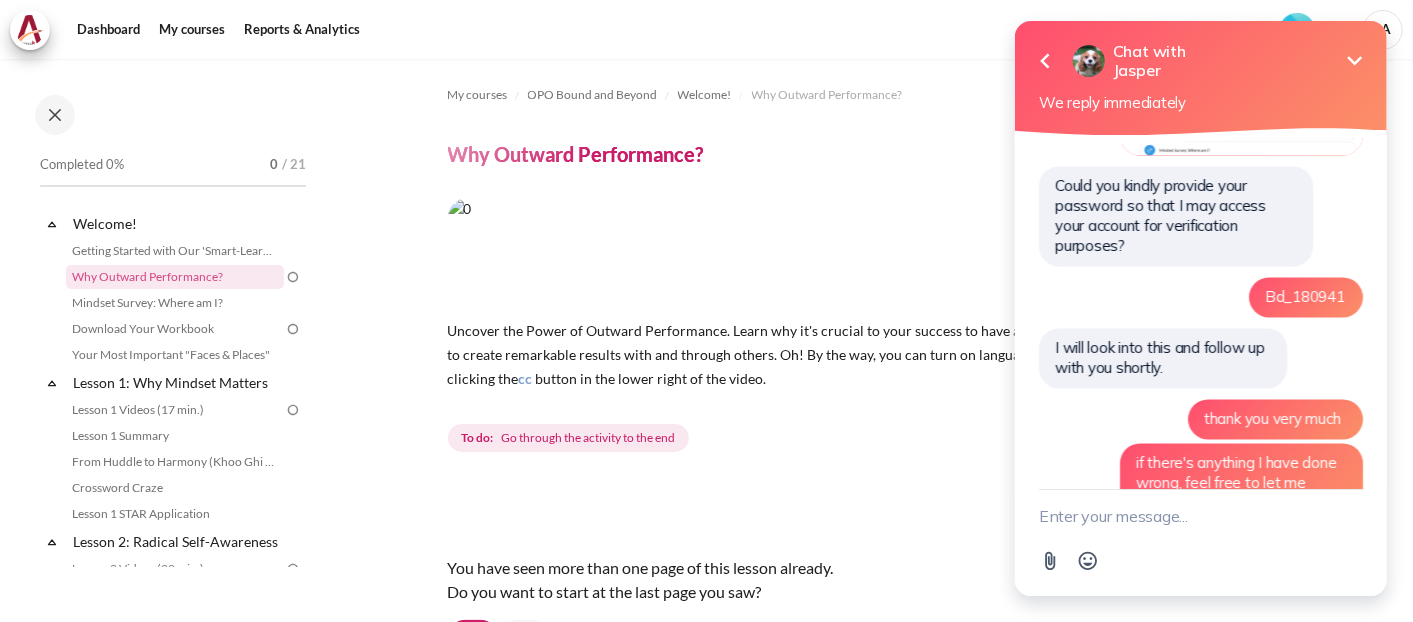 click 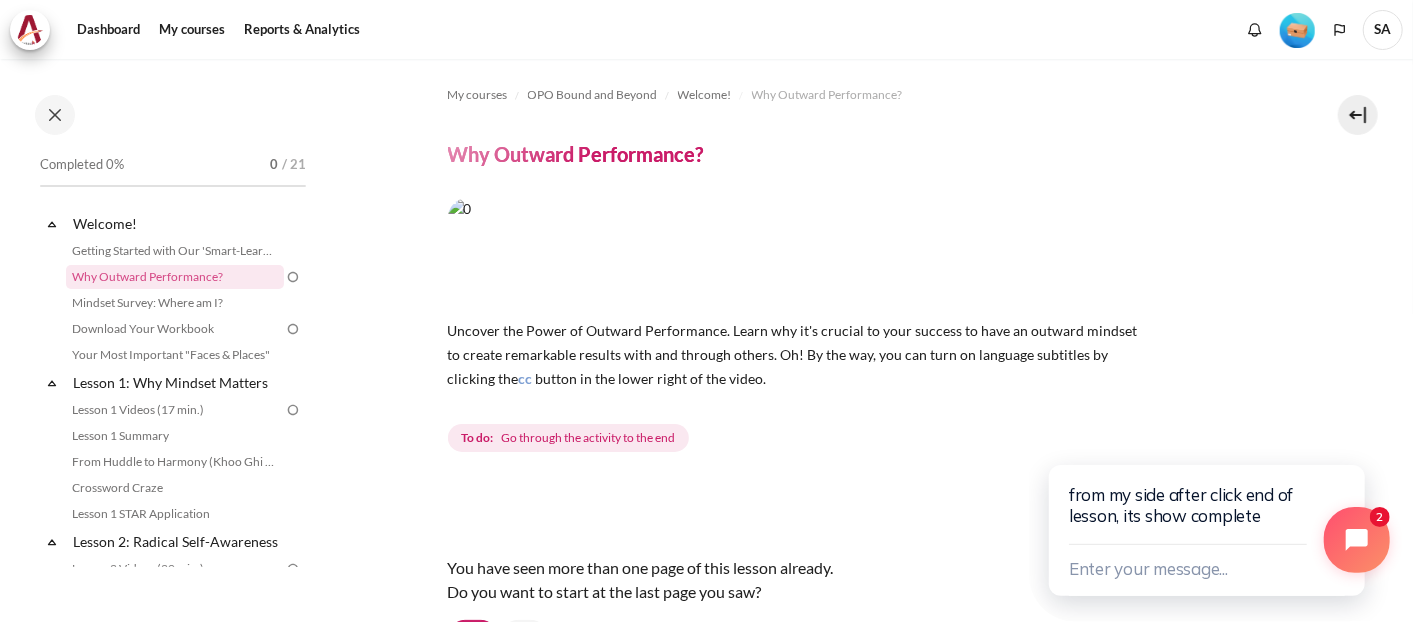 click at bounding box center (1356, 539) 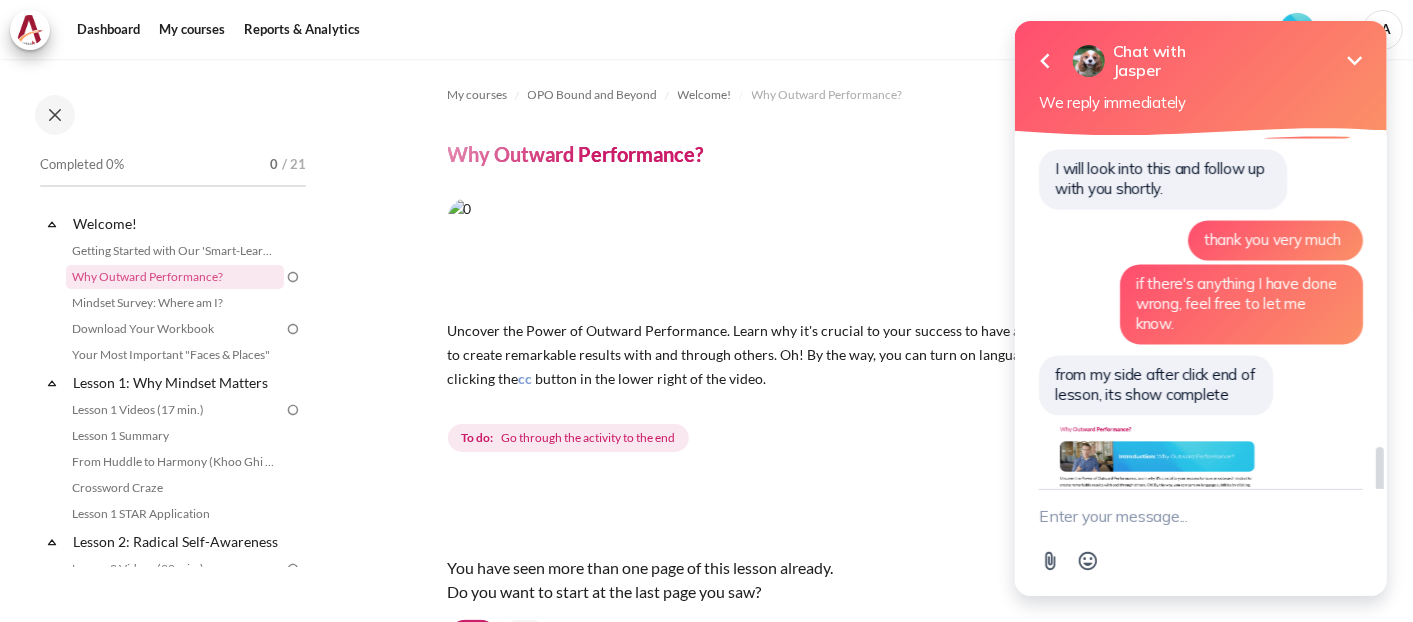 scroll, scrollTop: 2549, scrollLeft: 0, axis: vertical 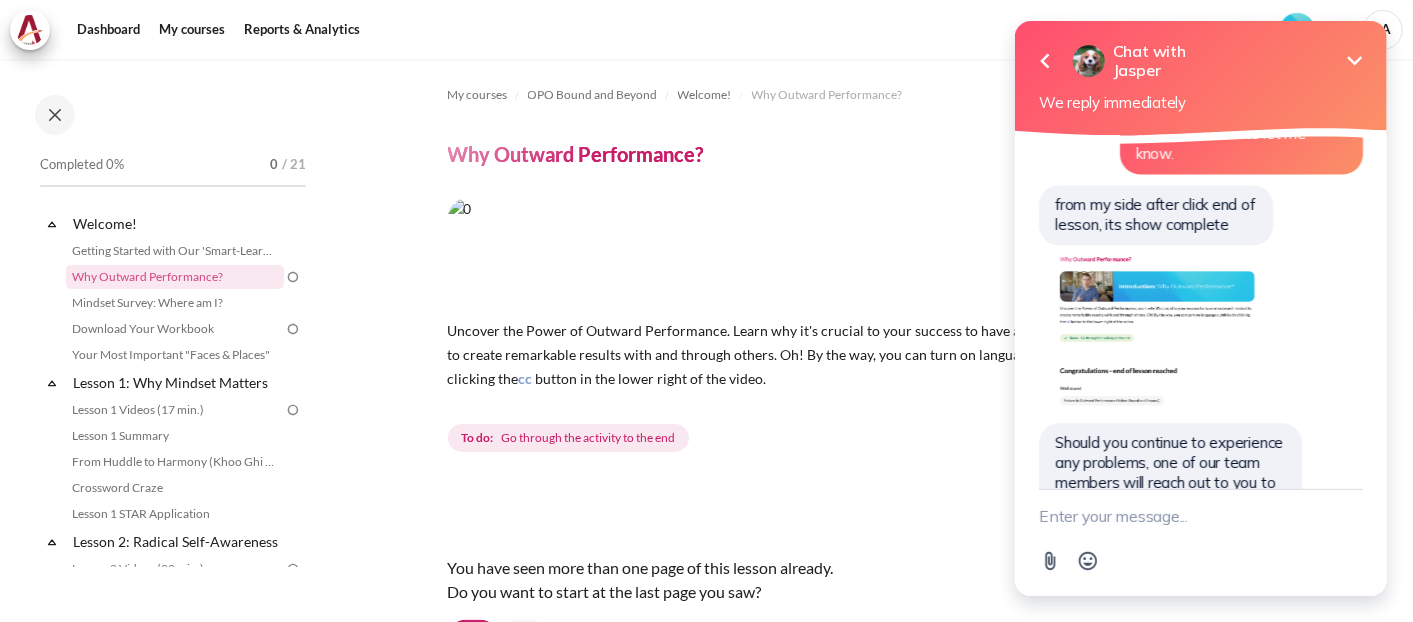 click at bounding box center [1200, 516] 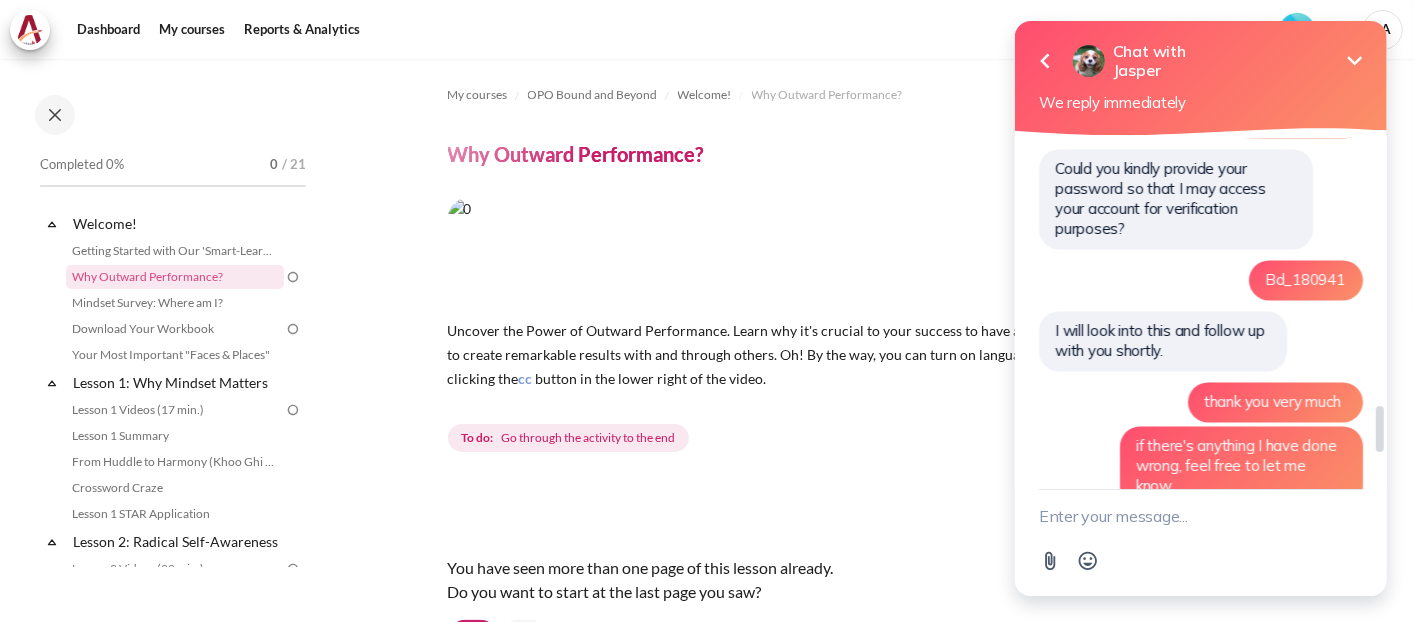 scroll, scrollTop: 2439, scrollLeft: 0, axis: vertical 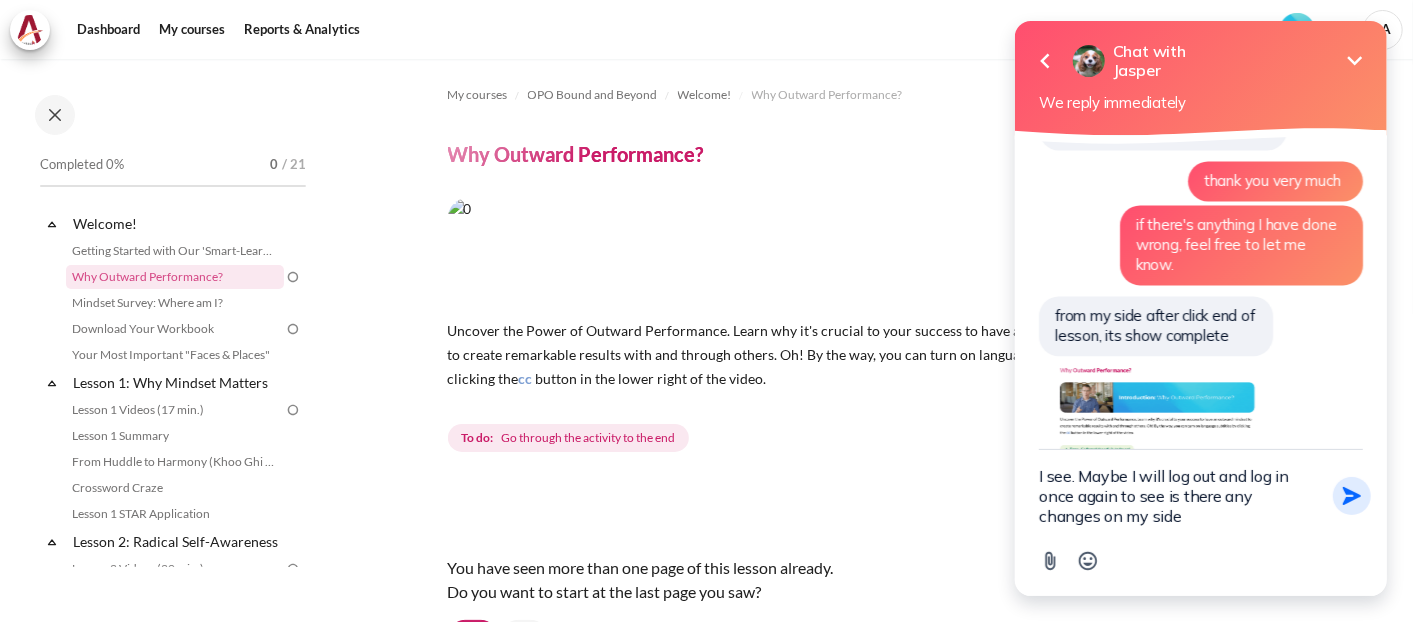 type on "I see. Maybe I will log out and log in once again to see is there any changes on my side" 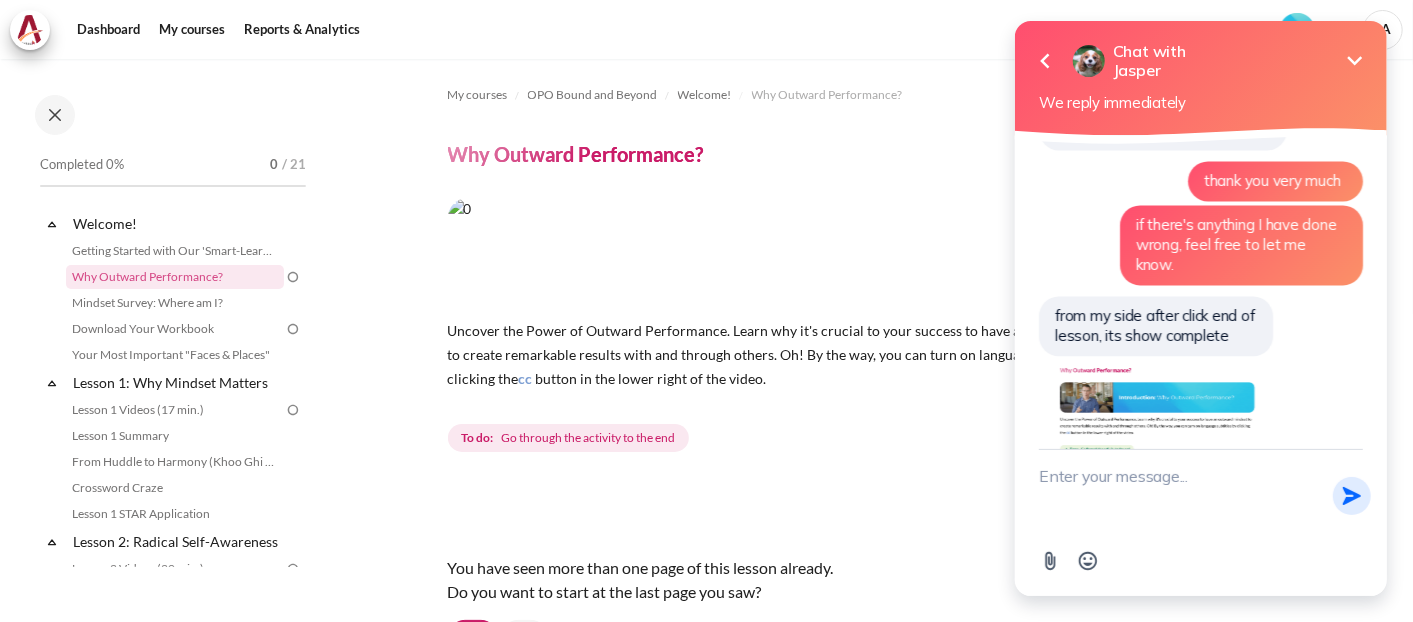 scroll, scrollTop: 2640, scrollLeft: 0, axis: vertical 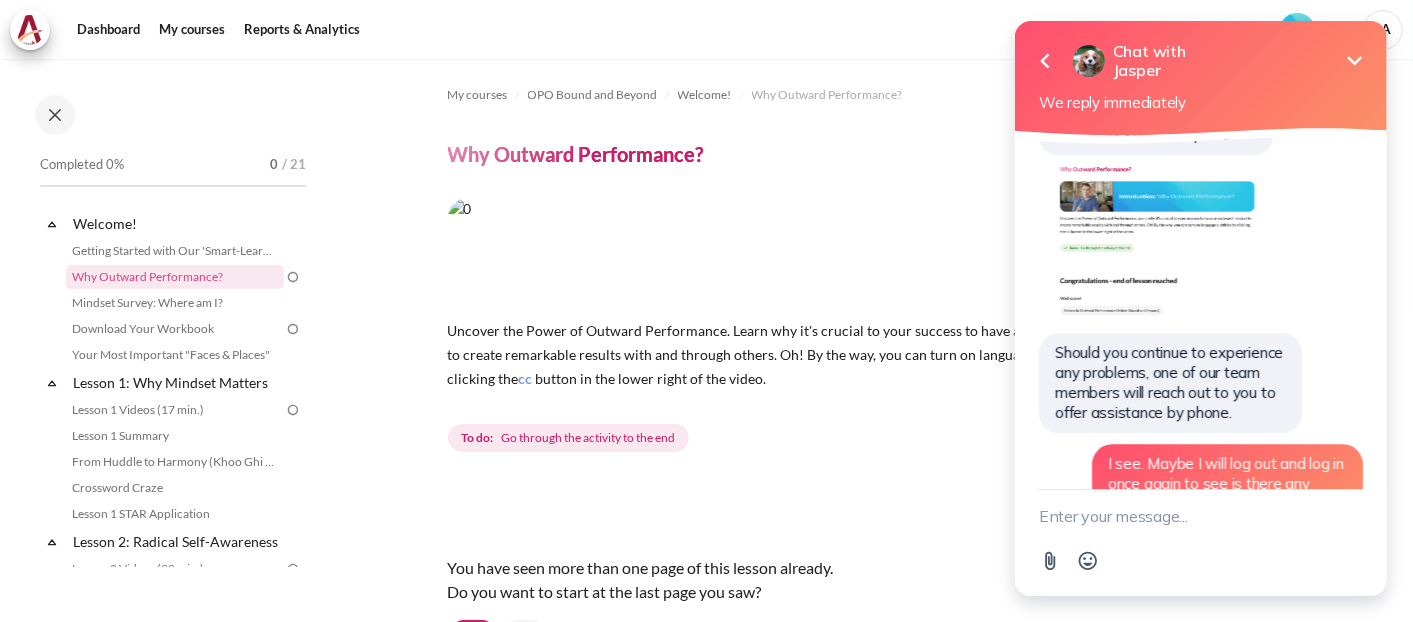 click at bounding box center (1200, 516) 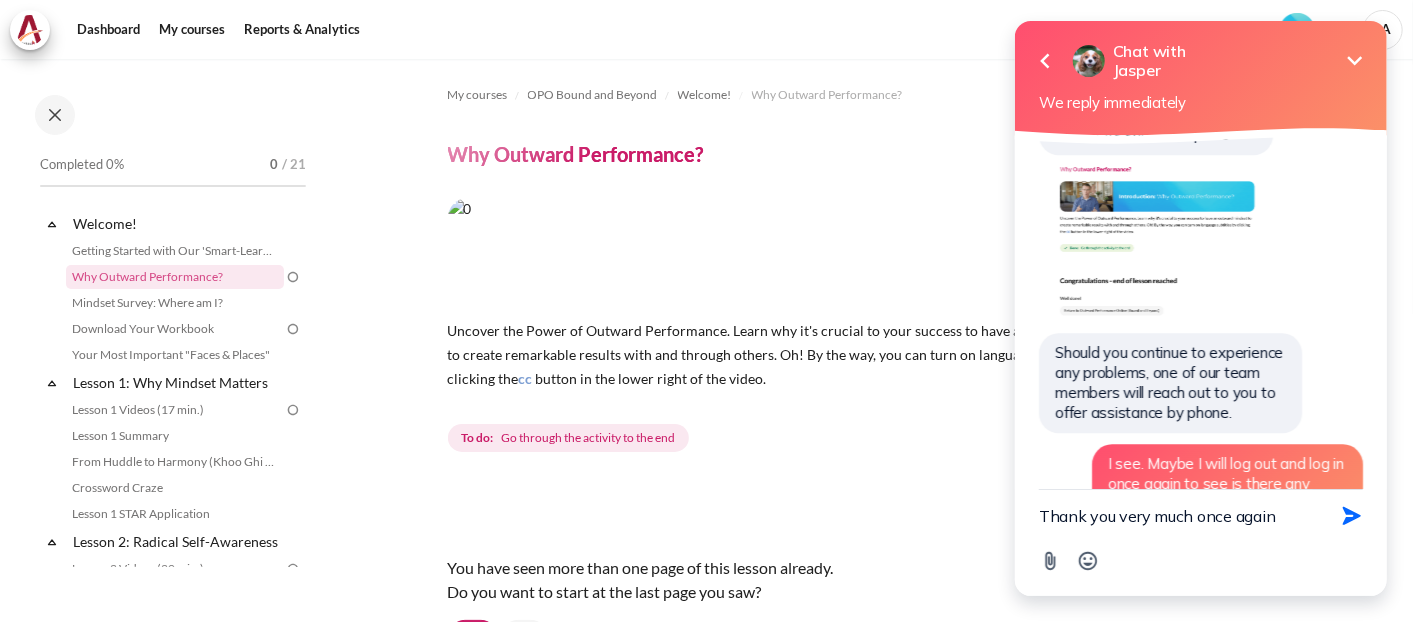 type on "Thank you very much once again." 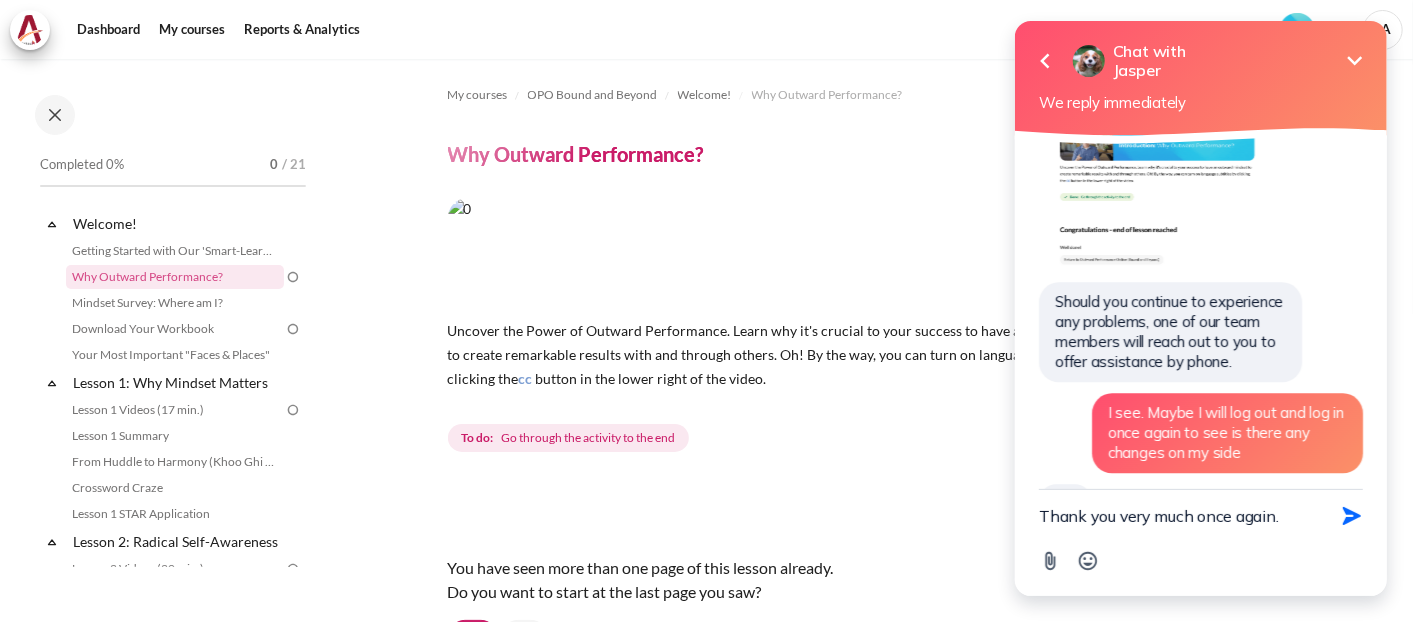 type 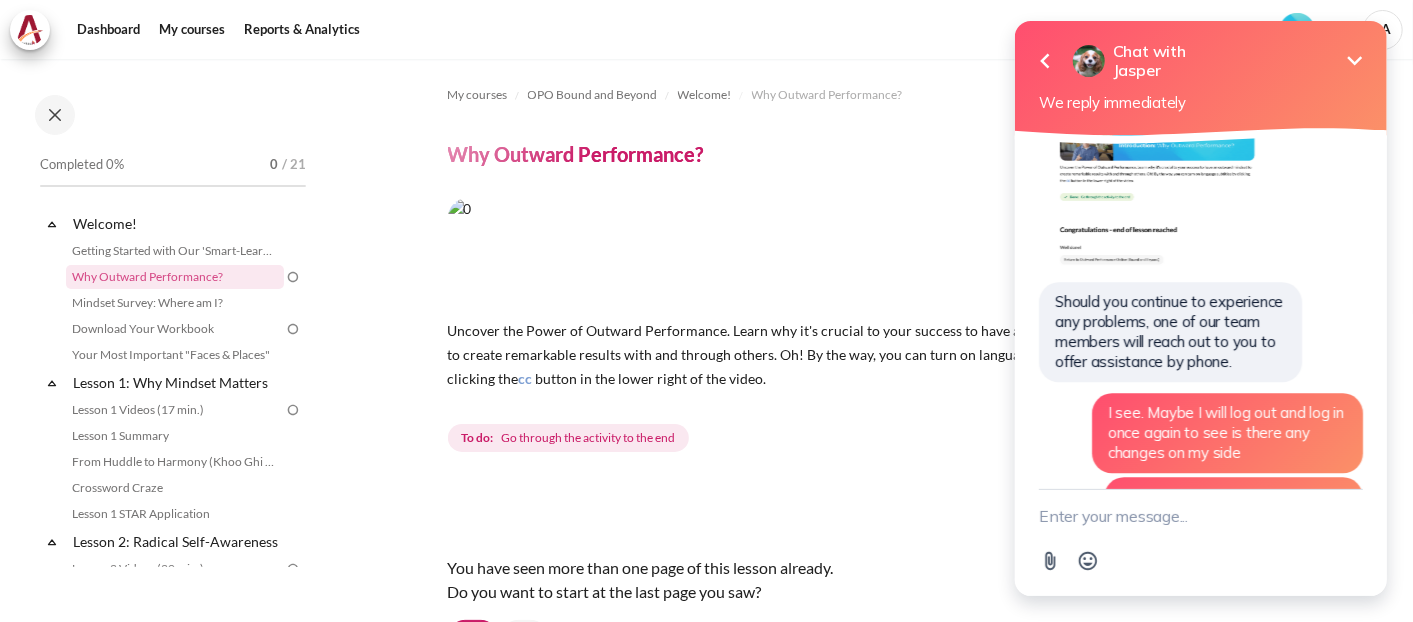 scroll, scrollTop: 2736, scrollLeft: 0, axis: vertical 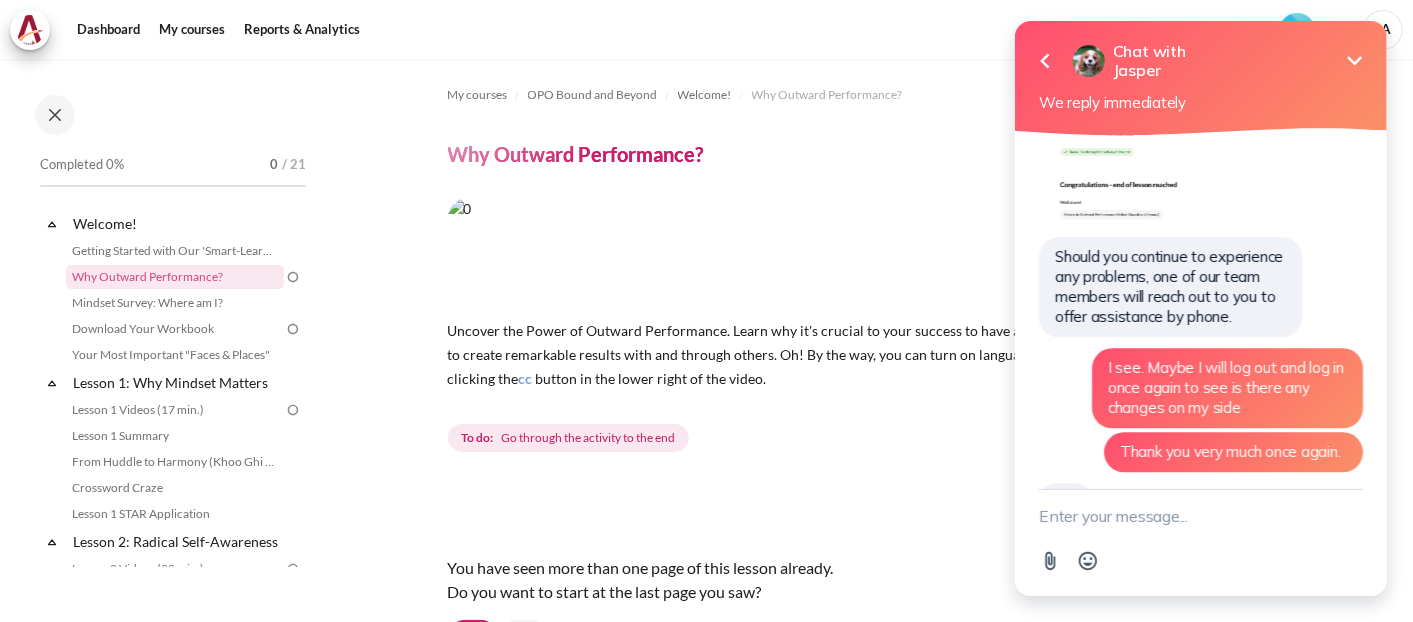 click on "Minimize" at bounding box center (1354, 61) 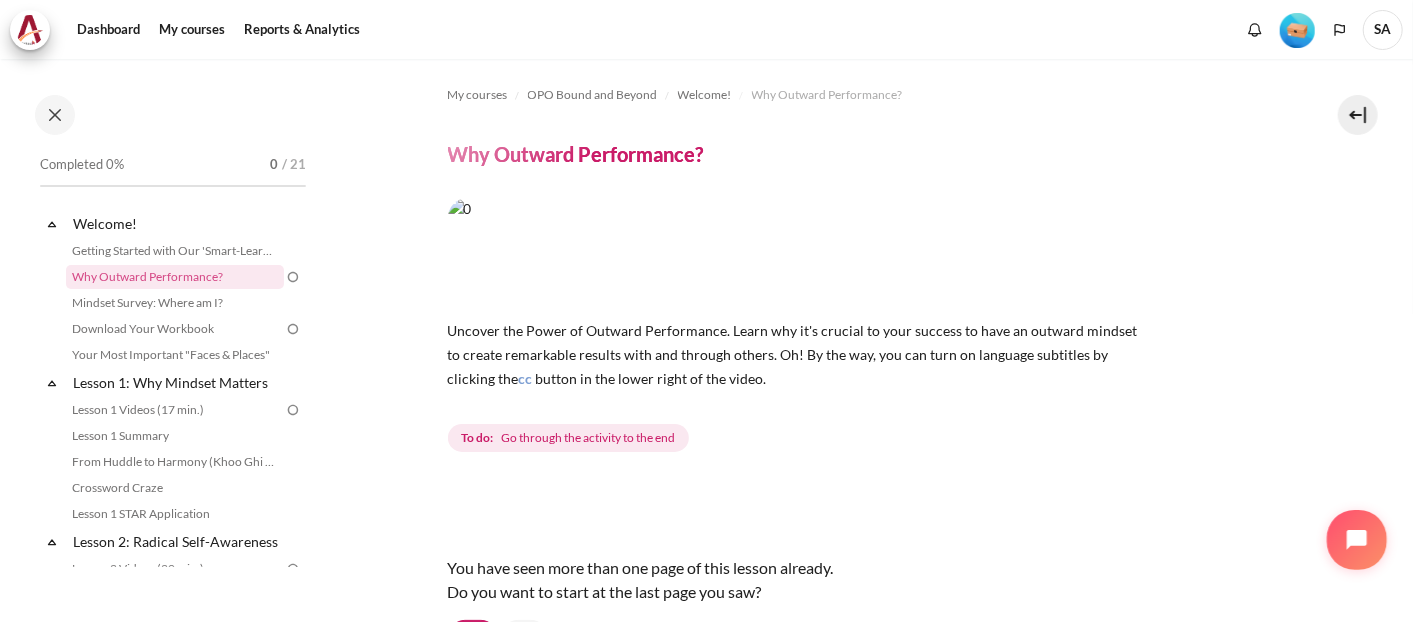 click on "SA" at bounding box center (1383, 30) 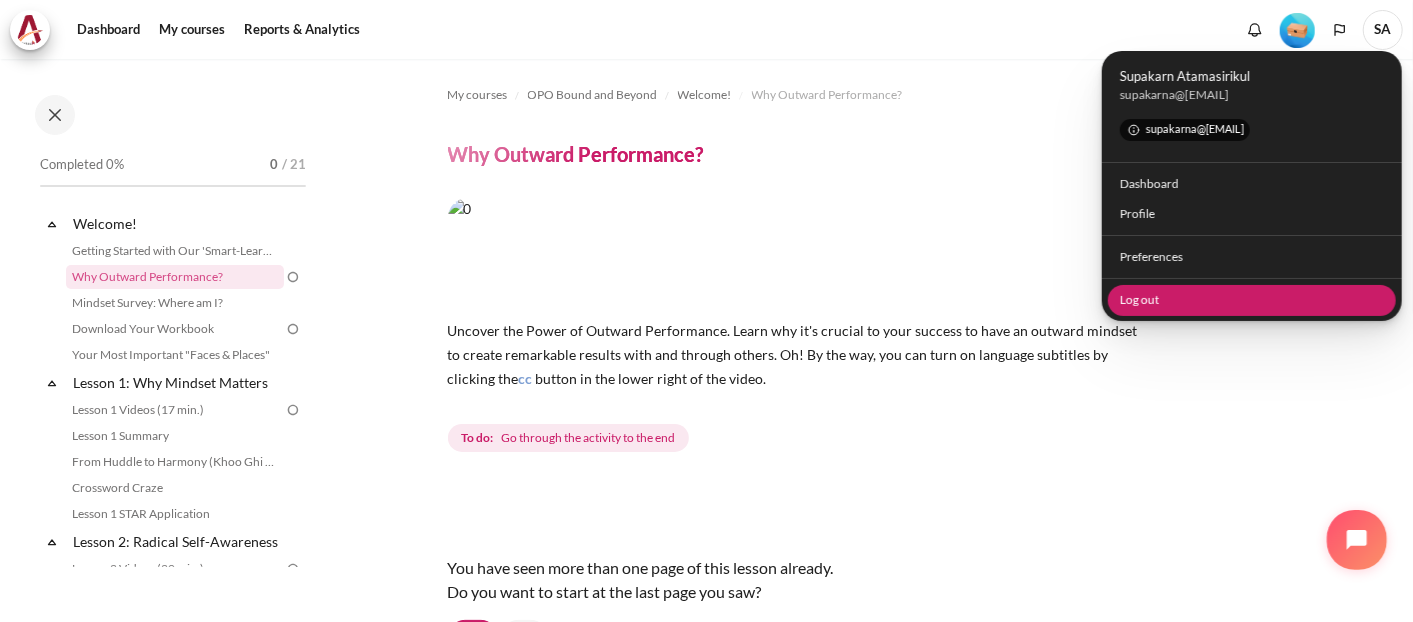 click on "Log out" at bounding box center [1252, 300] 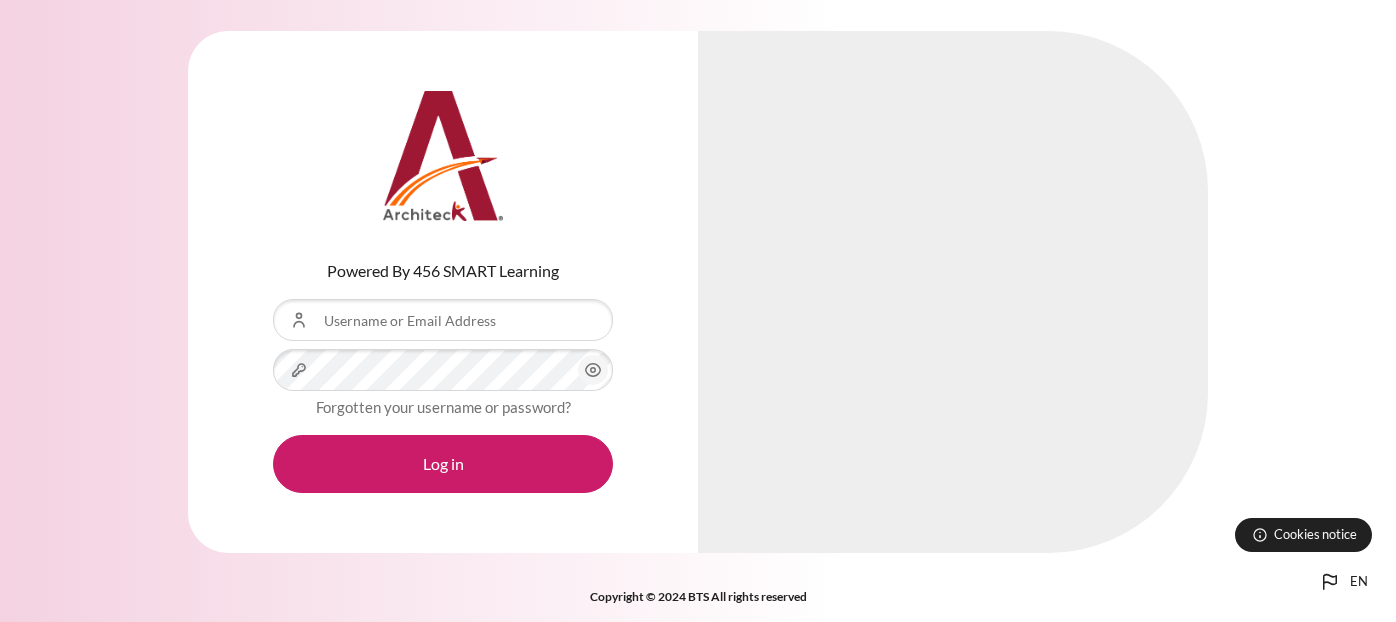 scroll, scrollTop: 0, scrollLeft: 0, axis: both 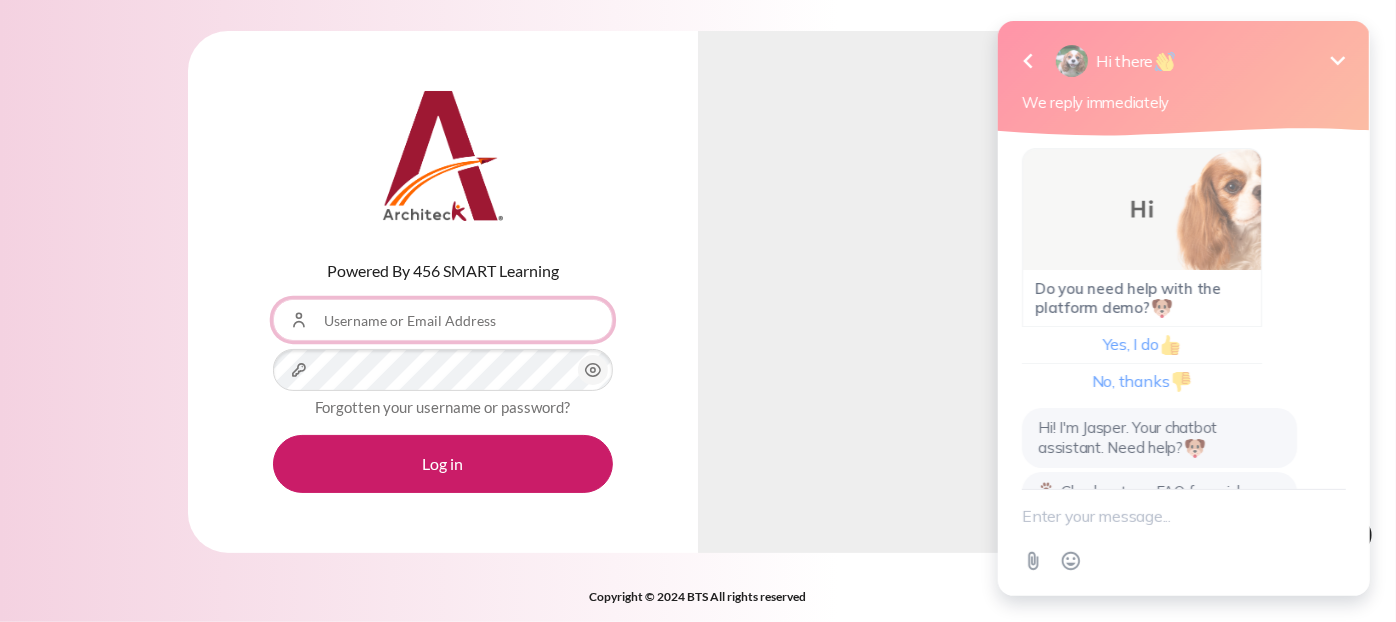 click on "Username or Email Address" at bounding box center [443, 320] 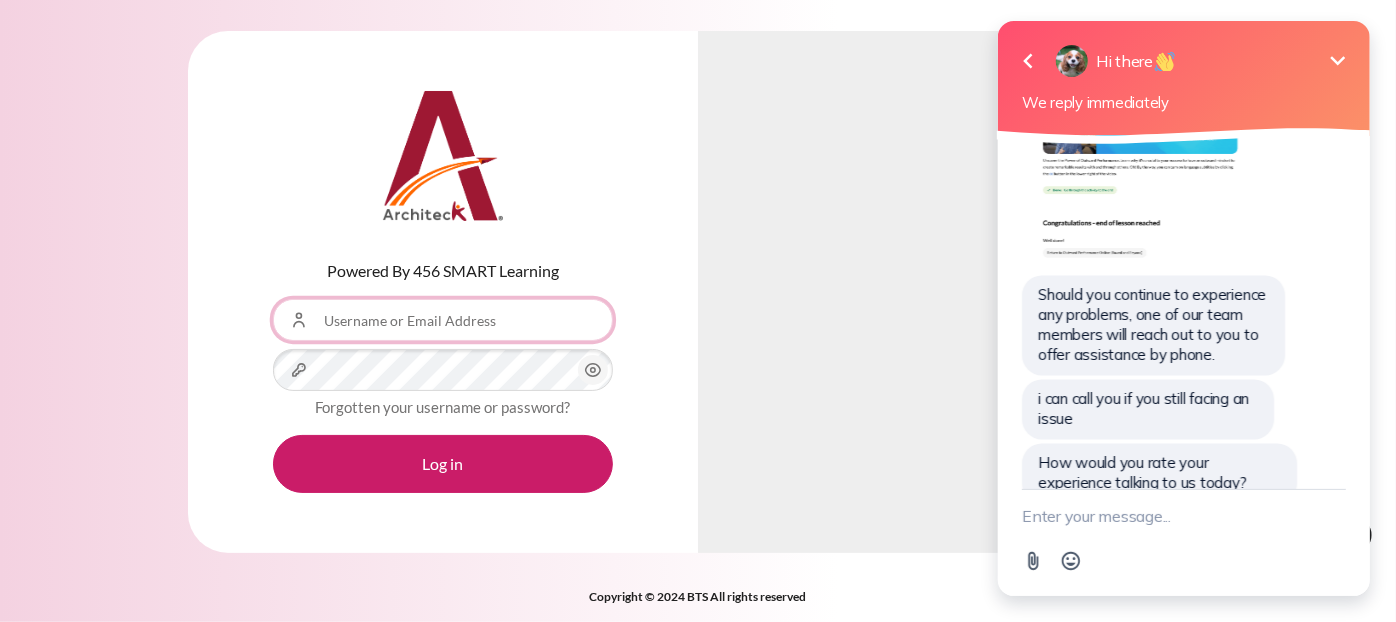 scroll, scrollTop: 2454, scrollLeft: 0, axis: vertical 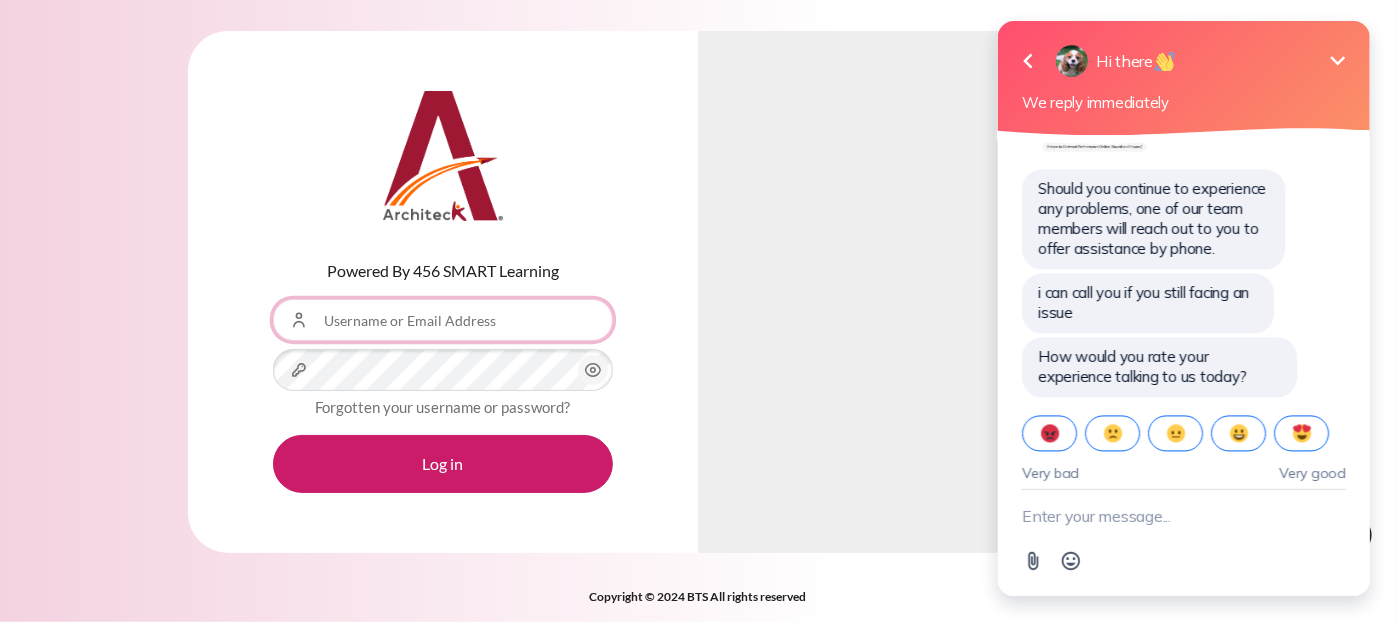 type on "[USERNAME]@[DOMAIN].co.th" 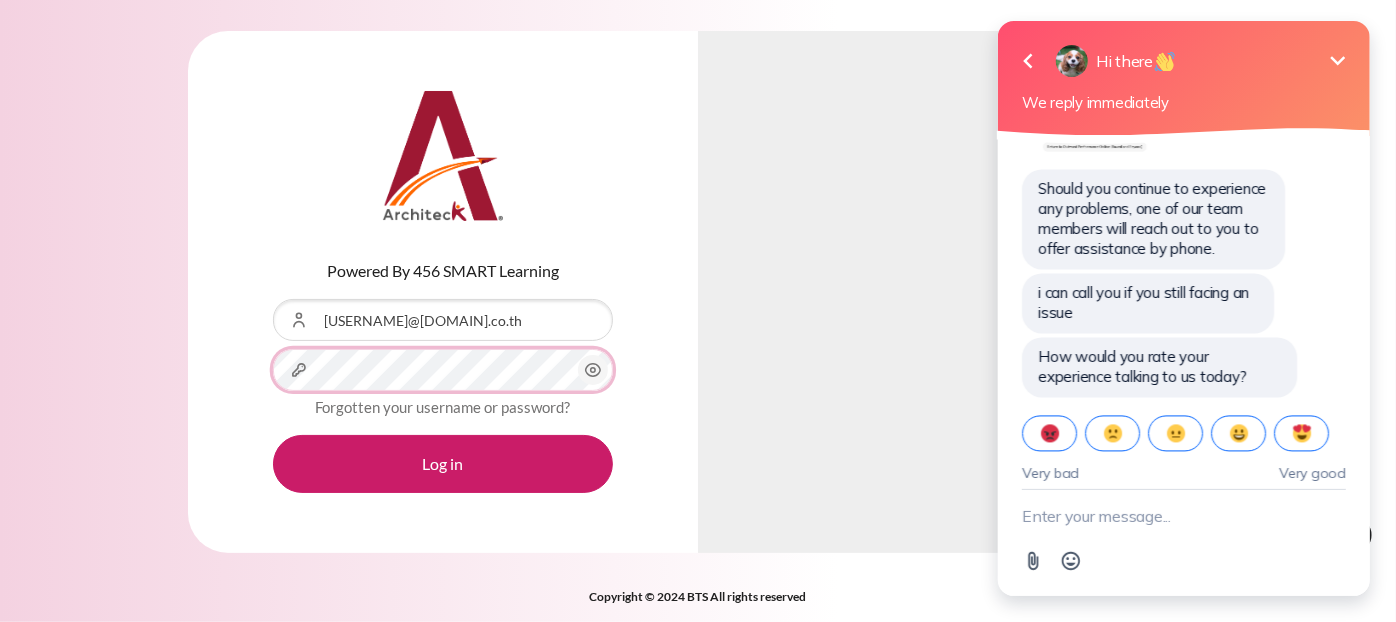 click on "Log in" at bounding box center [443, 464] 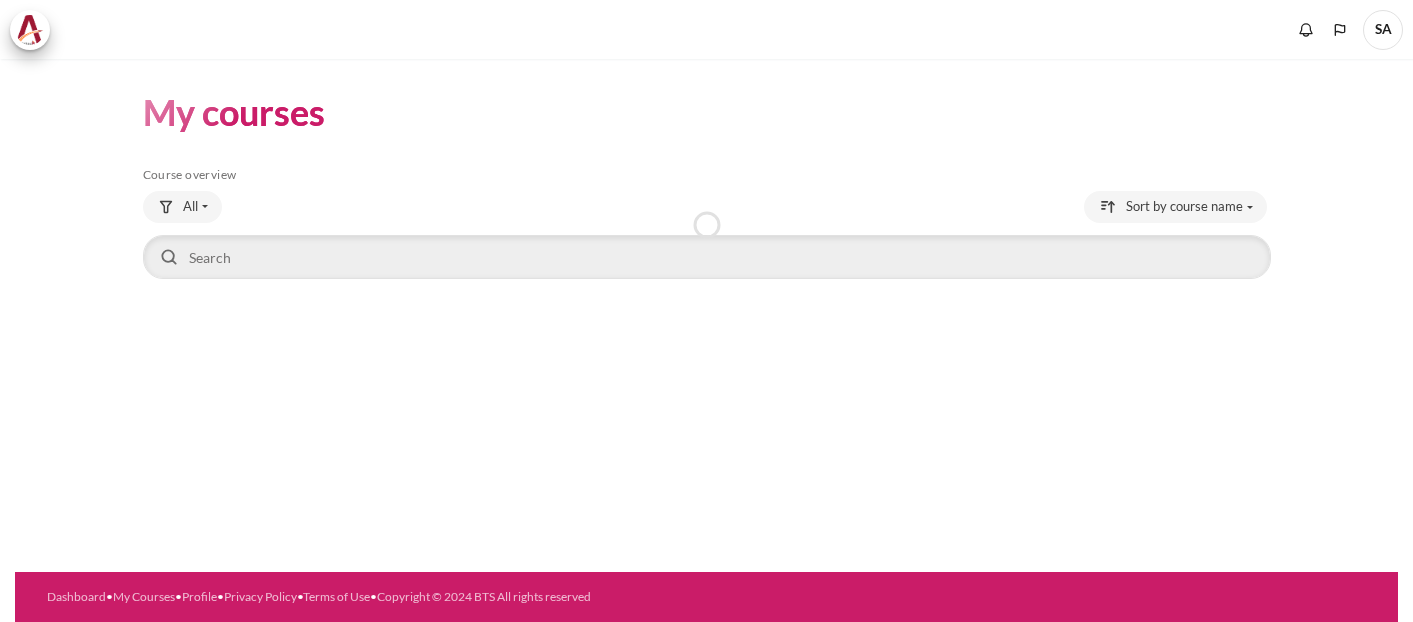scroll, scrollTop: 0, scrollLeft: 0, axis: both 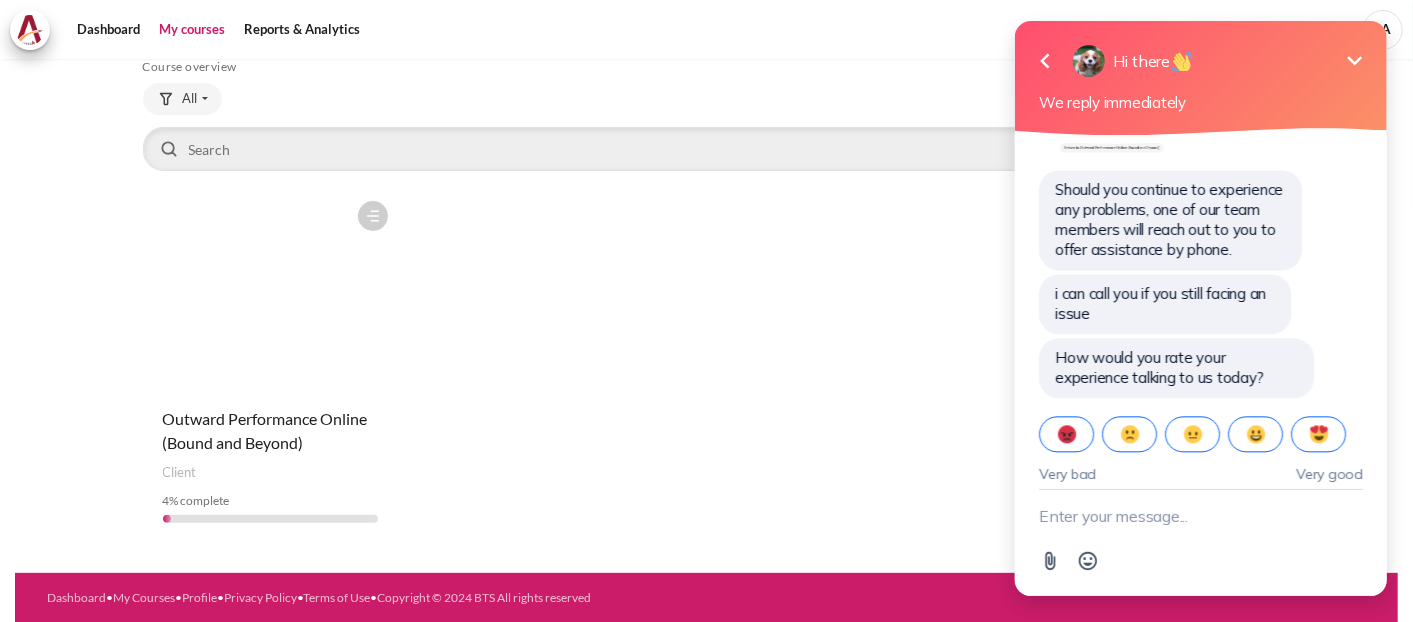 click at bounding box center [270, 291] 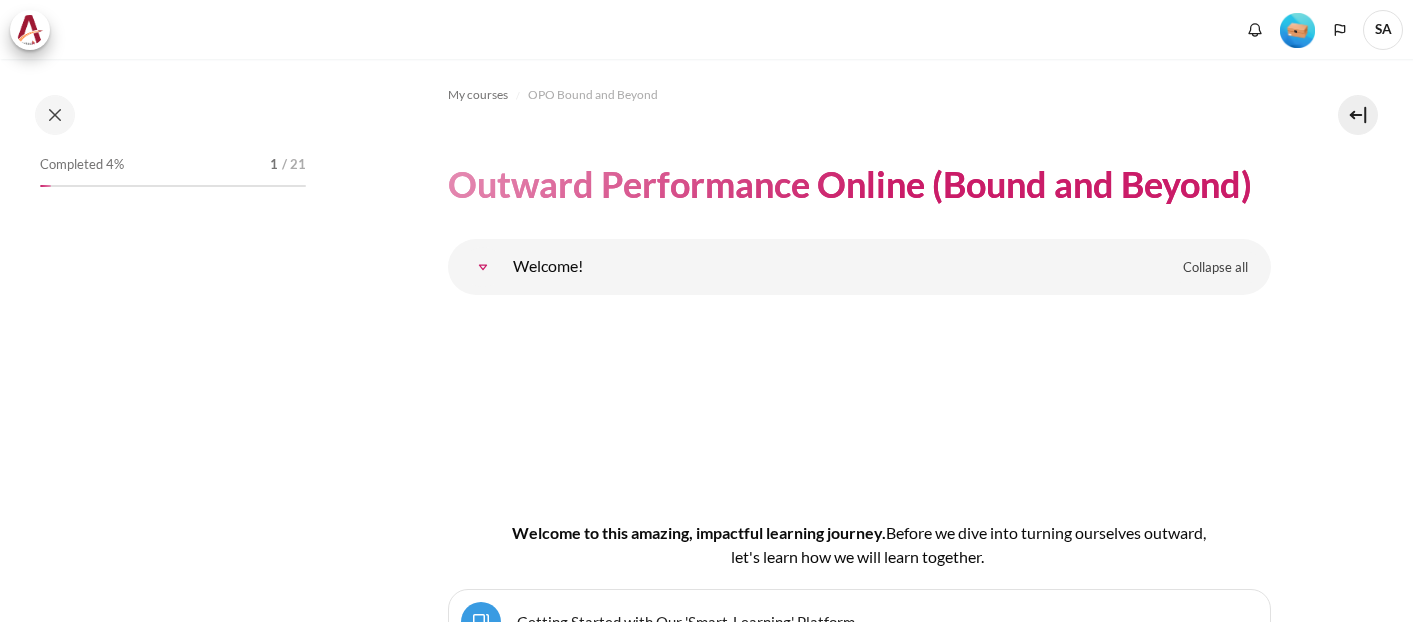 scroll, scrollTop: 0, scrollLeft: 0, axis: both 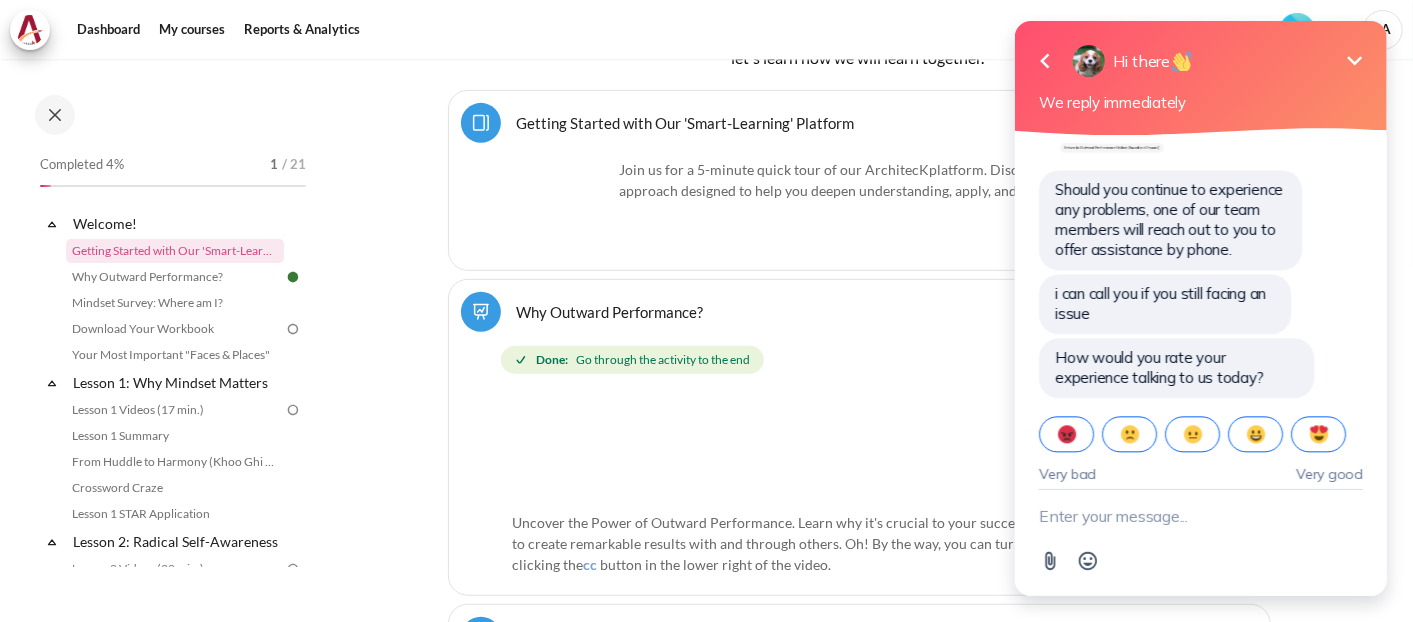 click on "Why Outward Performance?   Lesson" at bounding box center (610, 311) 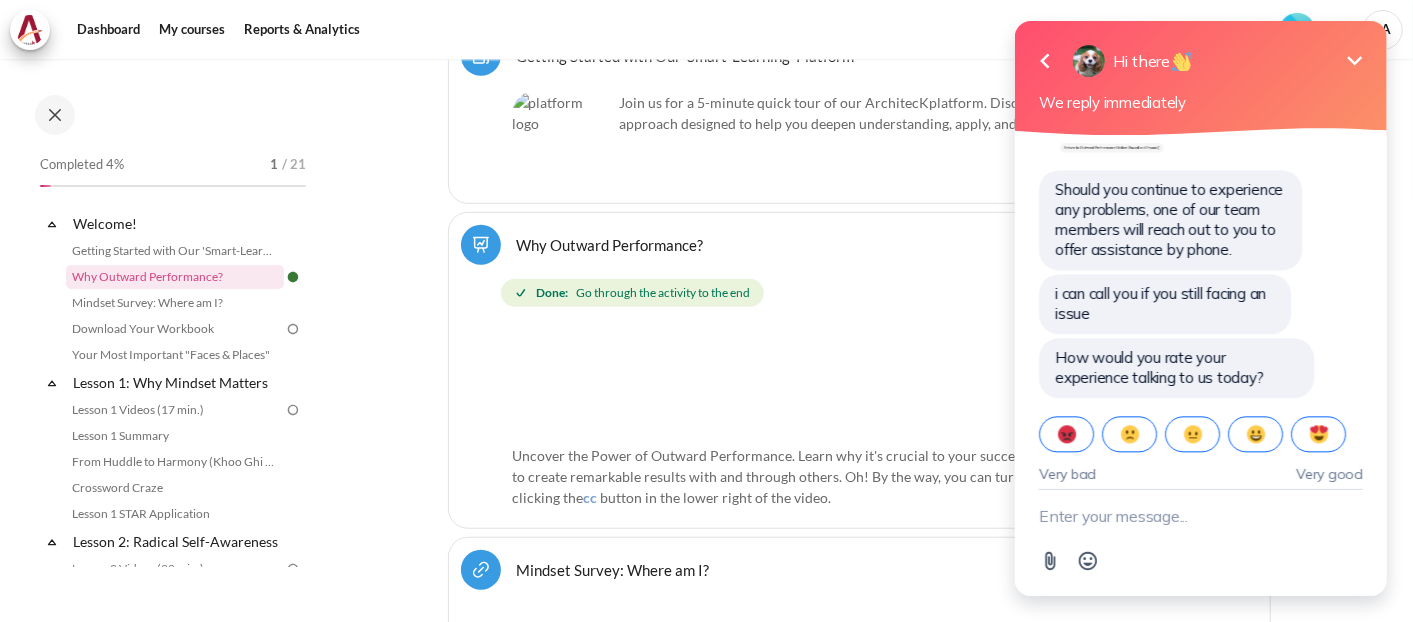 scroll, scrollTop: 666, scrollLeft: 0, axis: vertical 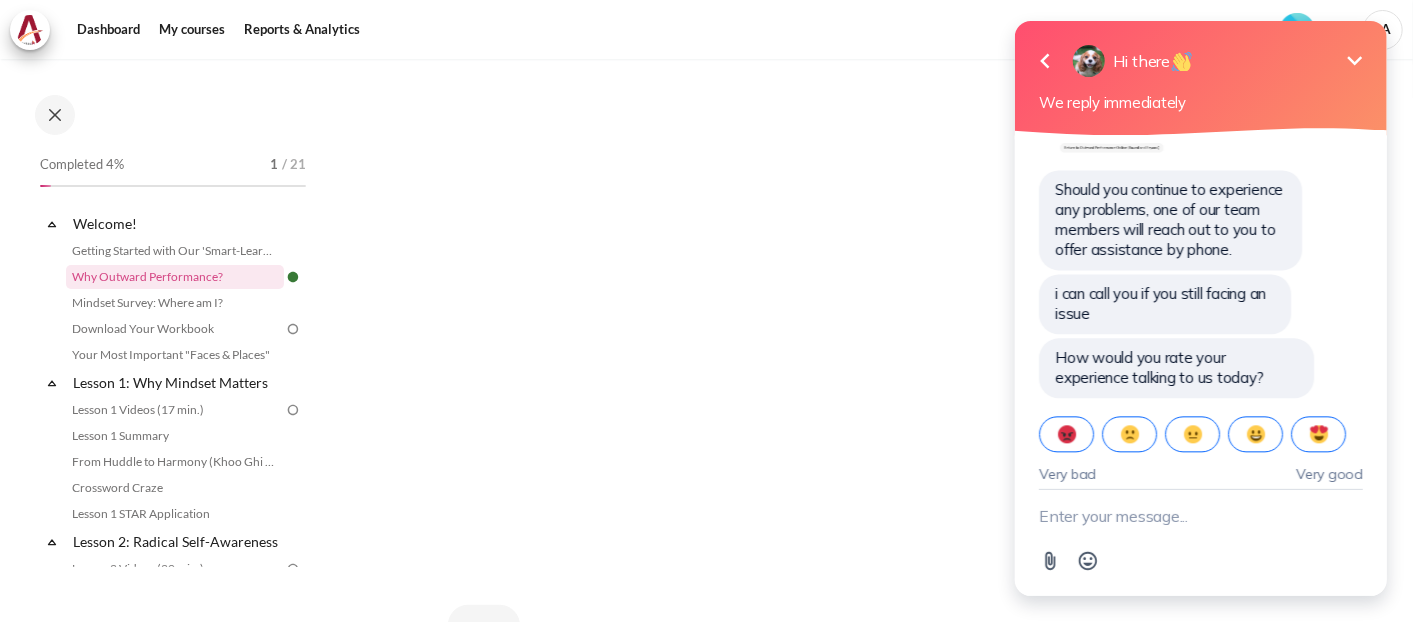 click at bounding box center (1200, 516) 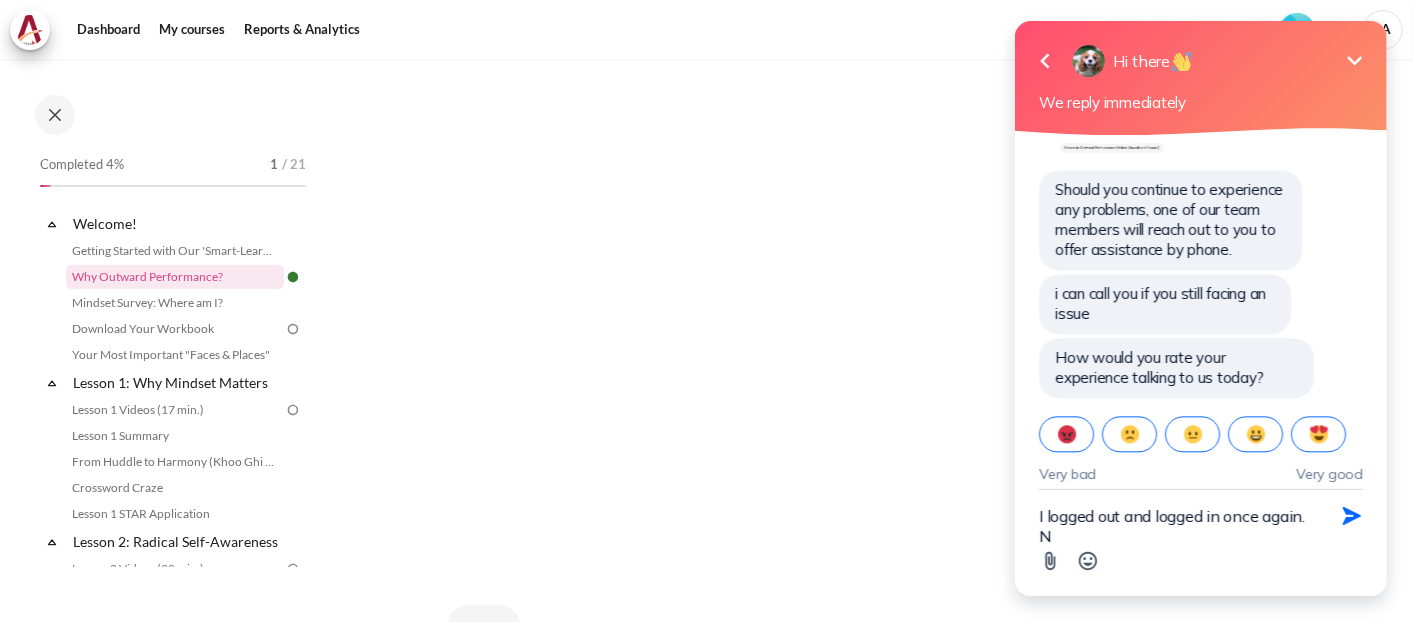 scroll, scrollTop: 2455, scrollLeft: 0, axis: vertical 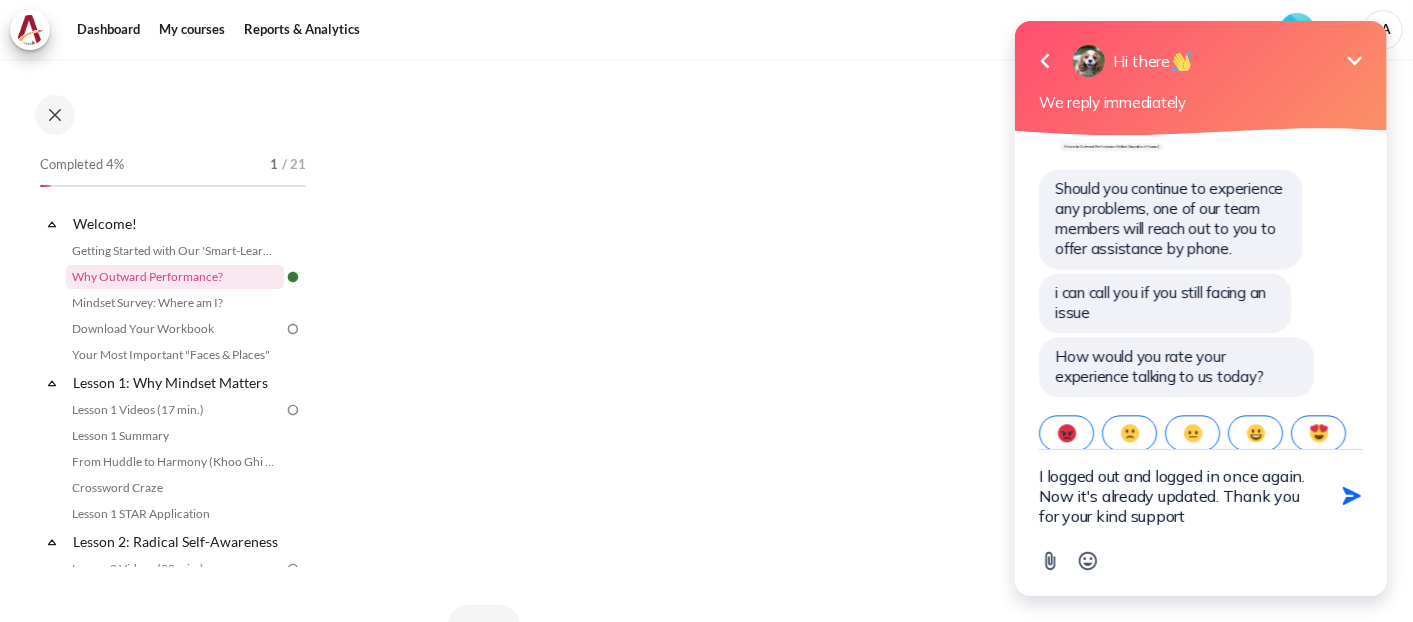 type on "I logged out and logged in once again. Now it's already updated. Thank you for your kind support." 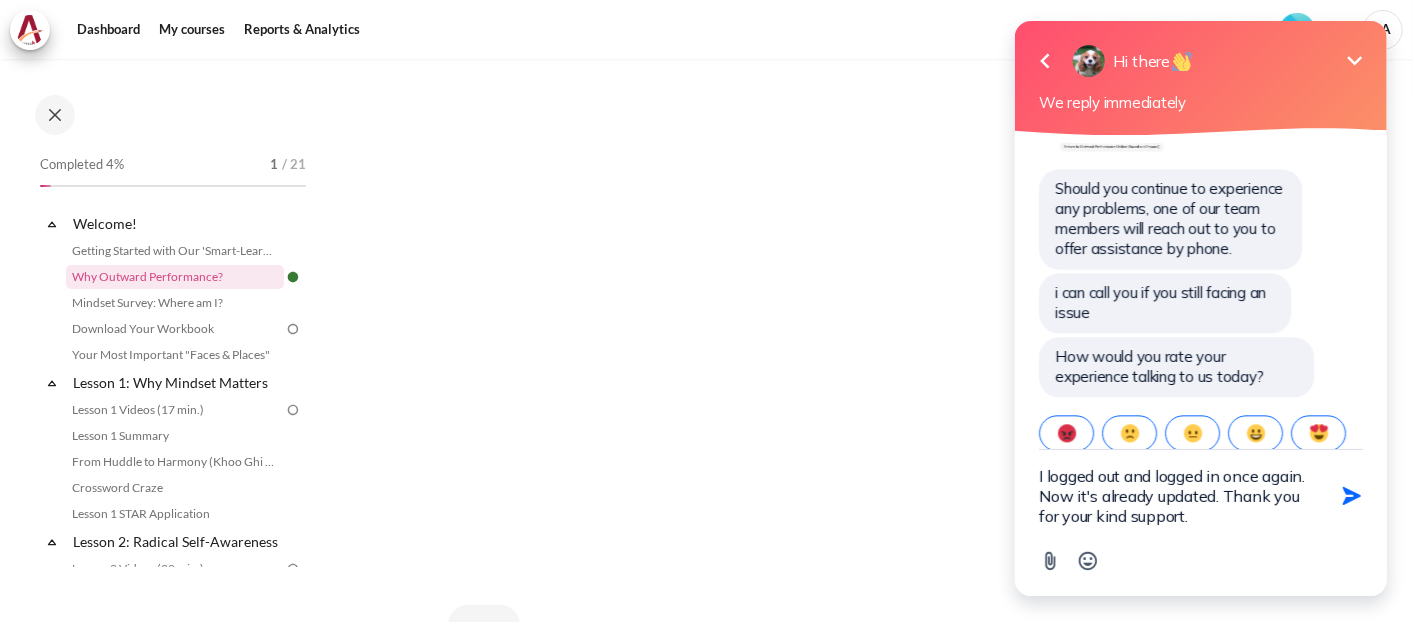 type 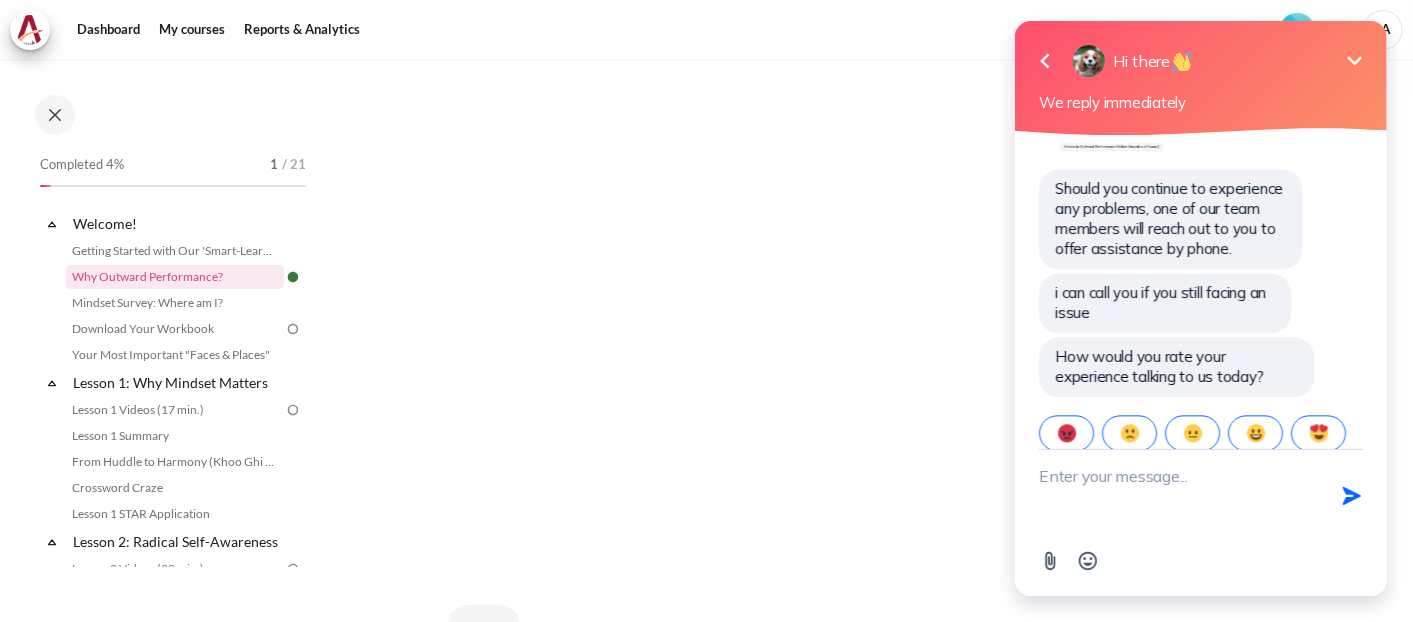 scroll, scrollTop: 2538, scrollLeft: 0, axis: vertical 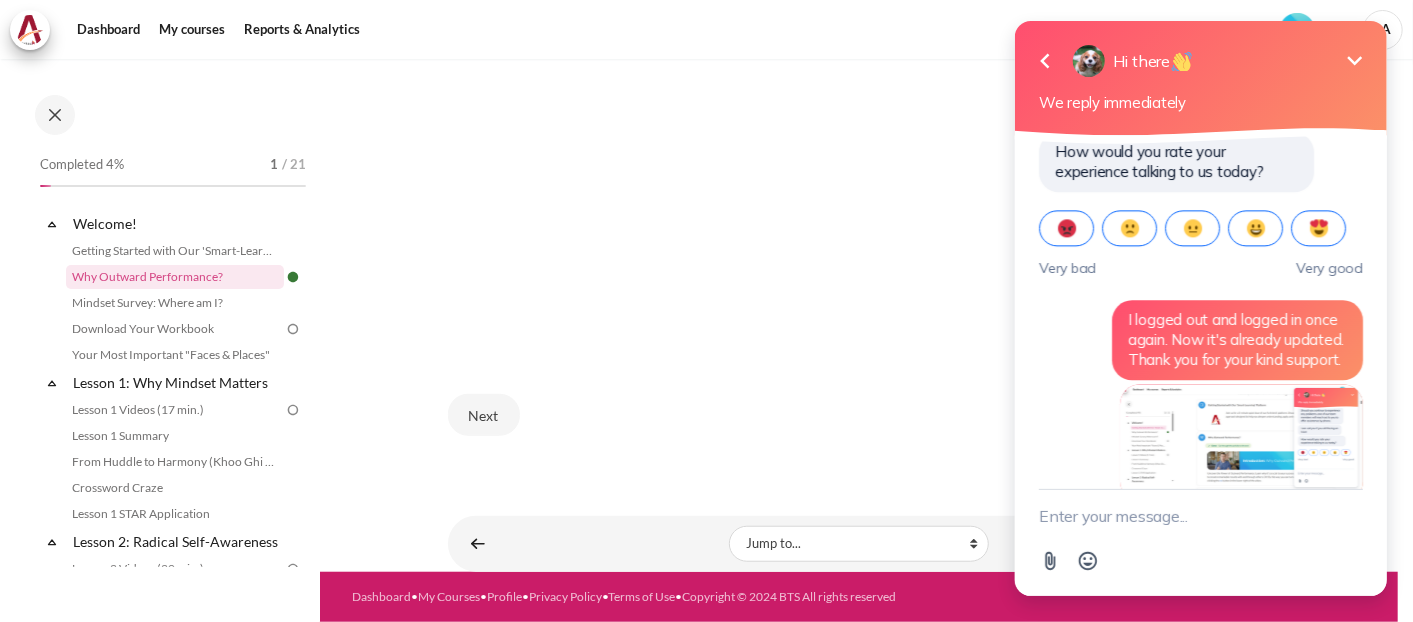 click on "Next" at bounding box center (859, 415) 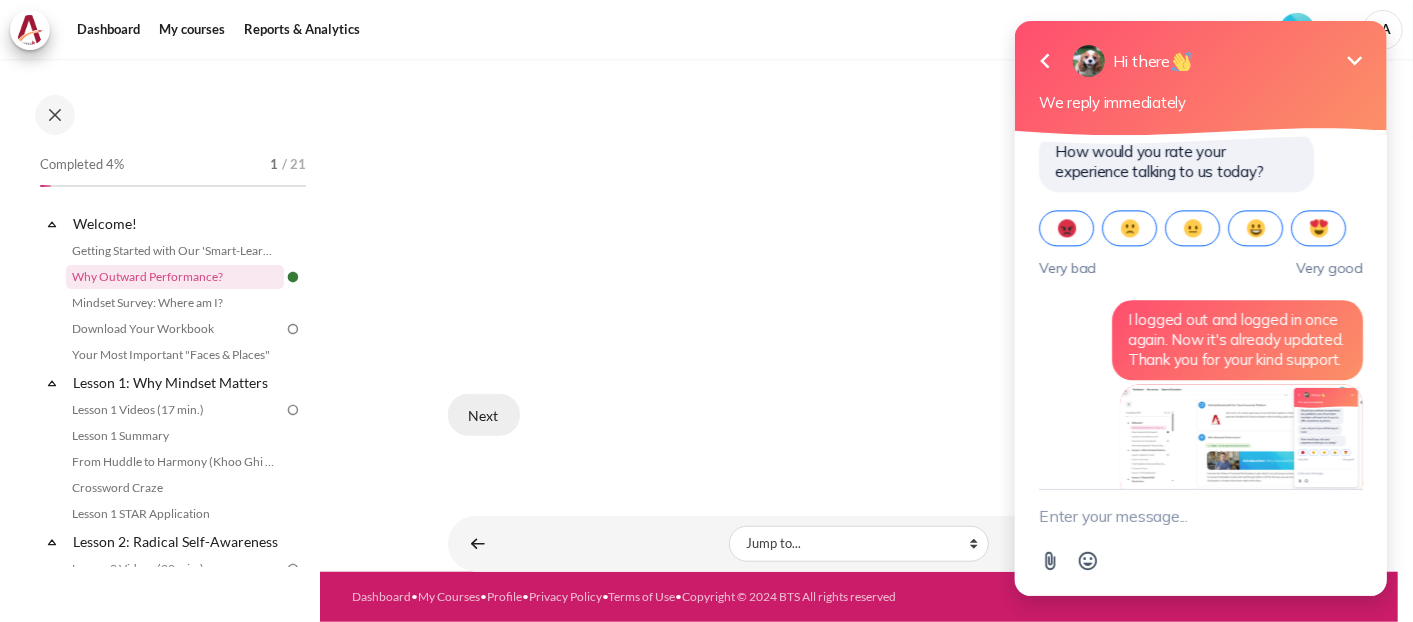 click on "Next" at bounding box center (484, 415) 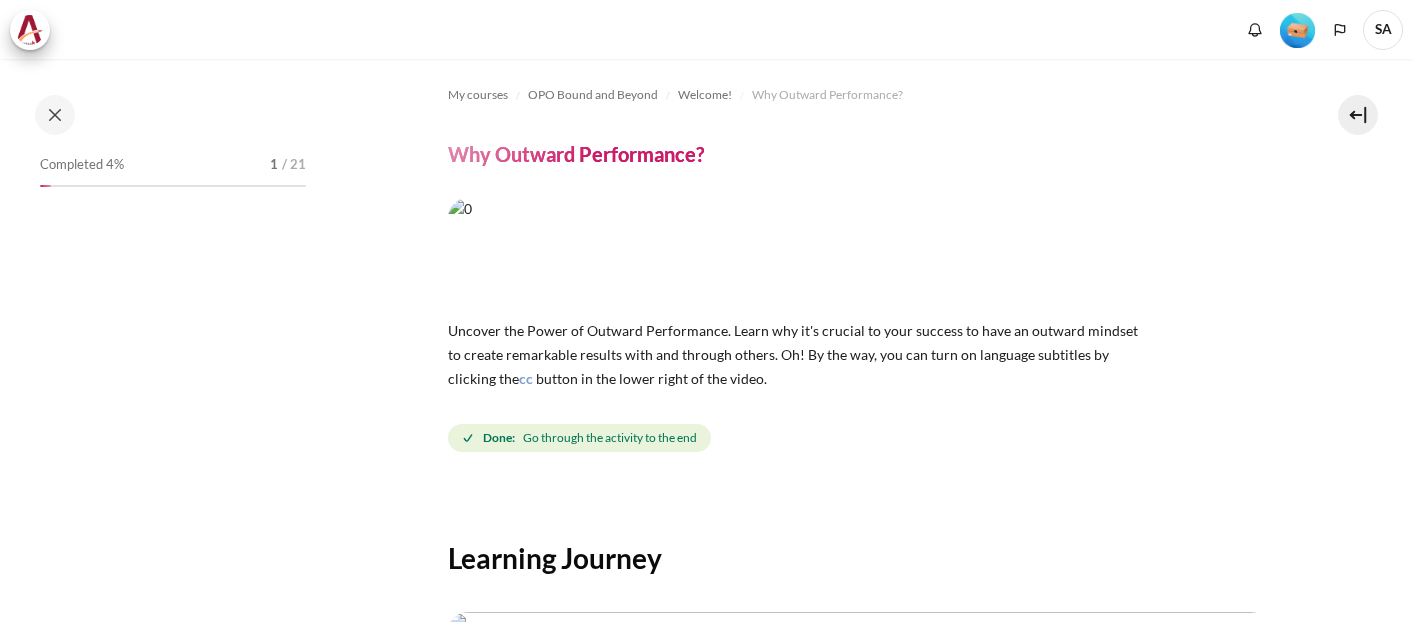 scroll, scrollTop: 0, scrollLeft: 0, axis: both 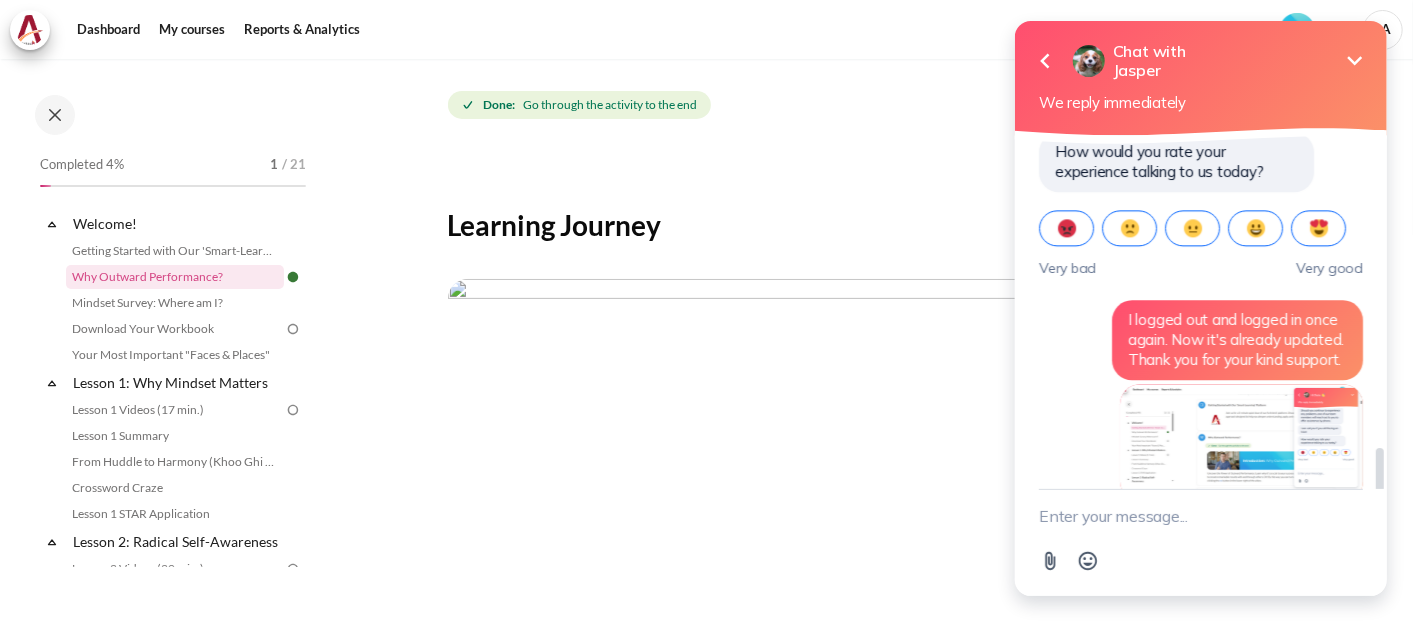 click at bounding box center (1318, 228) 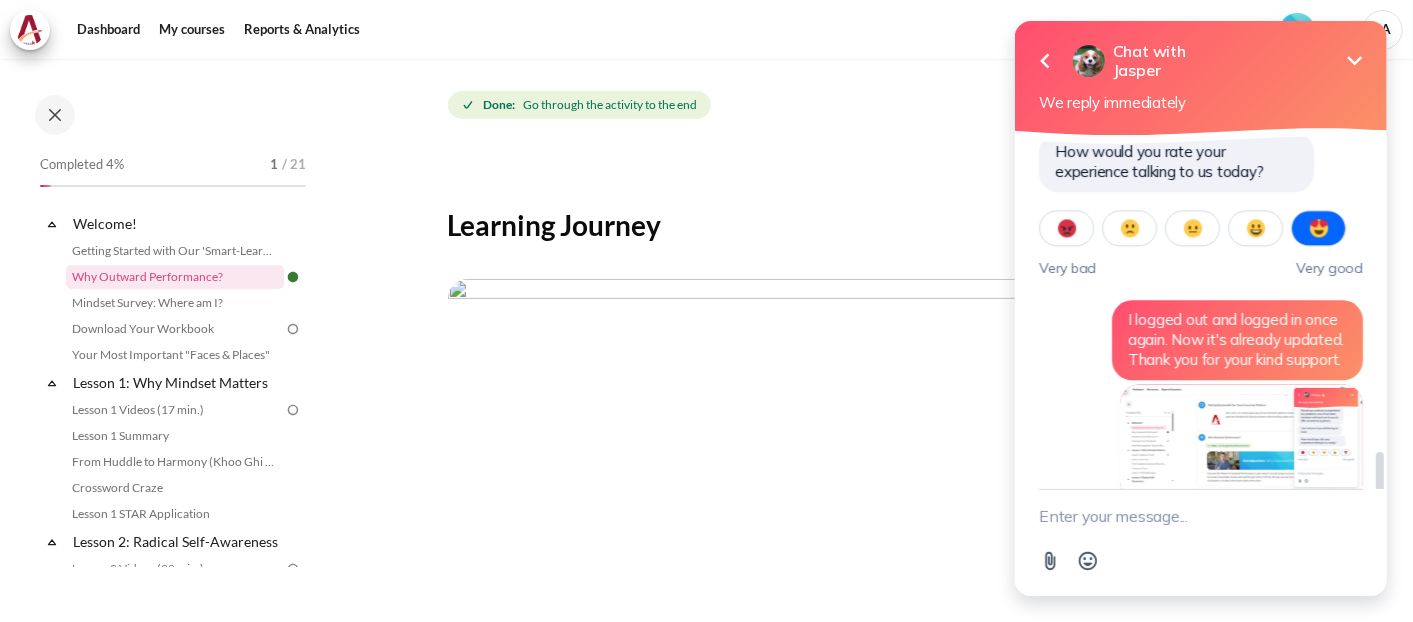 scroll, scrollTop: 2758, scrollLeft: 0, axis: vertical 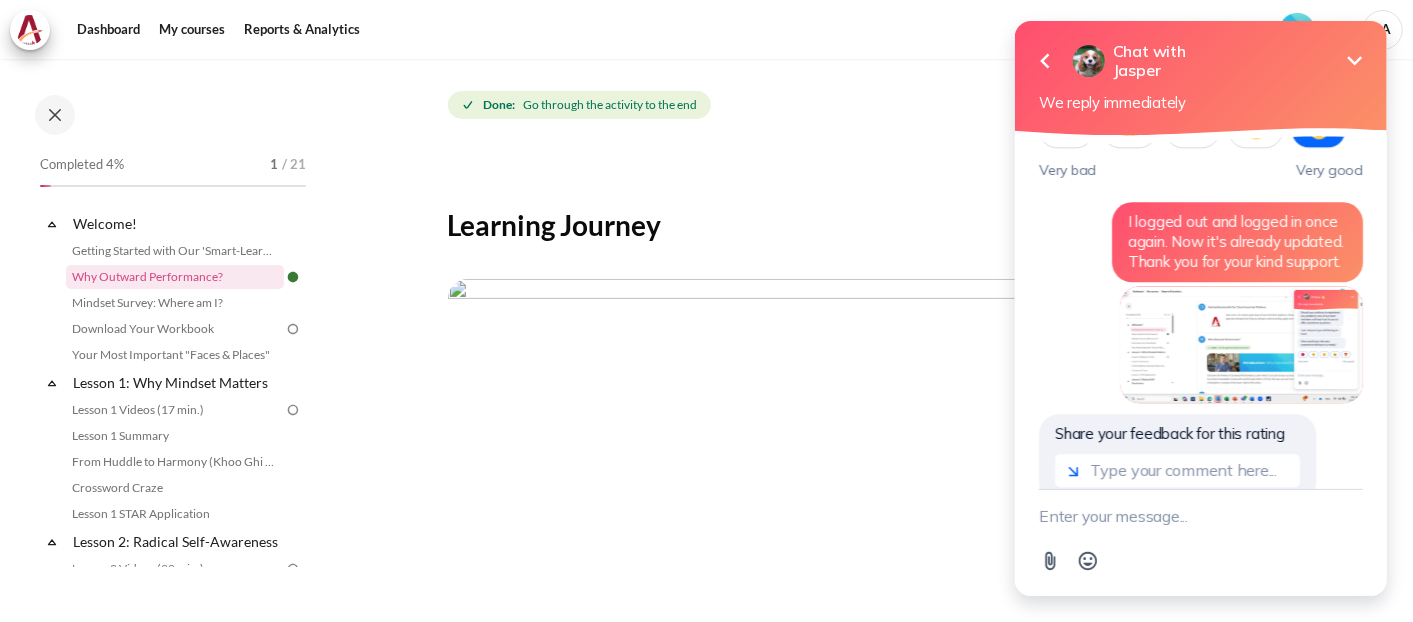 click 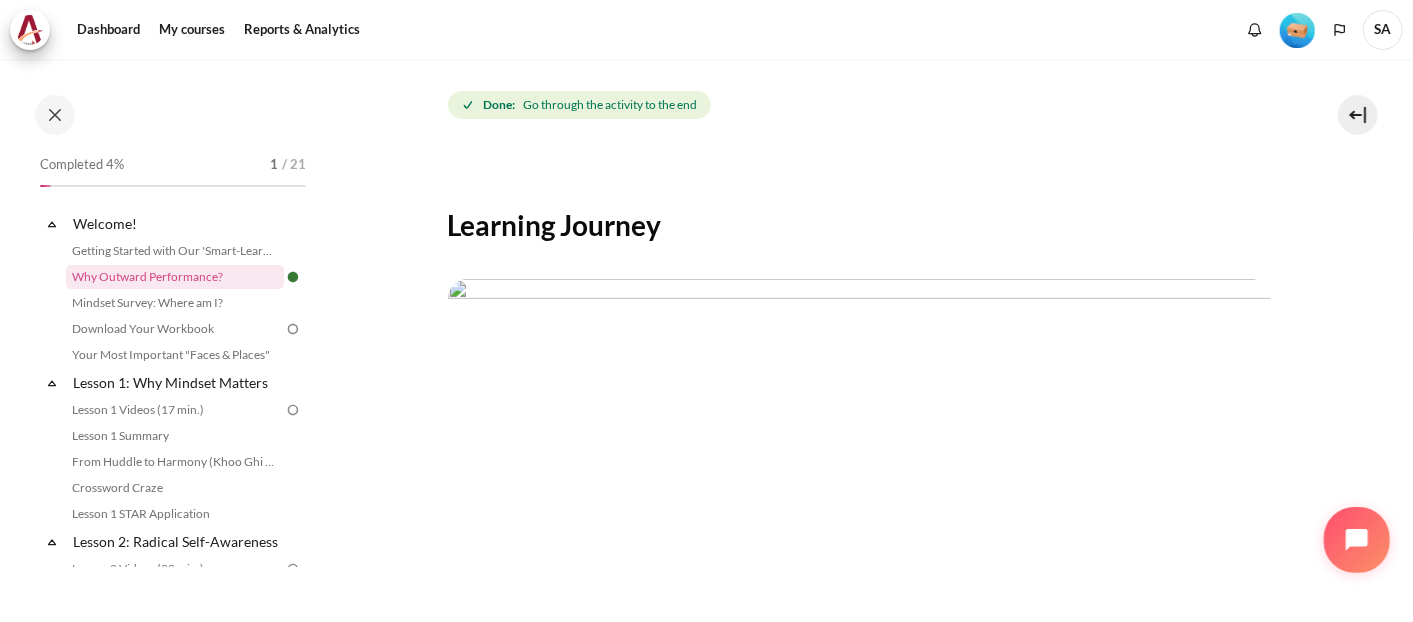 click 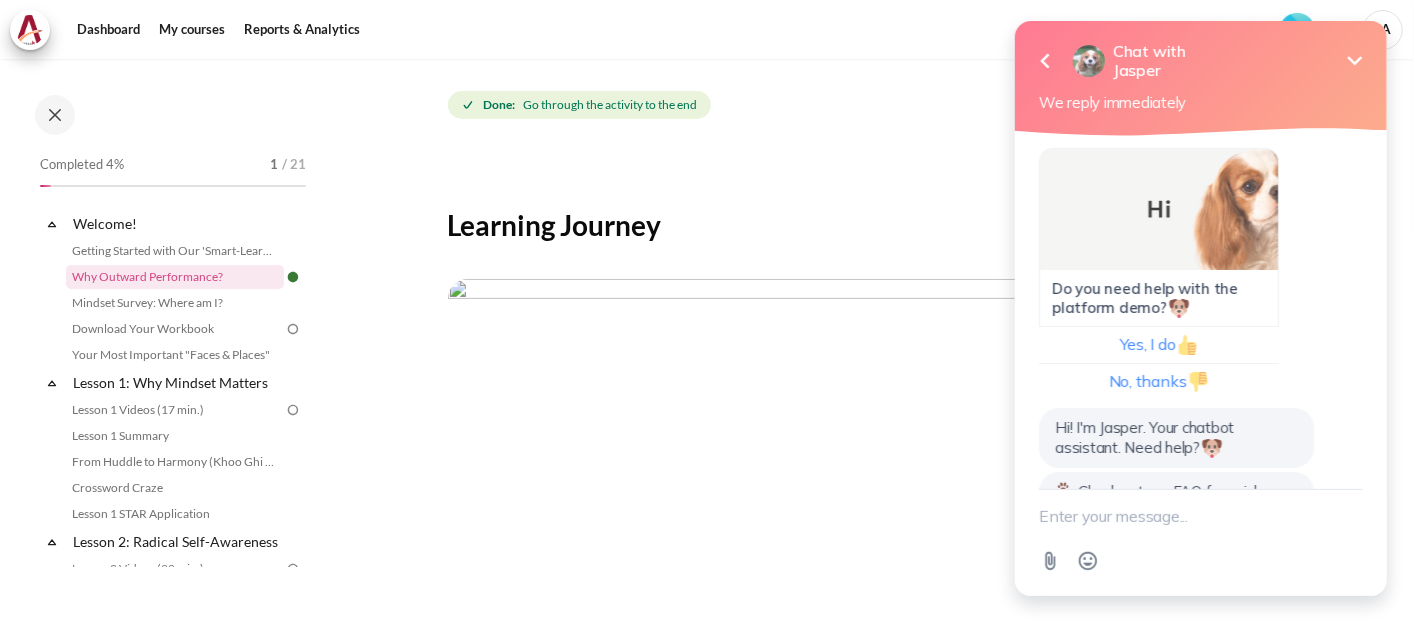 scroll, scrollTop: 2758, scrollLeft: 0, axis: vertical 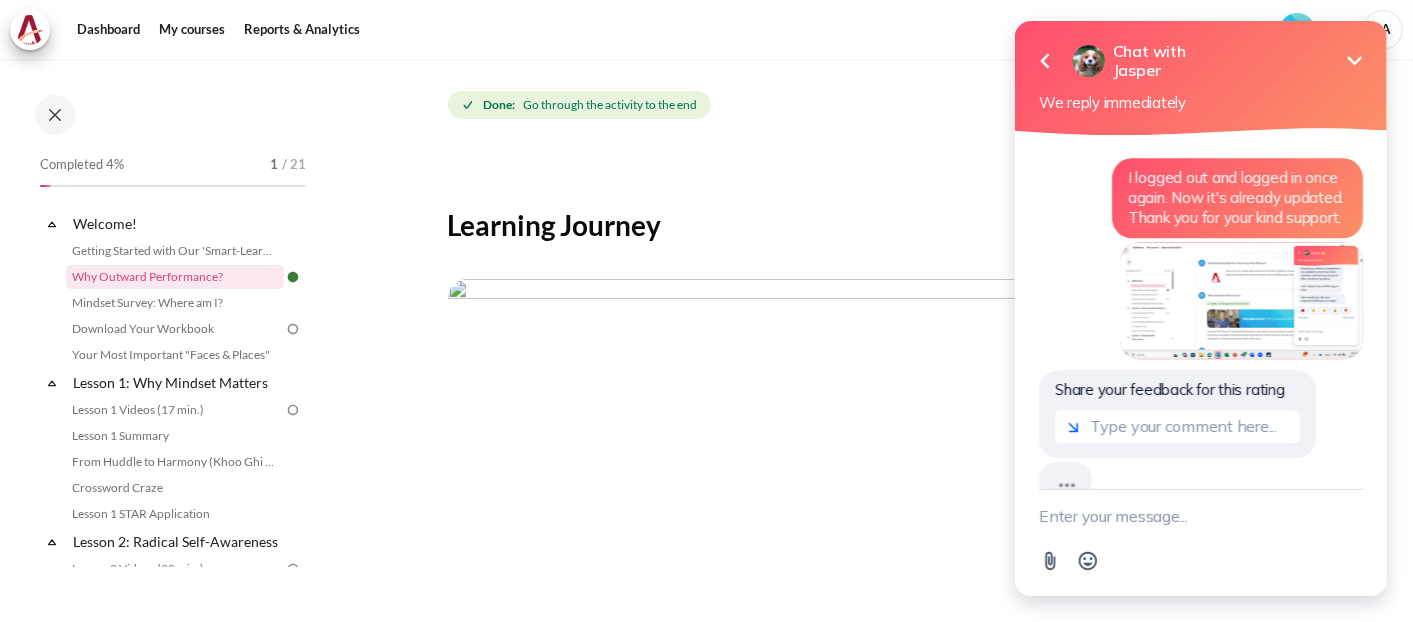 click at bounding box center (1200, 516) 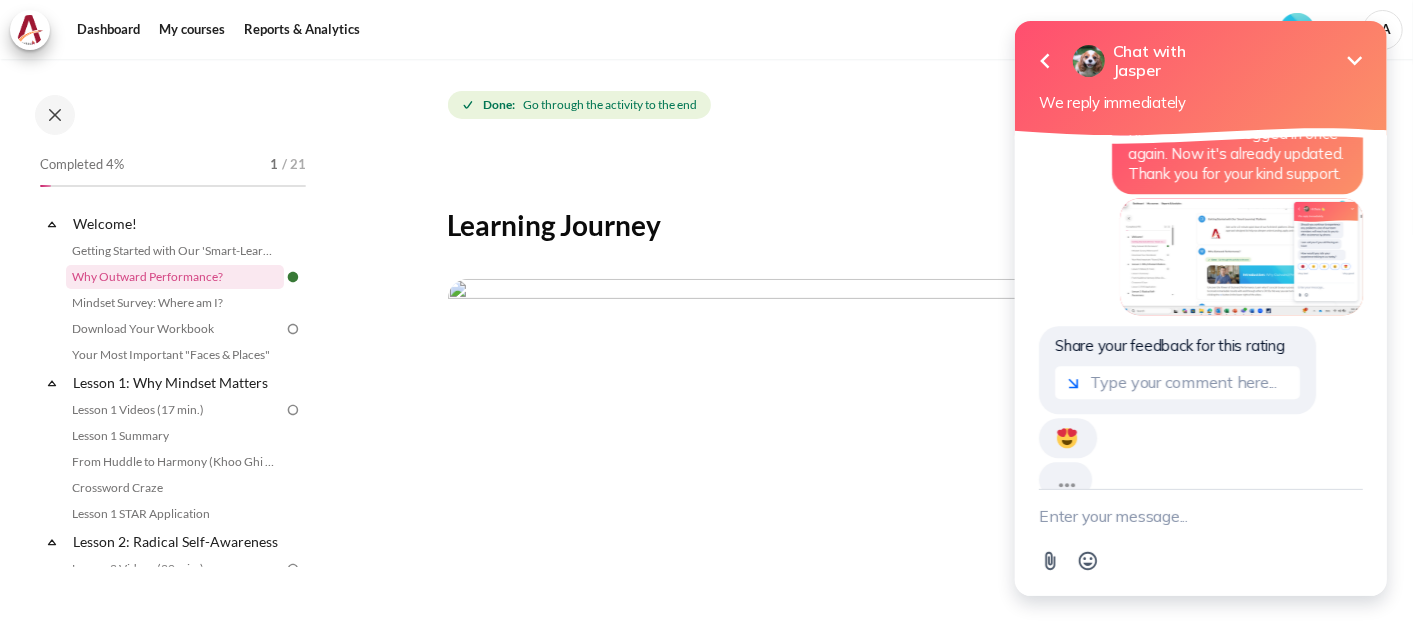 scroll, scrollTop: 2802, scrollLeft: 0, axis: vertical 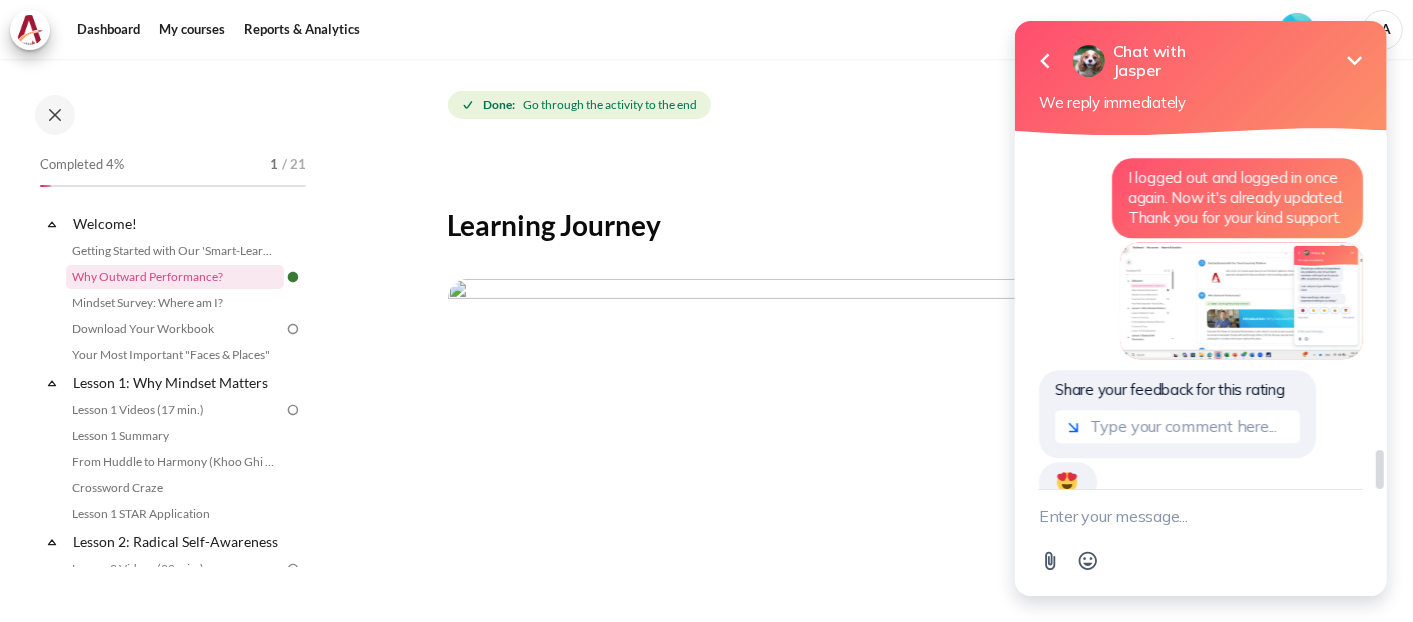 click on "Do you need help with the platform demo?    Yes, I do  No, thanks  Hi! I'm Jasper. Your chatbot assistant. Need help?   Check out our FAQ for quick answers!  FAQ Are you looking for help about any of these topics below? Forgot my password Can't watch videos Change site language Please introduce yourself: SupakarnA@boundandbeyond.co.th my course progress does not update Our staff will contact you within the next couple of minutes, in the meantime, tell us how can we help you. Hello, allow me a moment to verify that for you. Thank you very much. I have completed "Getting Started.." and "Why Outward Performance..." but the progress / completion track have not been updated.
Just would like to ensure that it still work when I go for further steps. the progress is start checking at module Why Outward Performance there is no activity tracking at Getting Started with Our 'Smart-Learning' Platform after watch video user need to click next for page 2 at the end of page 2, click end of lesson to complete at first page" at bounding box center (1200, -1064) 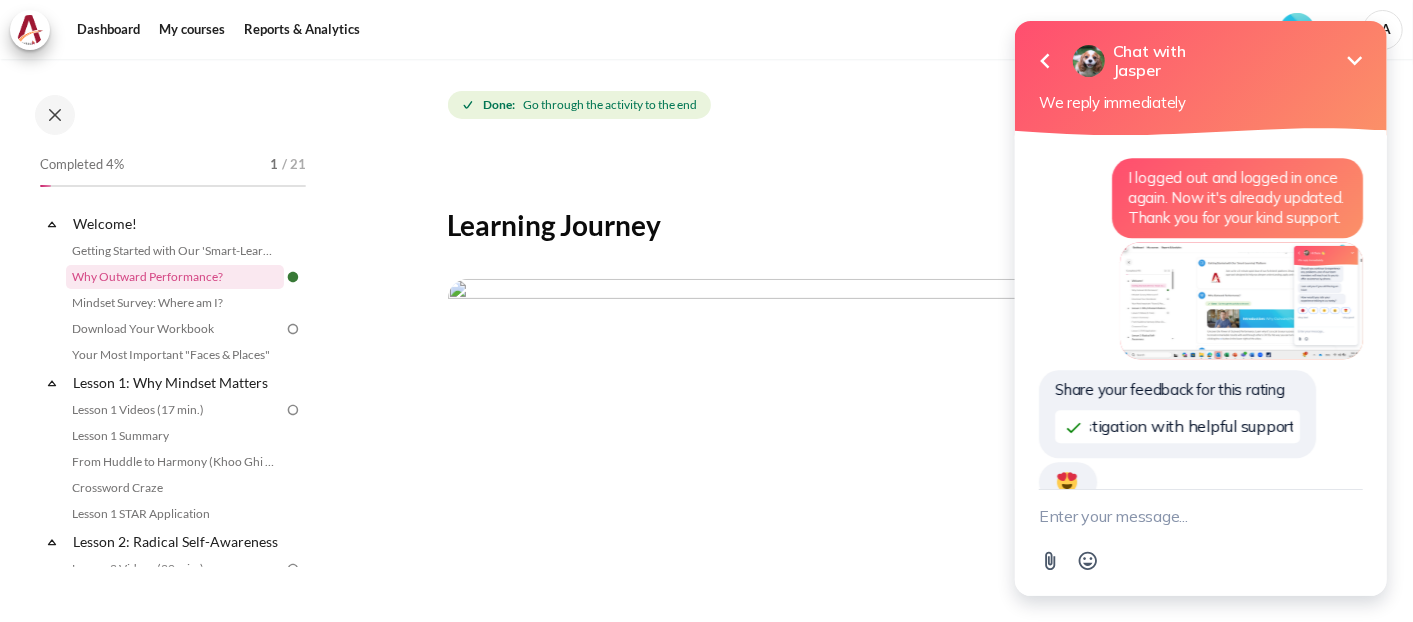 scroll, scrollTop: 0, scrollLeft: 200, axis: horizontal 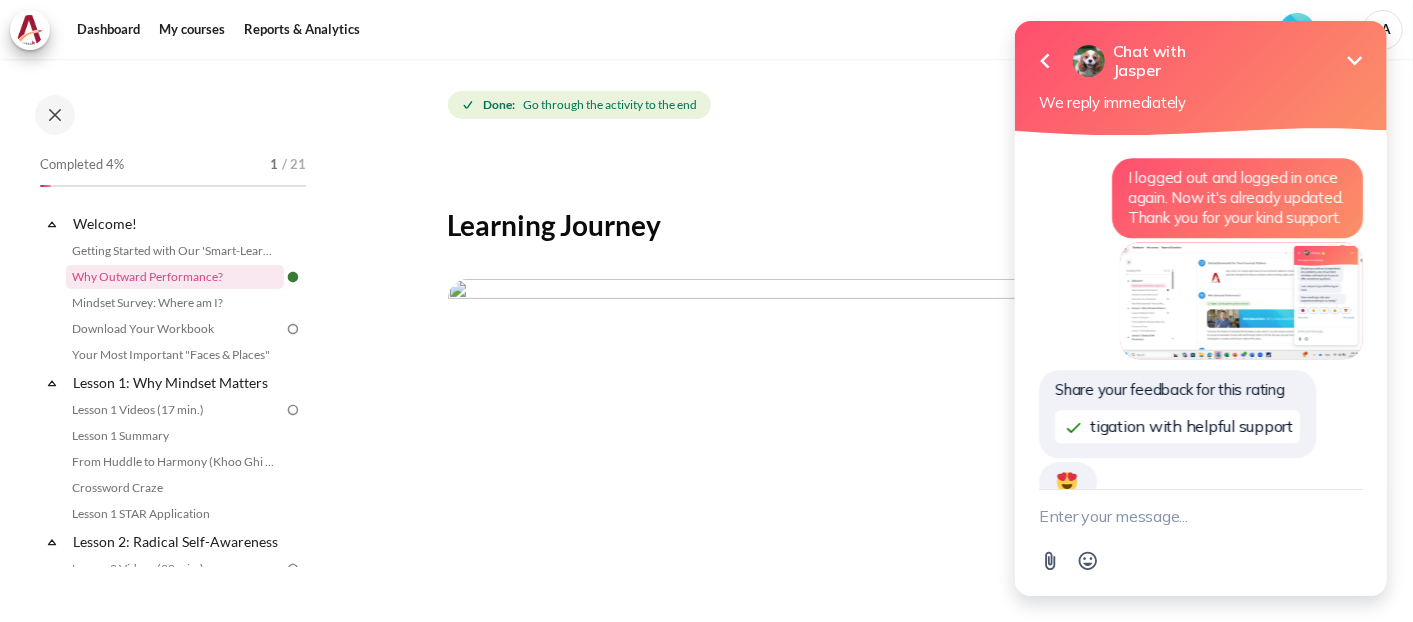 type on "prompt response and investigation with helpful support" 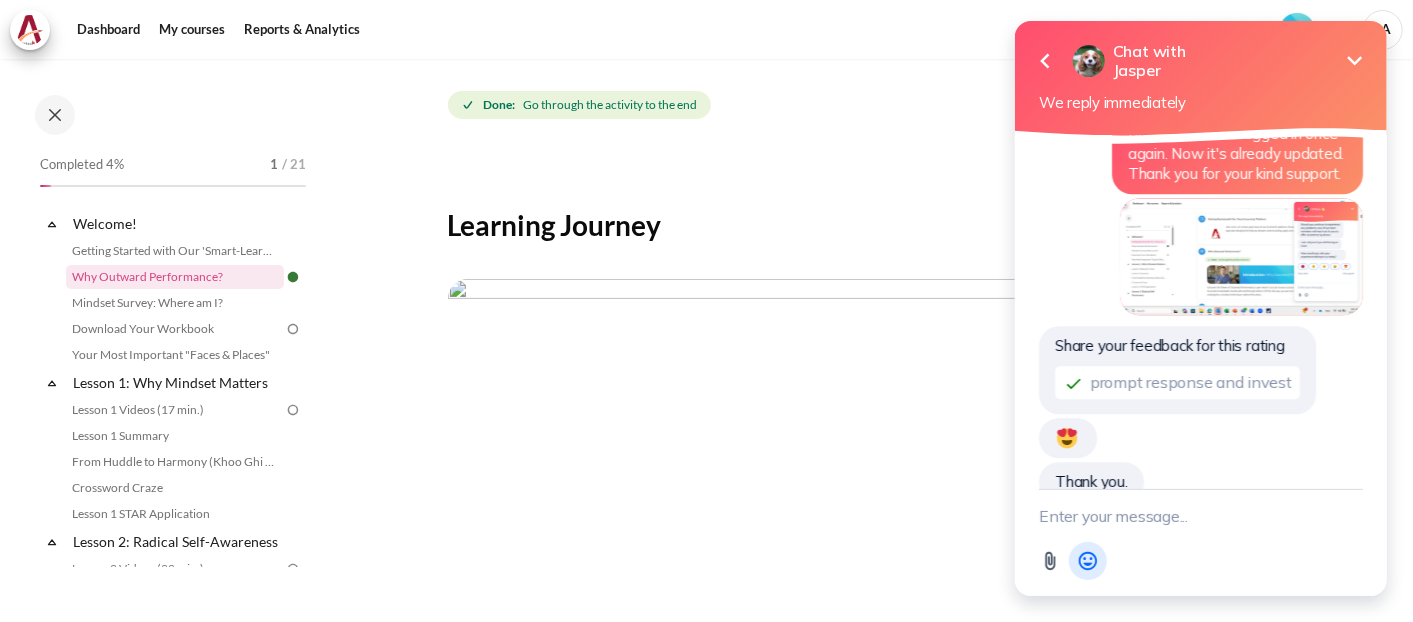 click on "Emoji" at bounding box center [1087, 561] 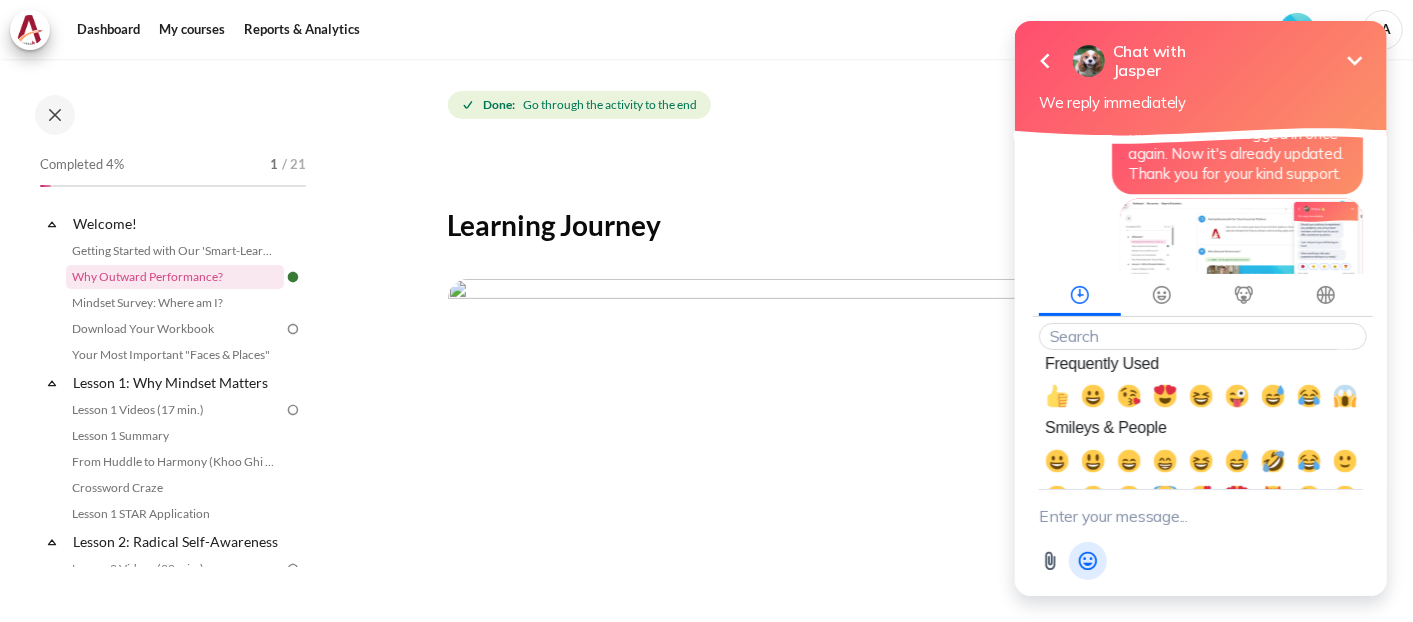 click 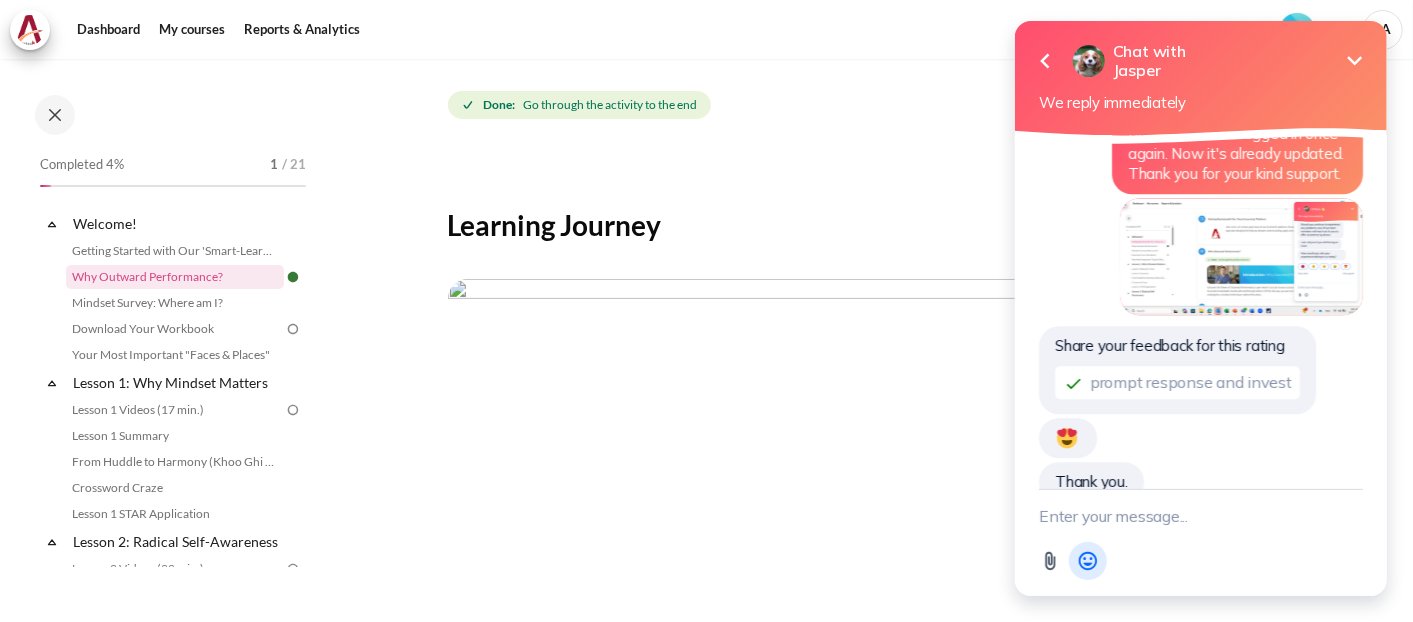 click 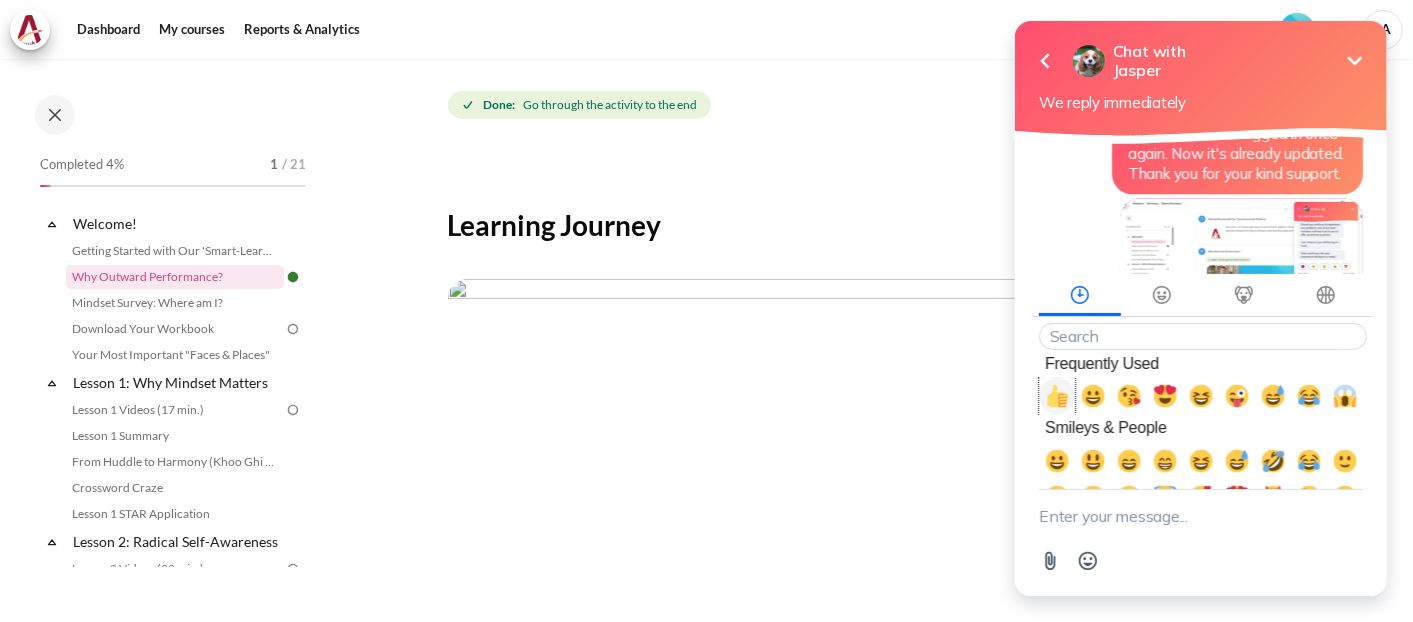 click at bounding box center [1056, 396] 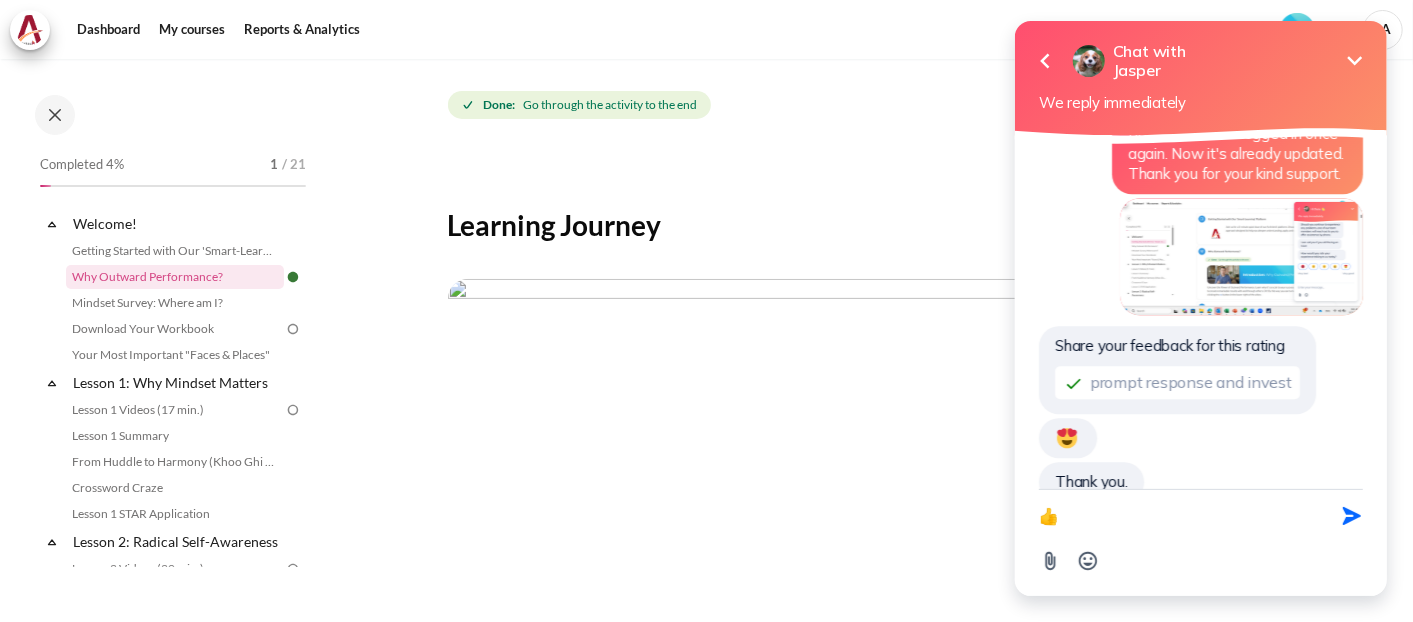 drag, startPoint x: 1350, startPoint y: 517, endPoint x: 1350, endPoint y: 500, distance: 17 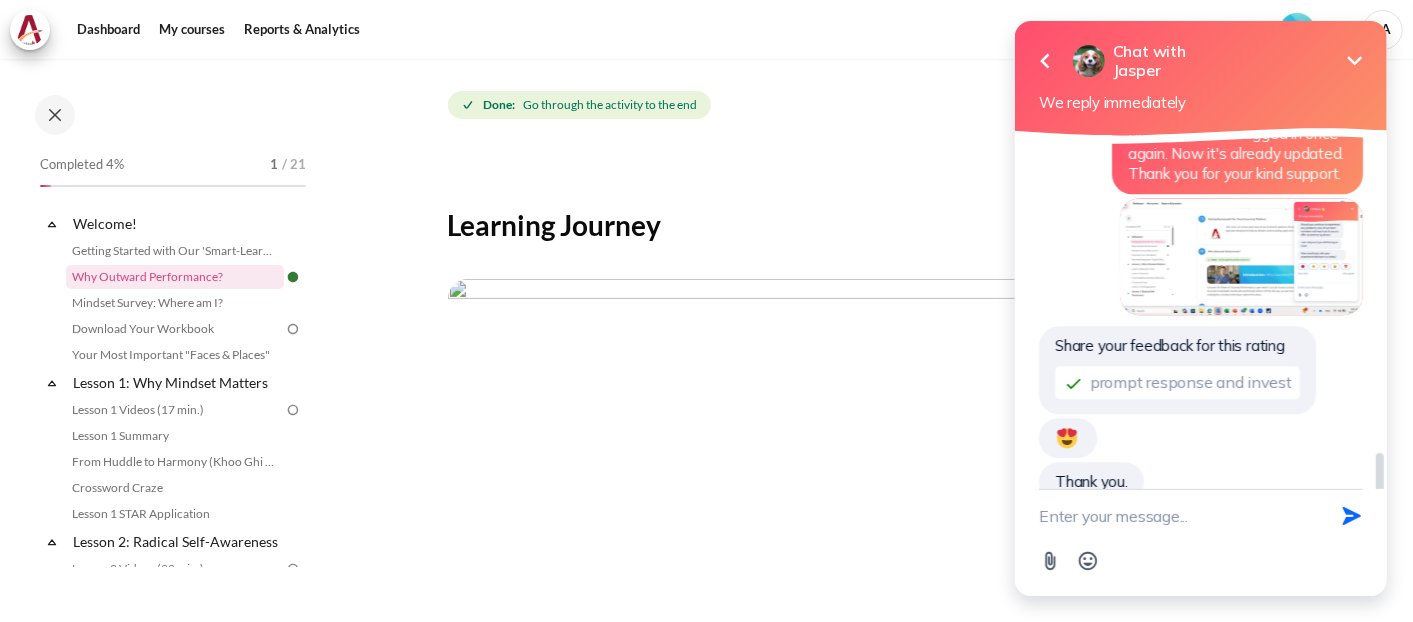 scroll, scrollTop: 2898, scrollLeft: 0, axis: vertical 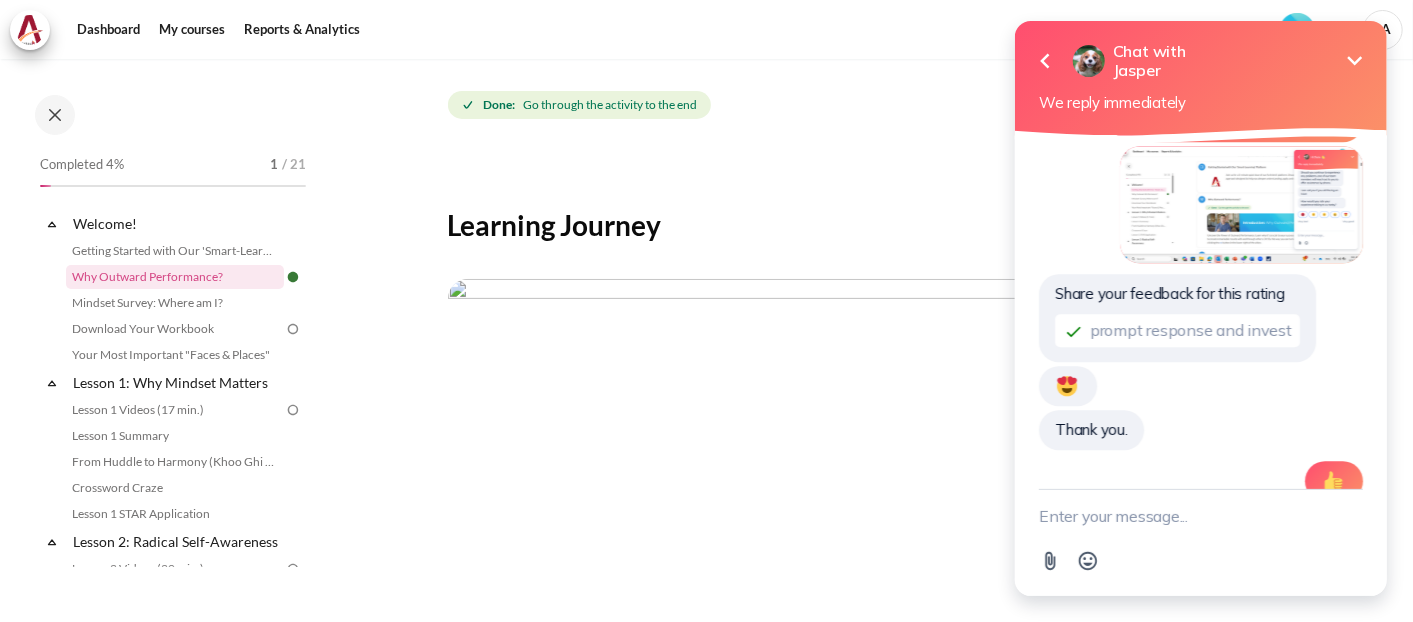 click 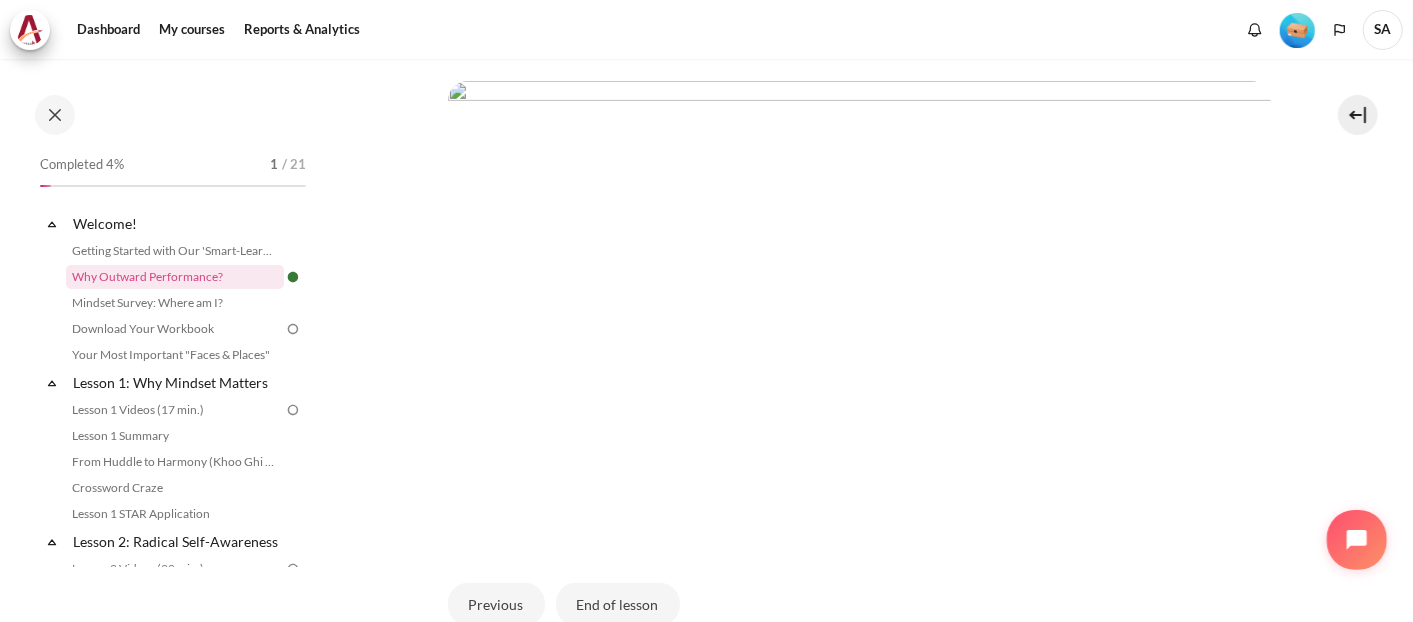 scroll, scrollTop: 555, scrollLeft: 0, axis: vertical 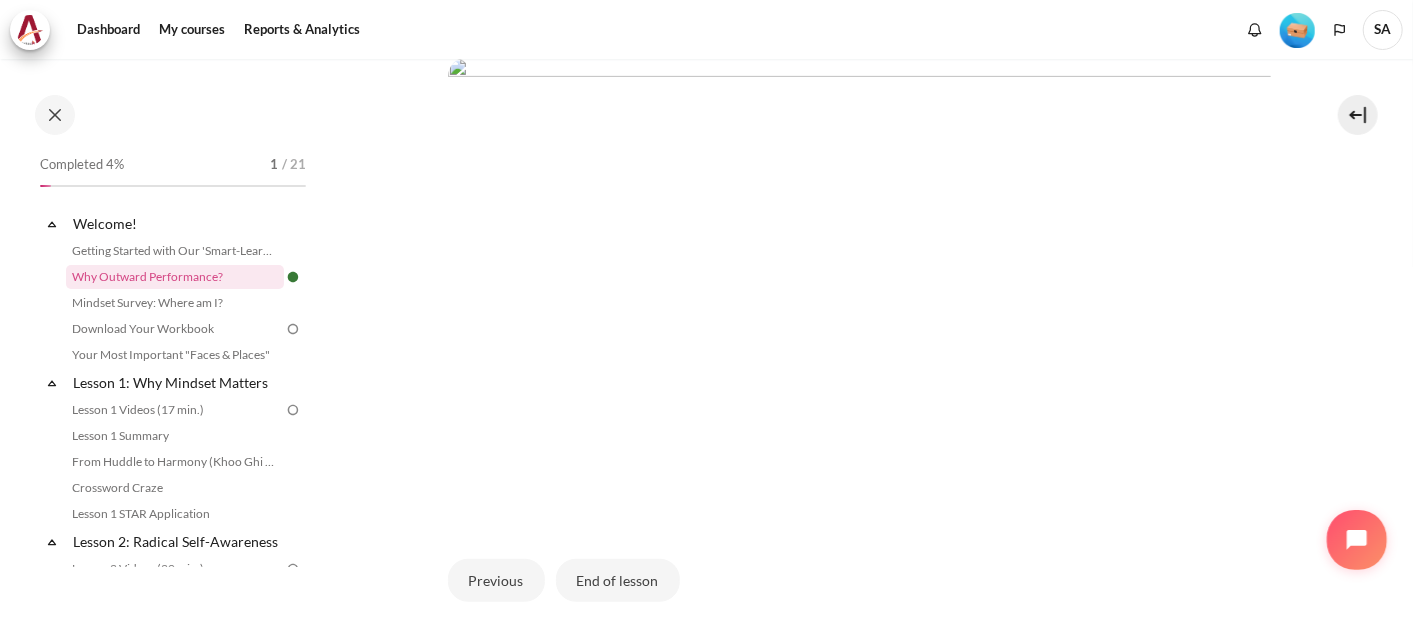 click on "Previous
End of lesson" at bounding box center [859, 580] 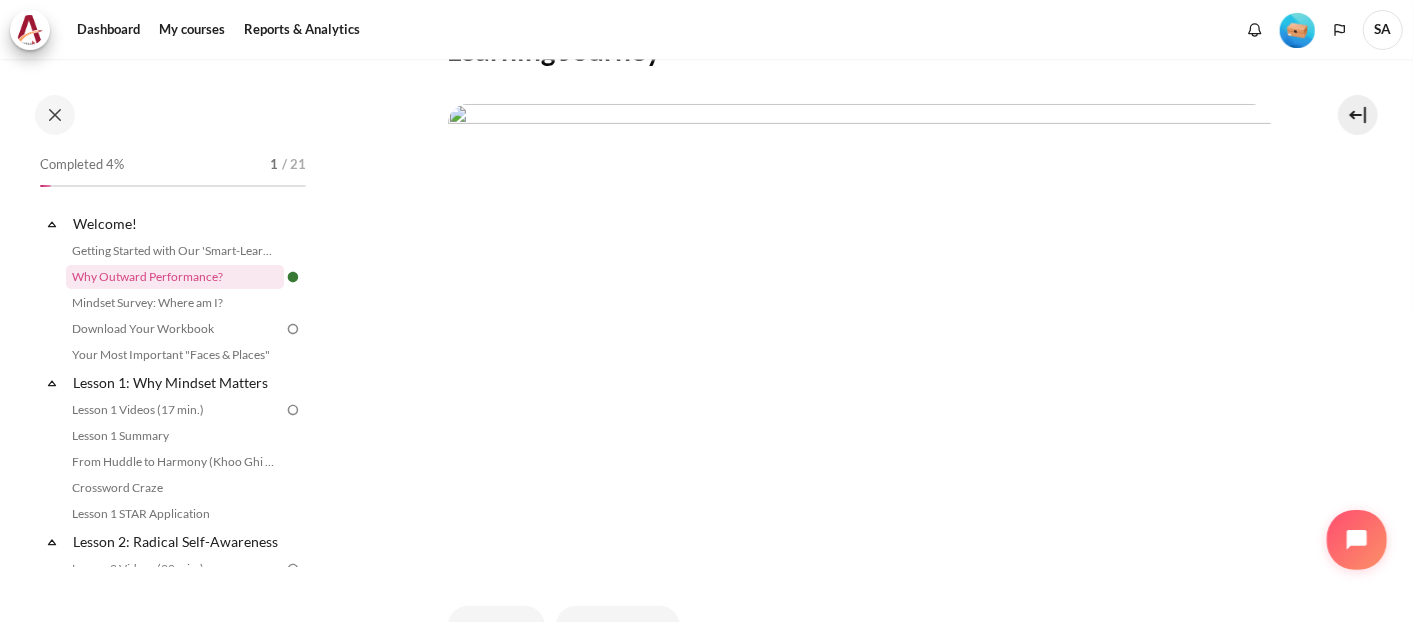 scroll, scrollTop: 731, scrollLeft: 0, axis: vertical 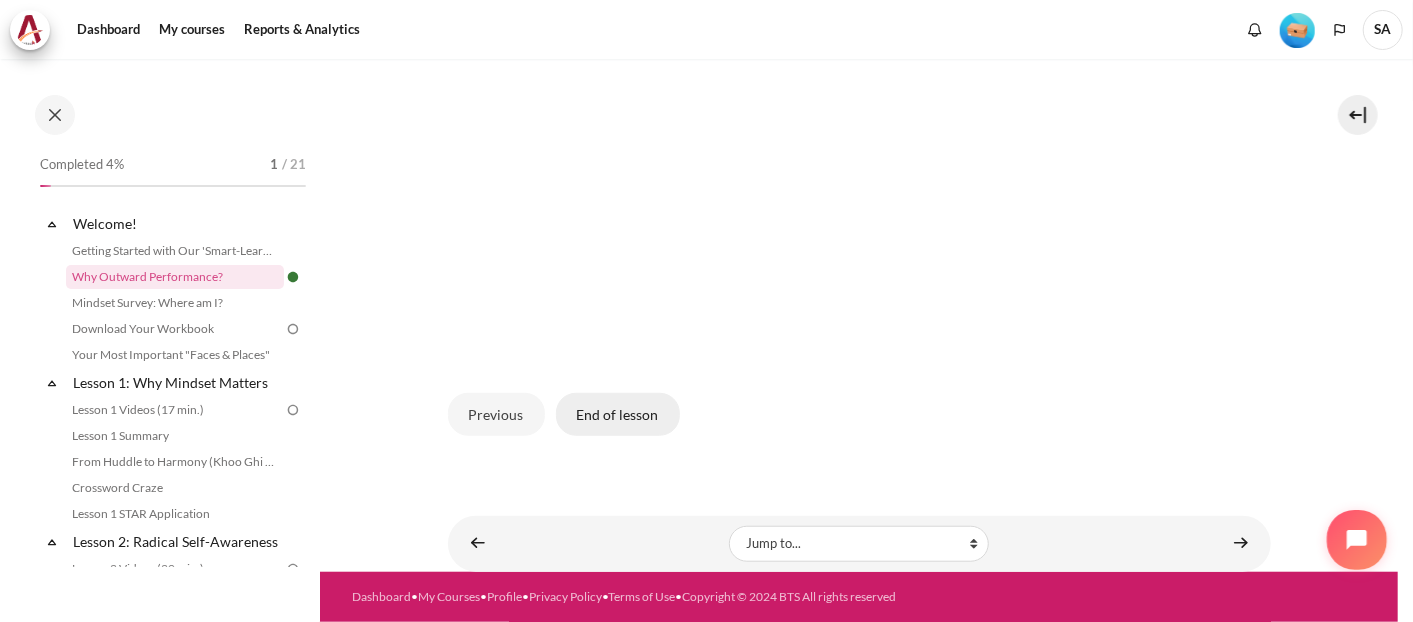 click on "End of lesson" at bounding box center (618, 414) 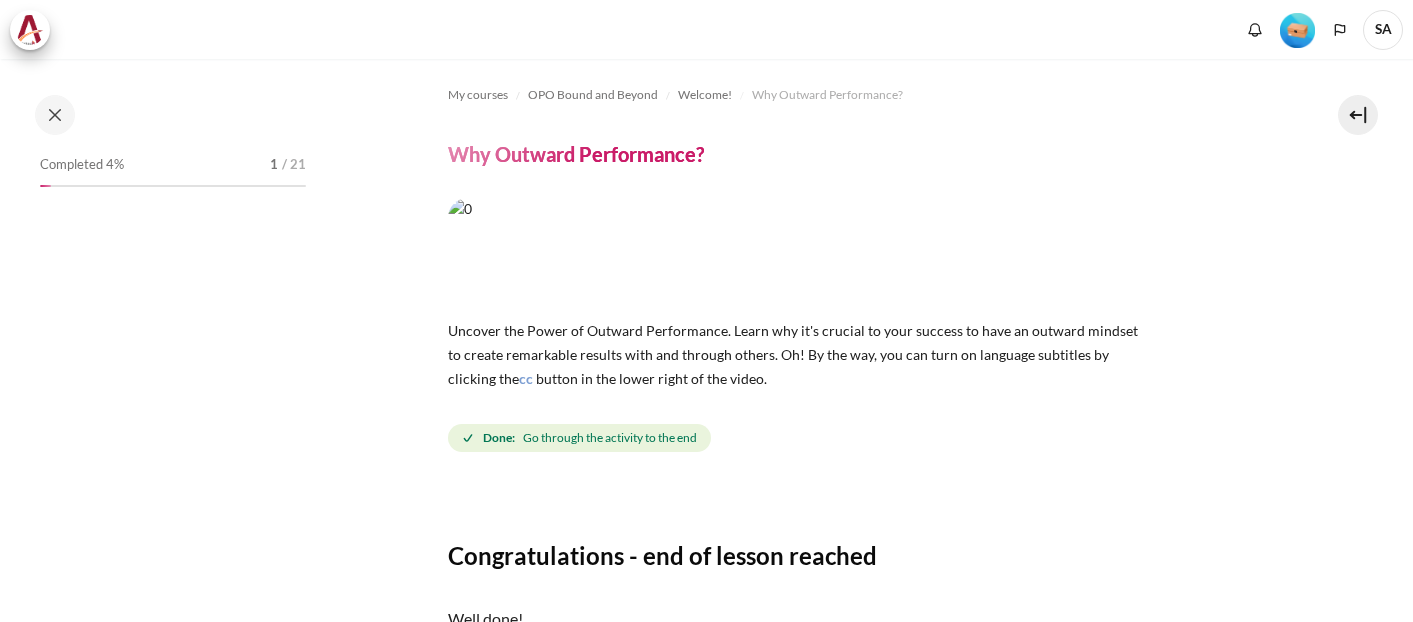 scroll, scrollTop: 0, scrollLeft: 0, axis: both 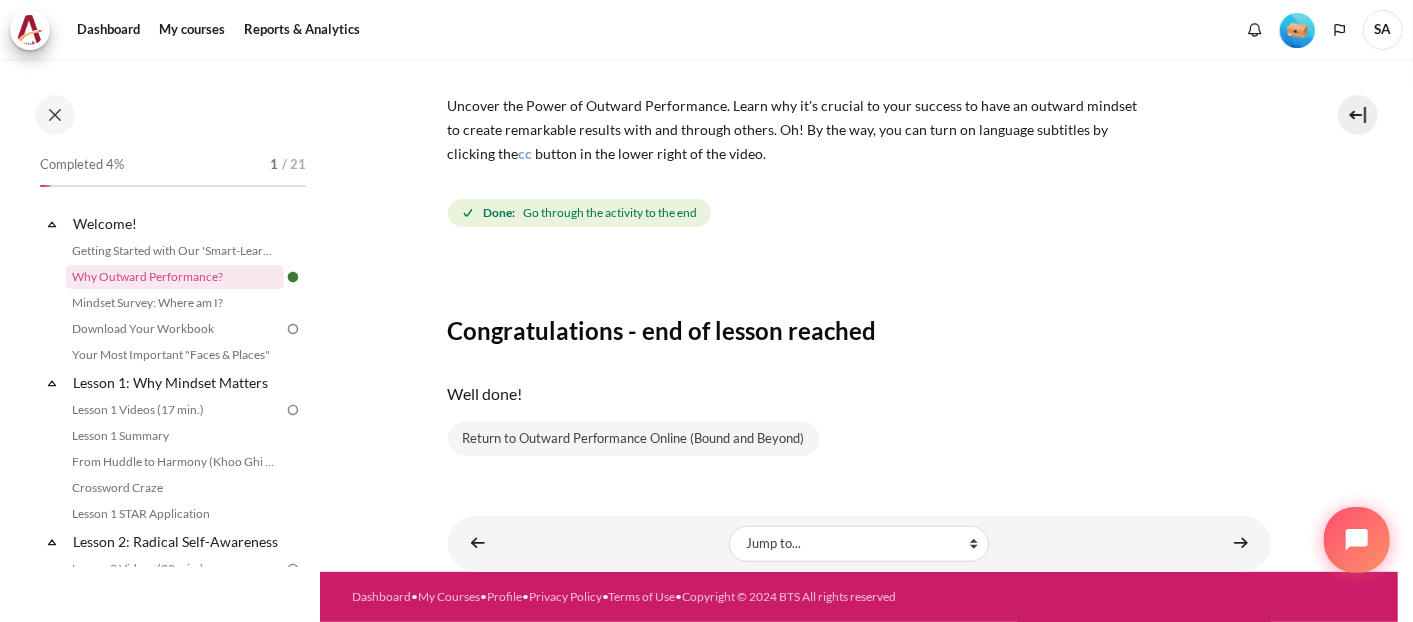 click 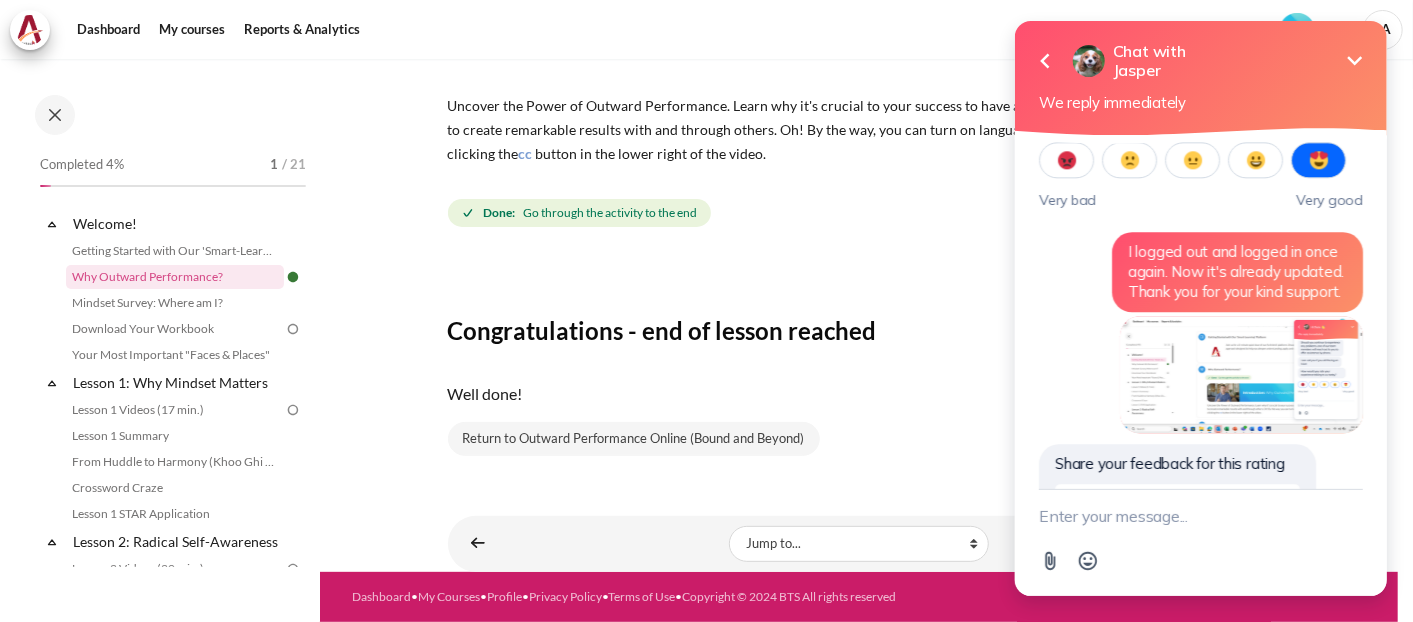 scroll, scrollTop: 2898, scrollLeft: 0, axis: vertical 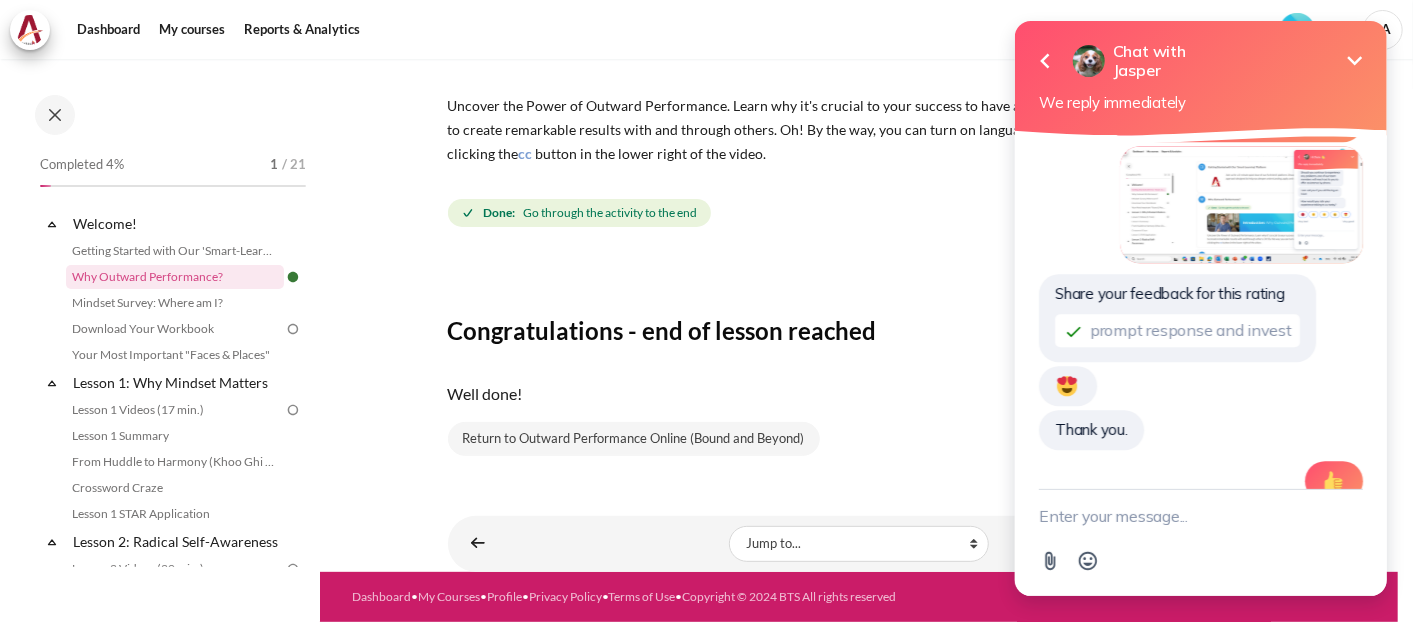 drag, startPoint x: 765, startPoint y: 451, endPoint x: 785, endPoint y: 451, distance: 20 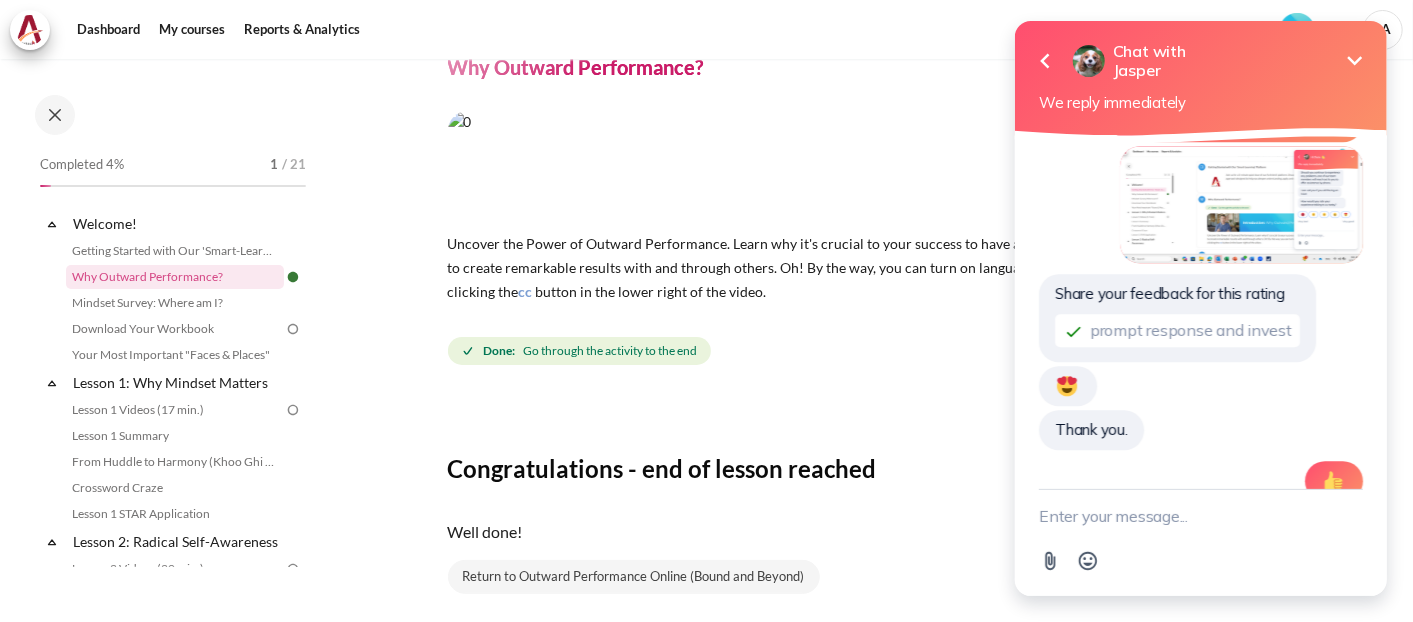 scroll, scrollTop: 0, scrollLeft: 0, axis: both 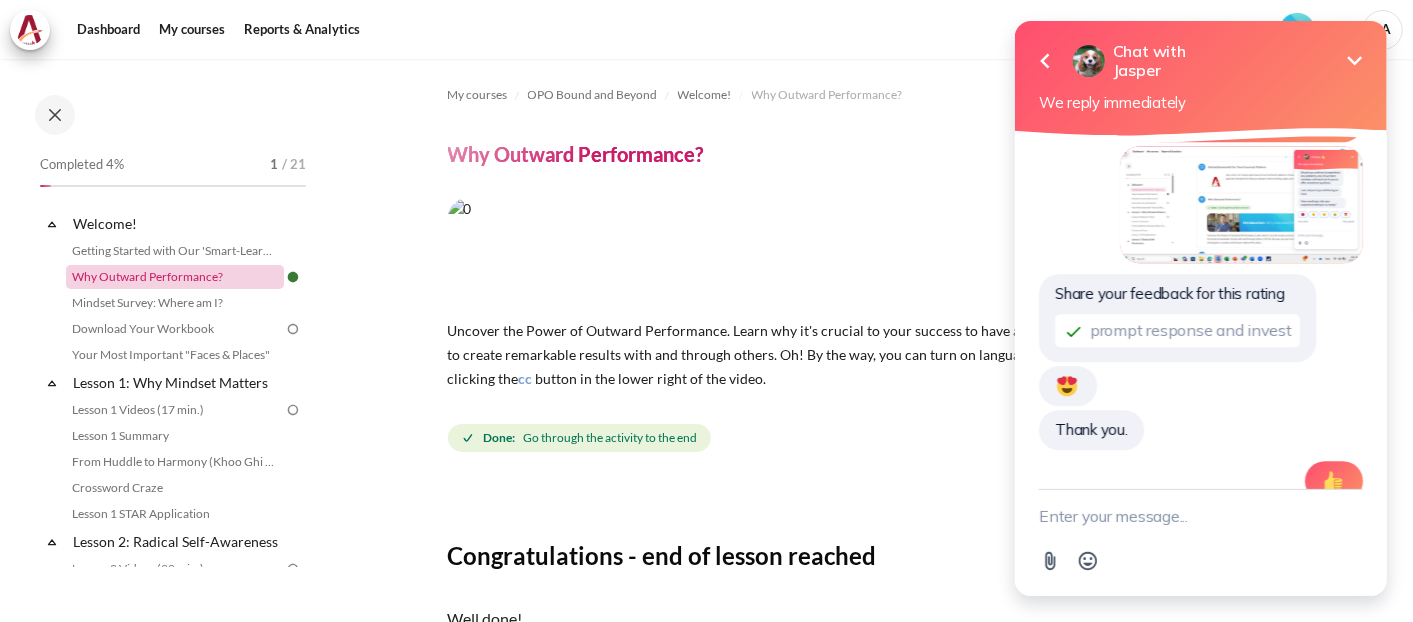 click on "Why Outward Performance?" at bounding box center [175, 277] 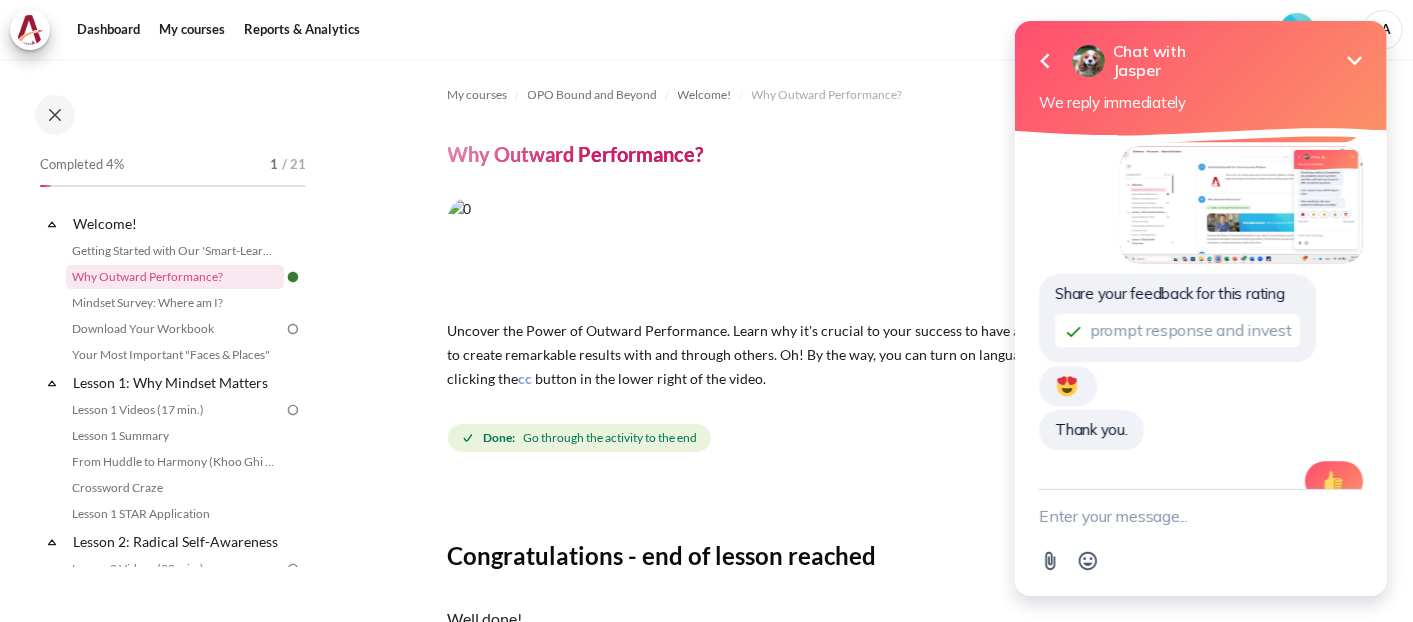 click 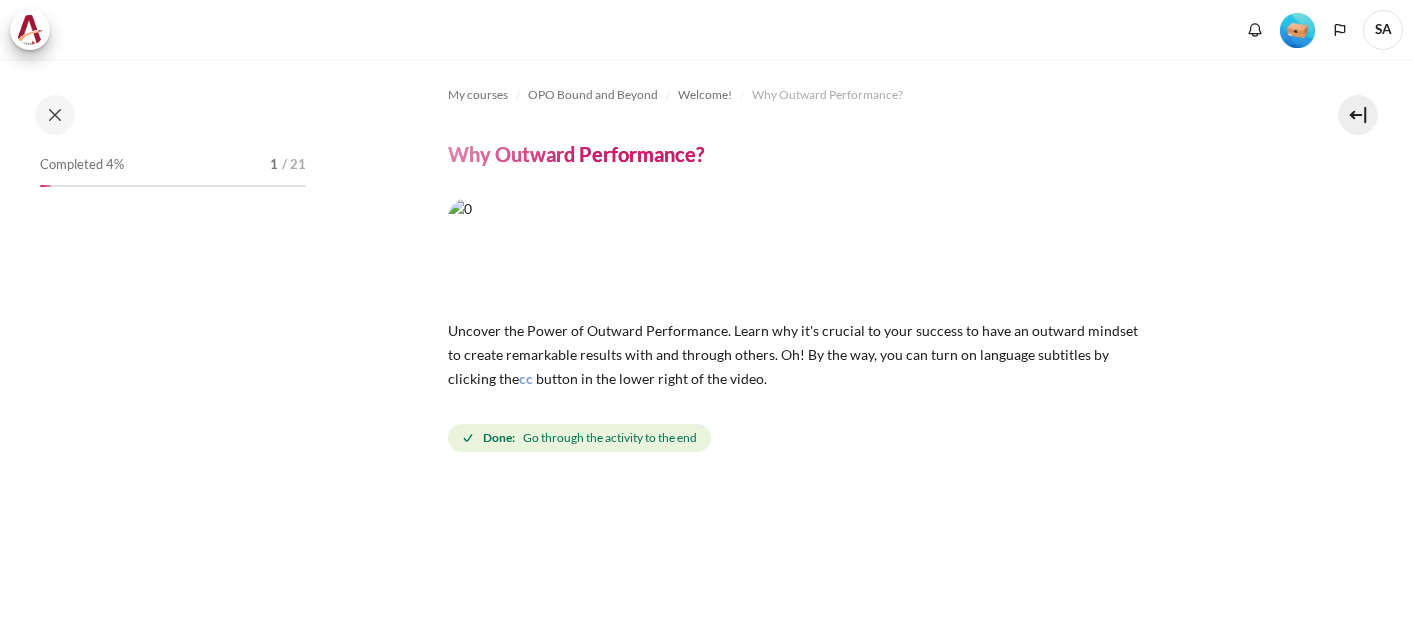 scroll, scrollTop: 0, scrollLeft: 0, axis: both 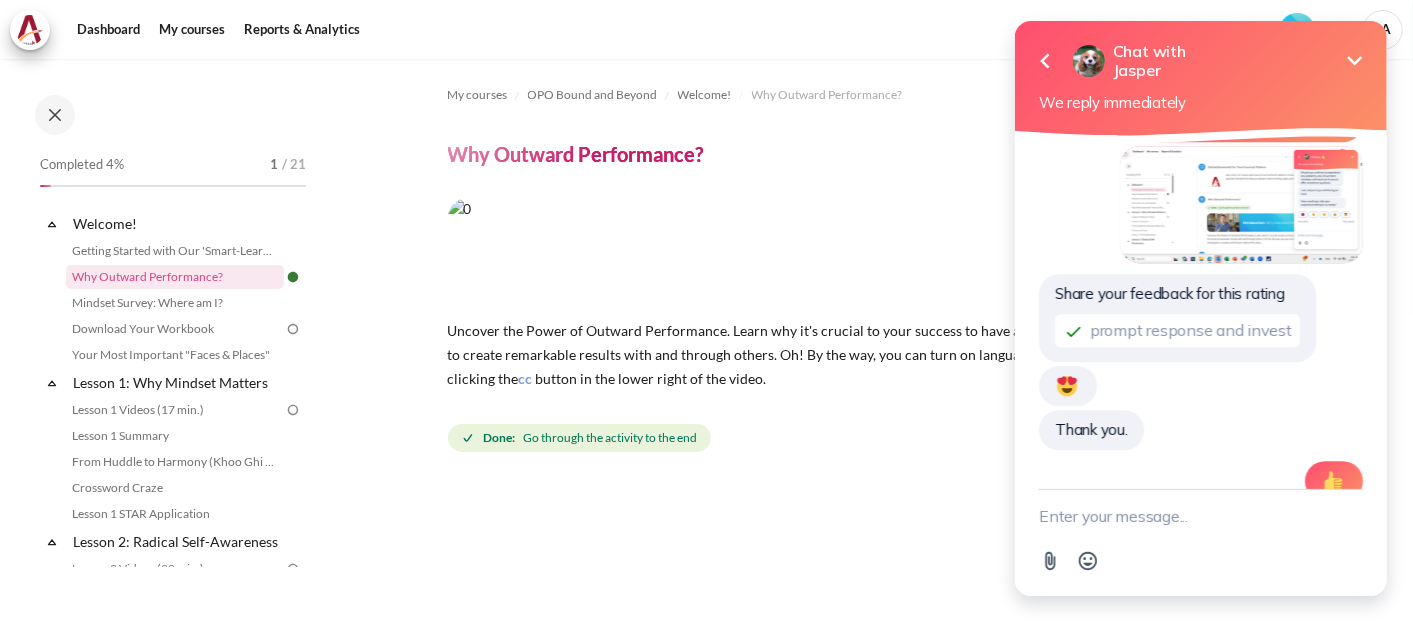 click on "Minimize" at bounding box center (1354, 61) 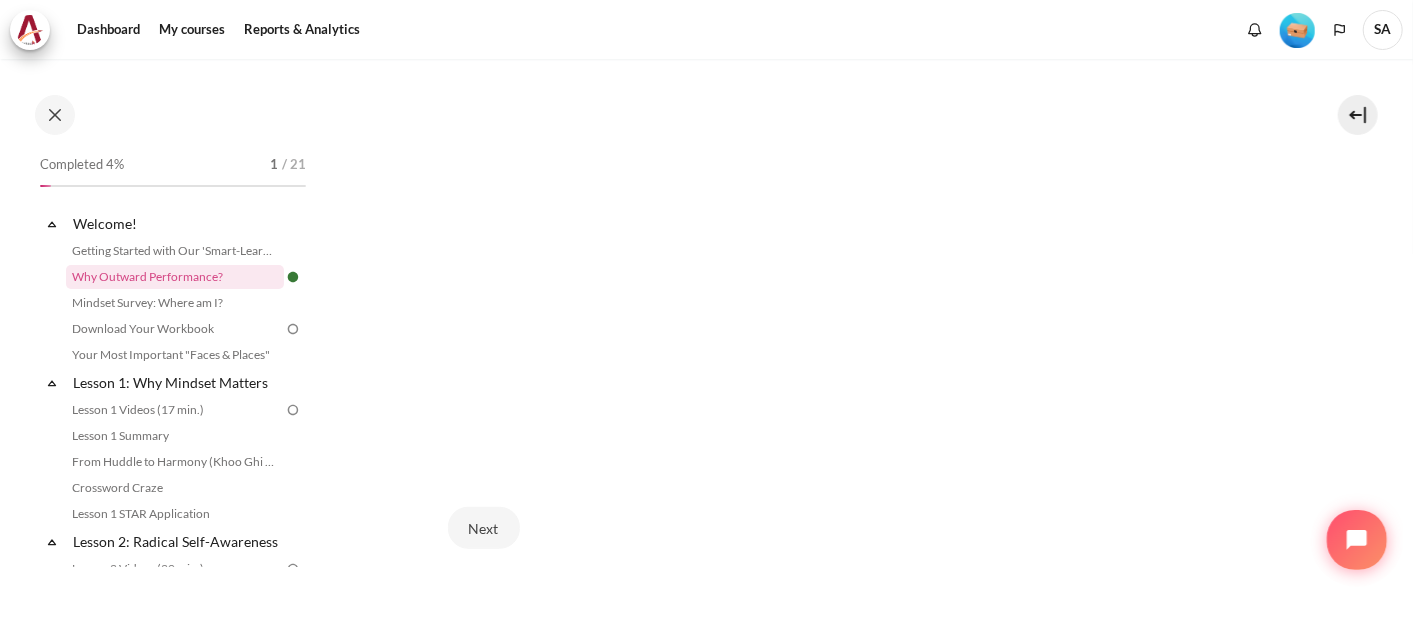 scroll, scrollTop: 692, scrollLeft: 0, axis: vertical 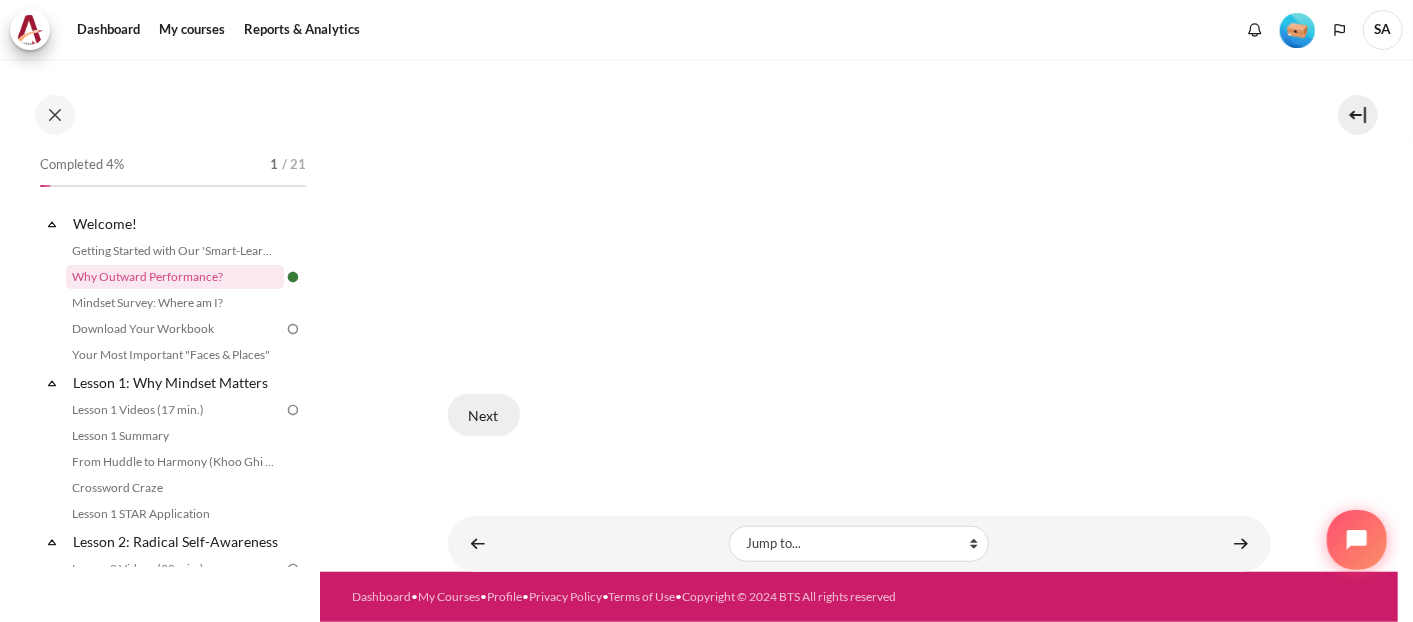 click on "Next" at bounding box center (484, 415) 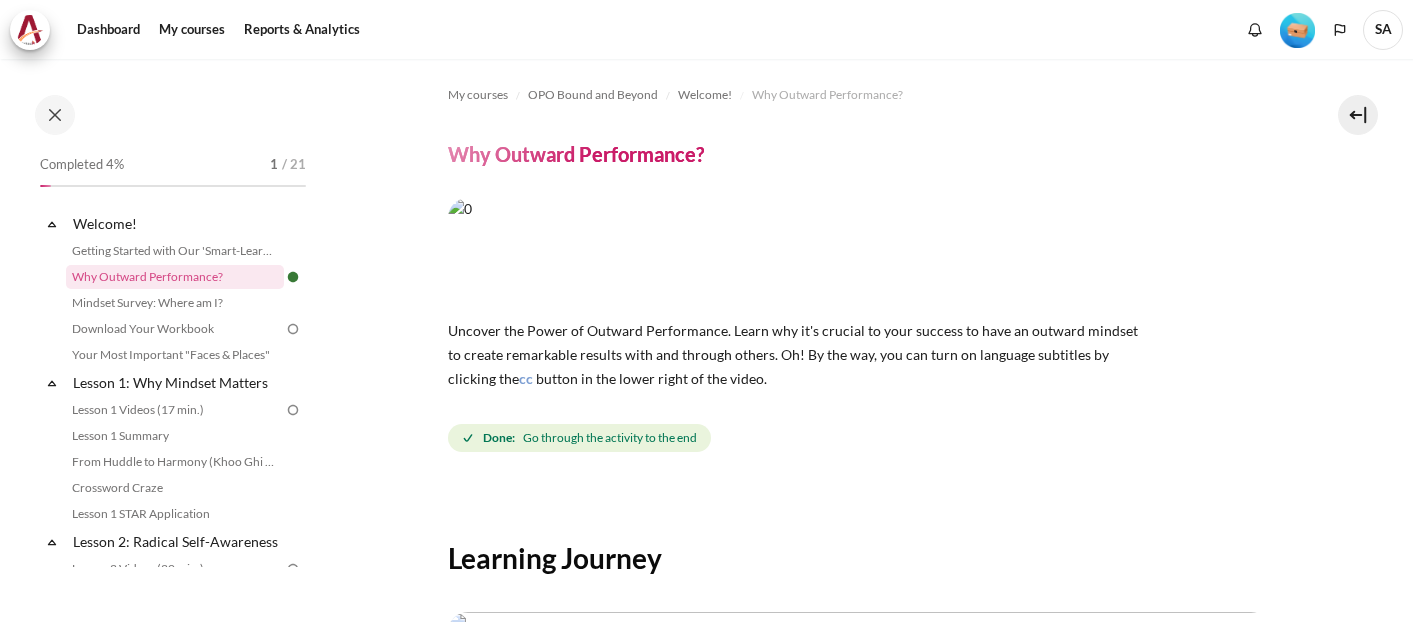 scroll, scrollTop: 0, scrollLeft: 0, axis: both 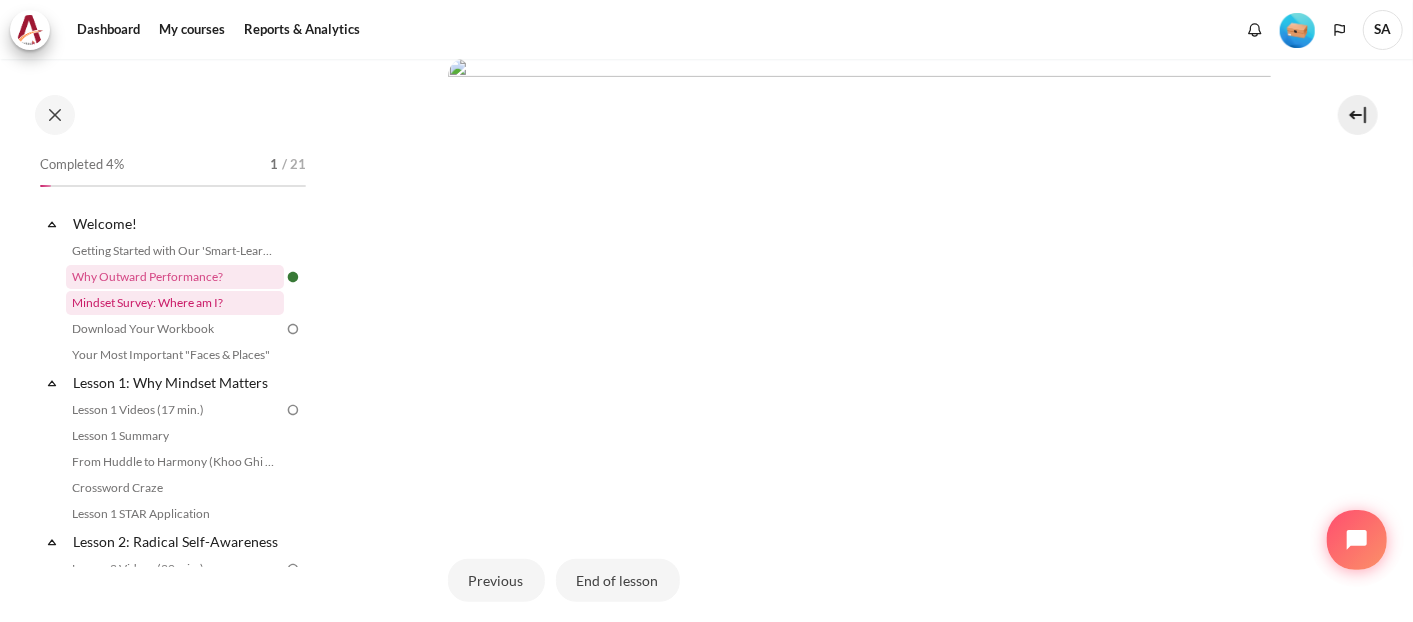 click on "Mindset Survey: Where am I?" at bounding box center (175, 303) 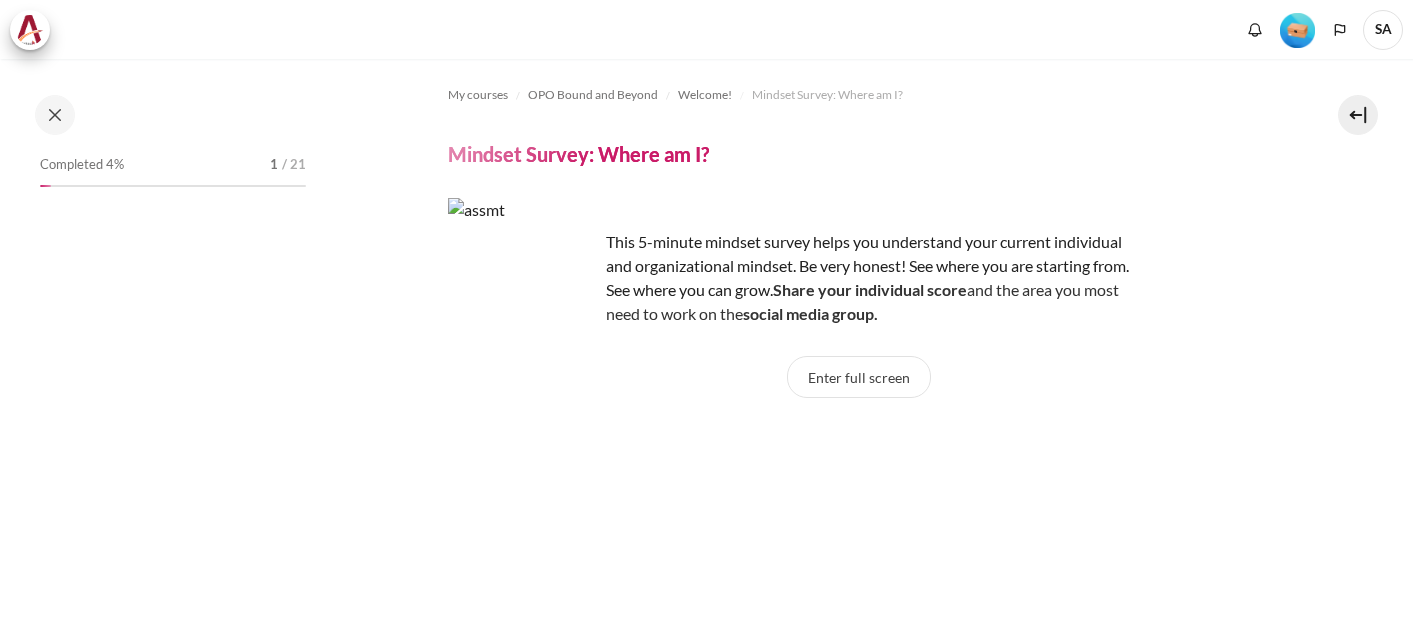 scroll, scrollTop: 0, scrollLeft: 0, axis: both 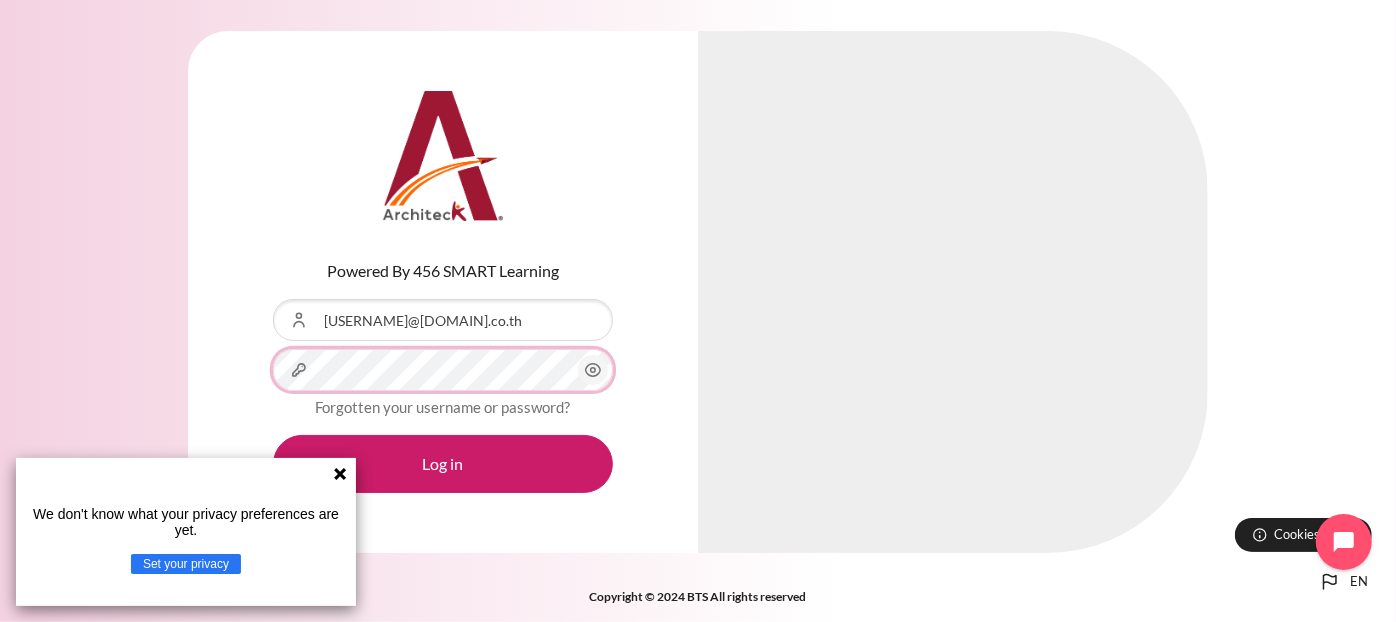click on "Log in" at bounding box center (443, 464) 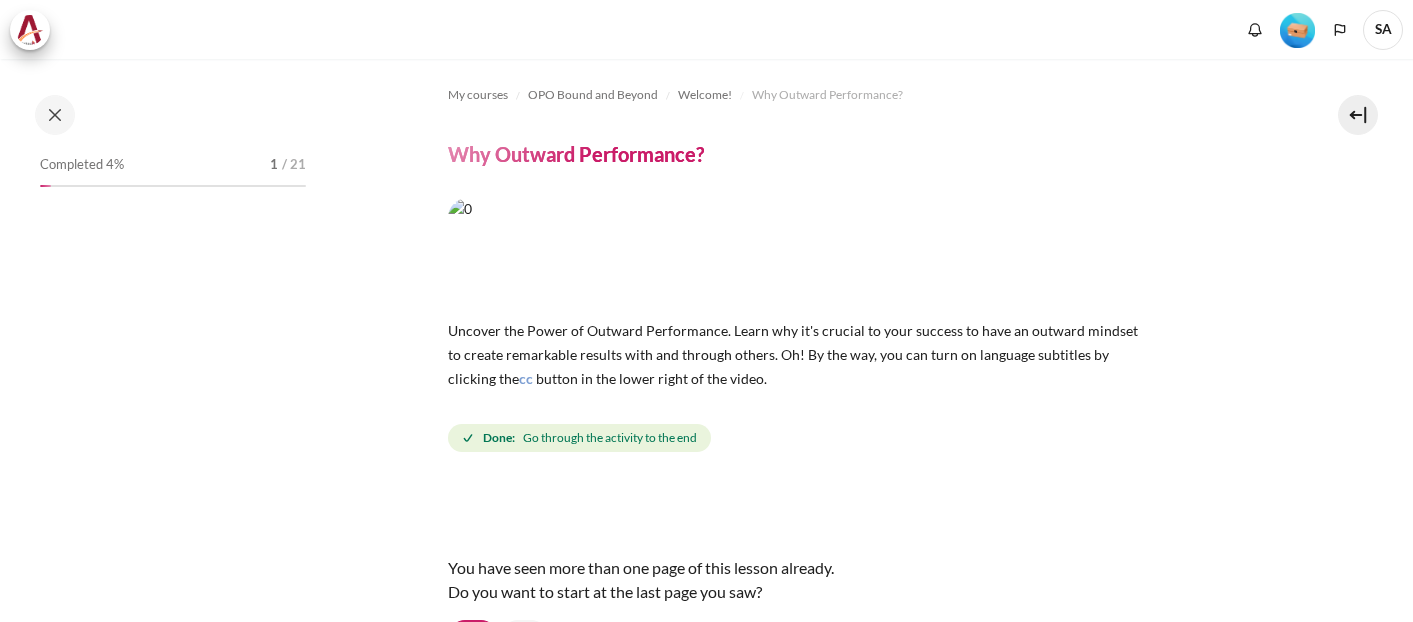 scroll, scrollTop: 0, scrollLeft: 0, axis: both 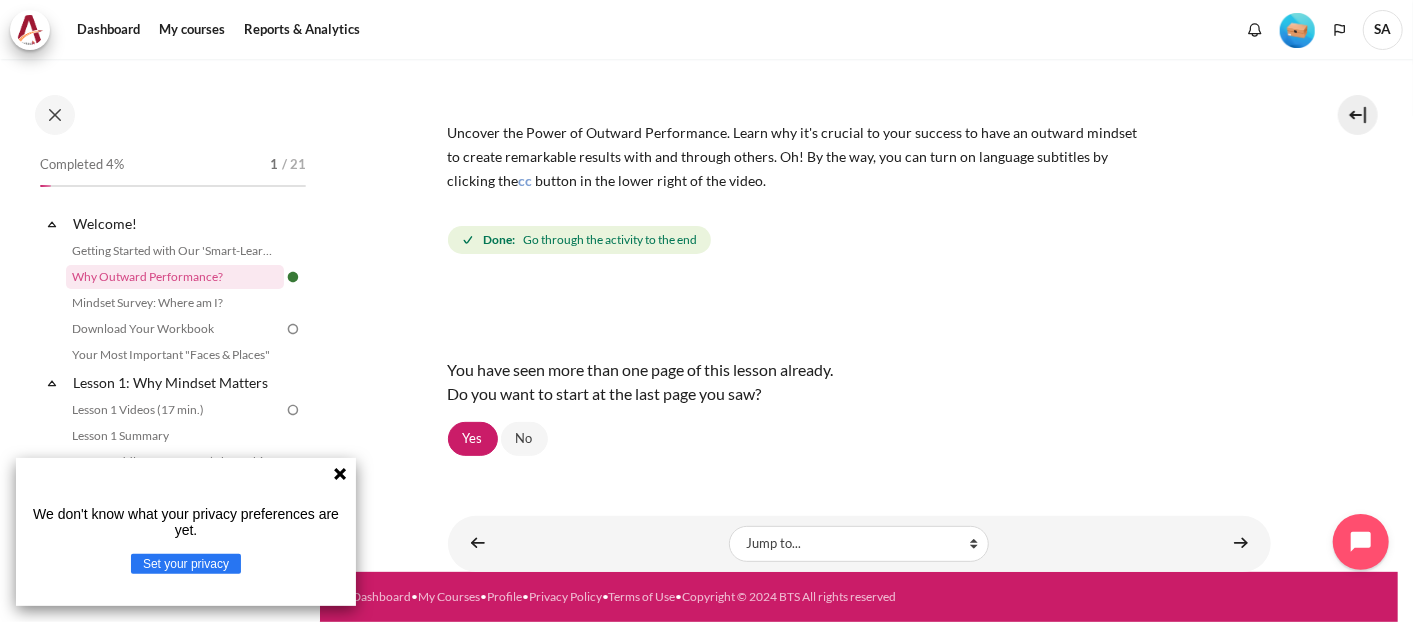 click 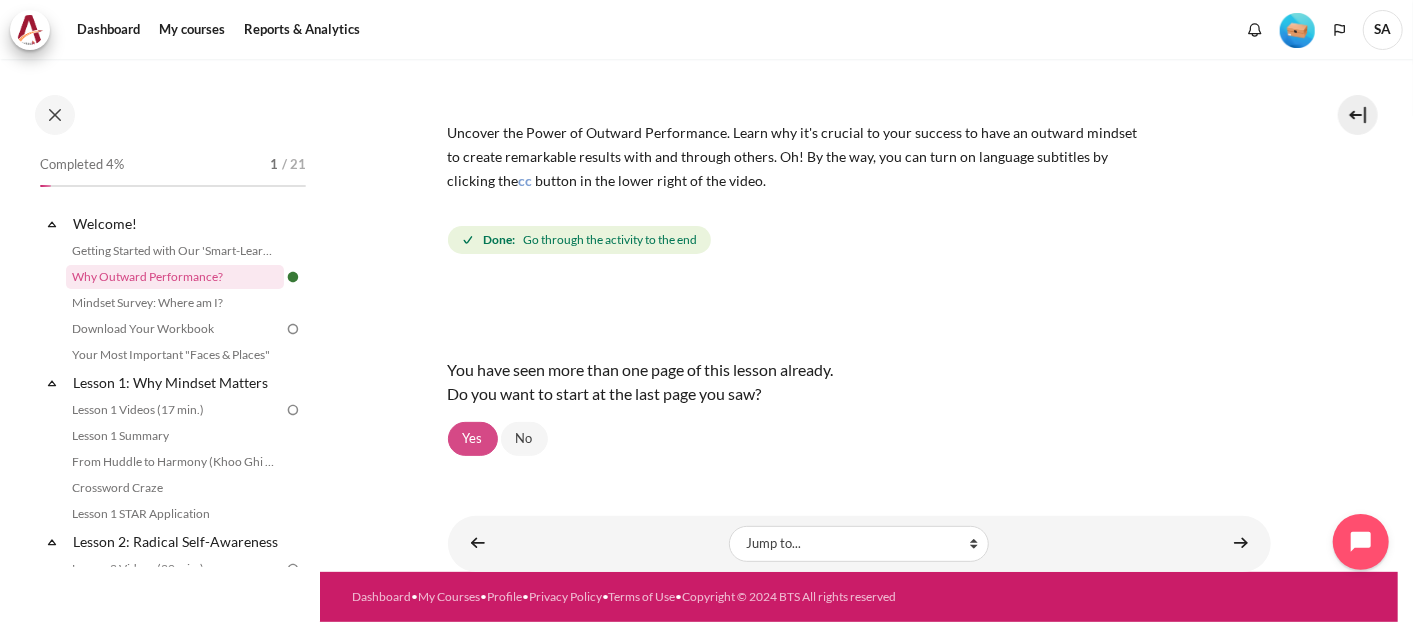 click on "Yes" at bounding box center [473, 439] 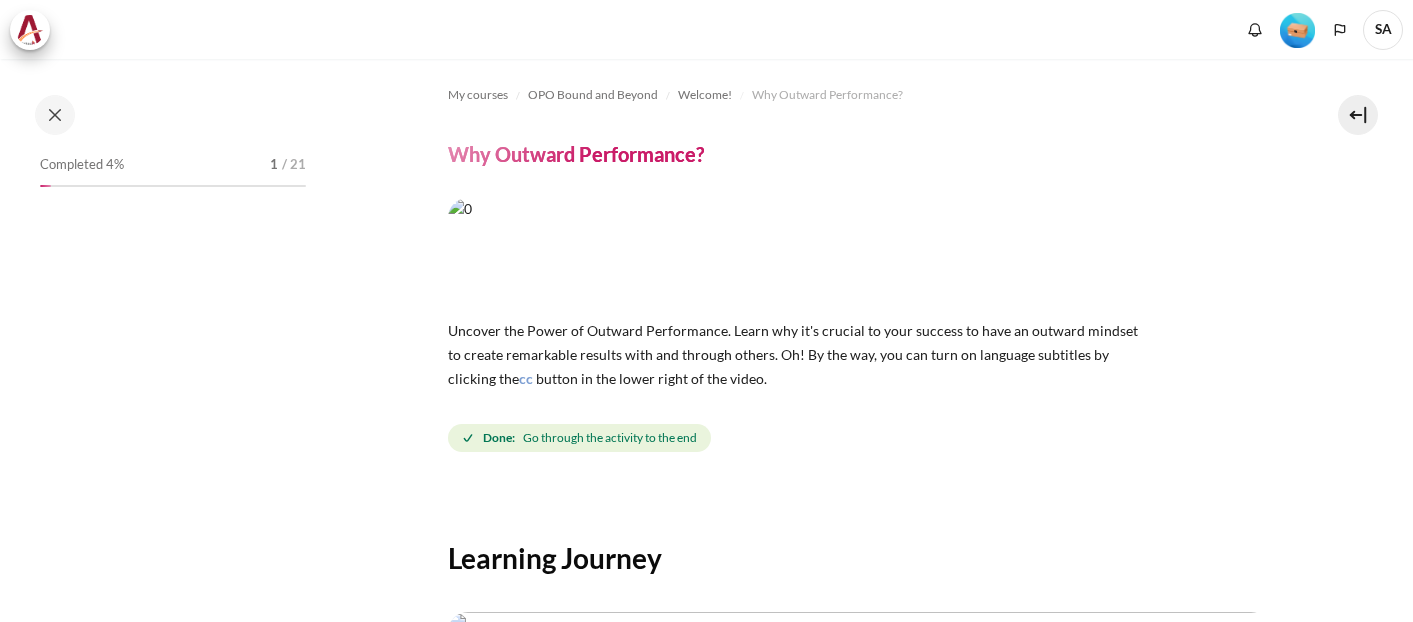 scroll, scrollTop: 0, scrollLeft: 0, axis: both 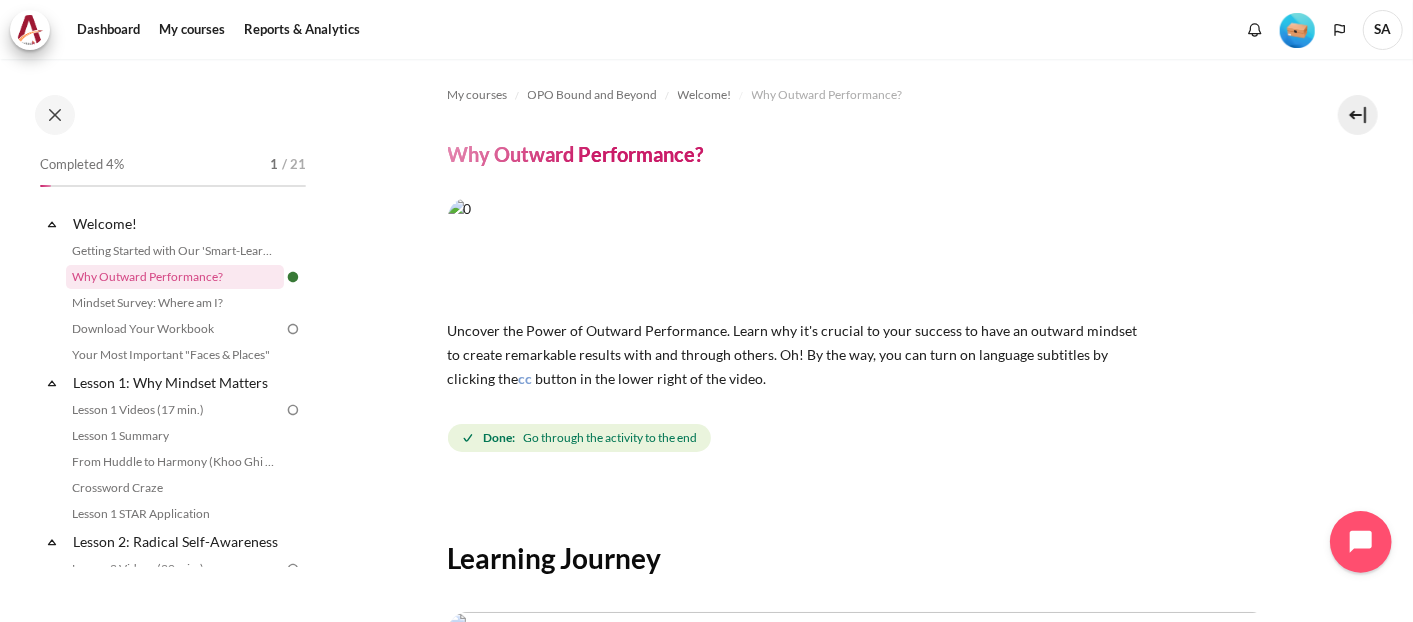 click 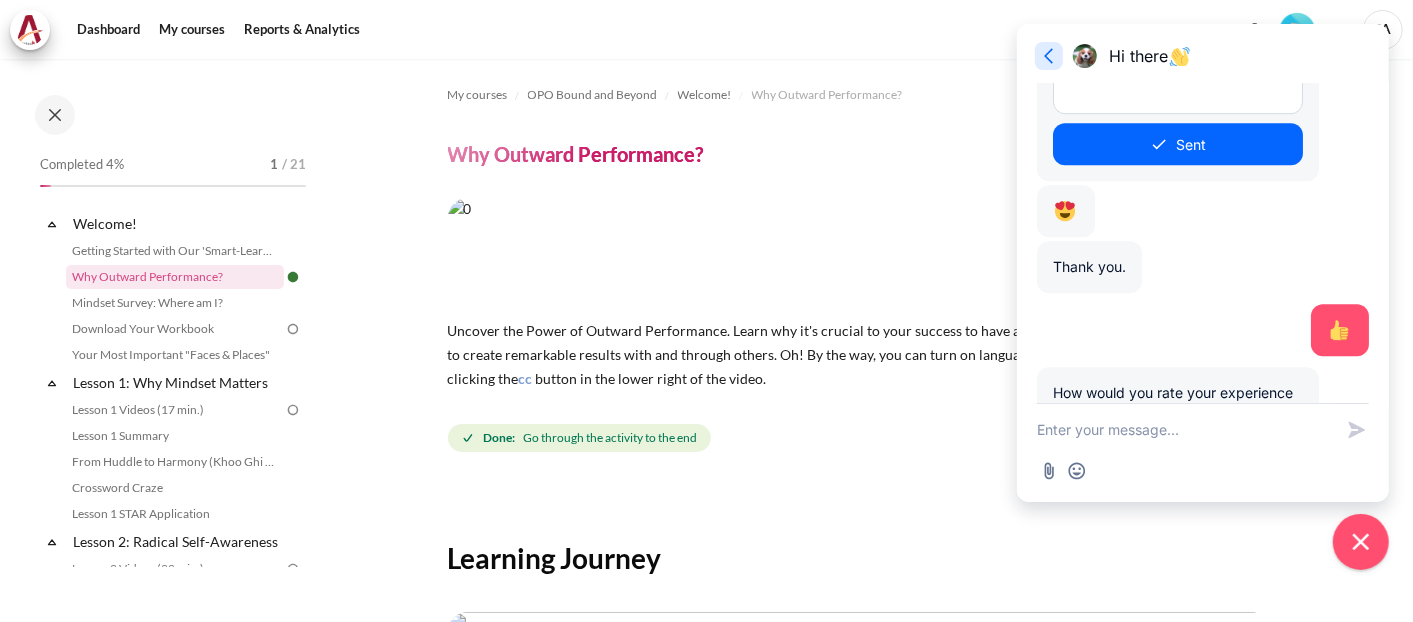 scroll, scrollTop: 3445, scrollLeft: 0, axis: vertical 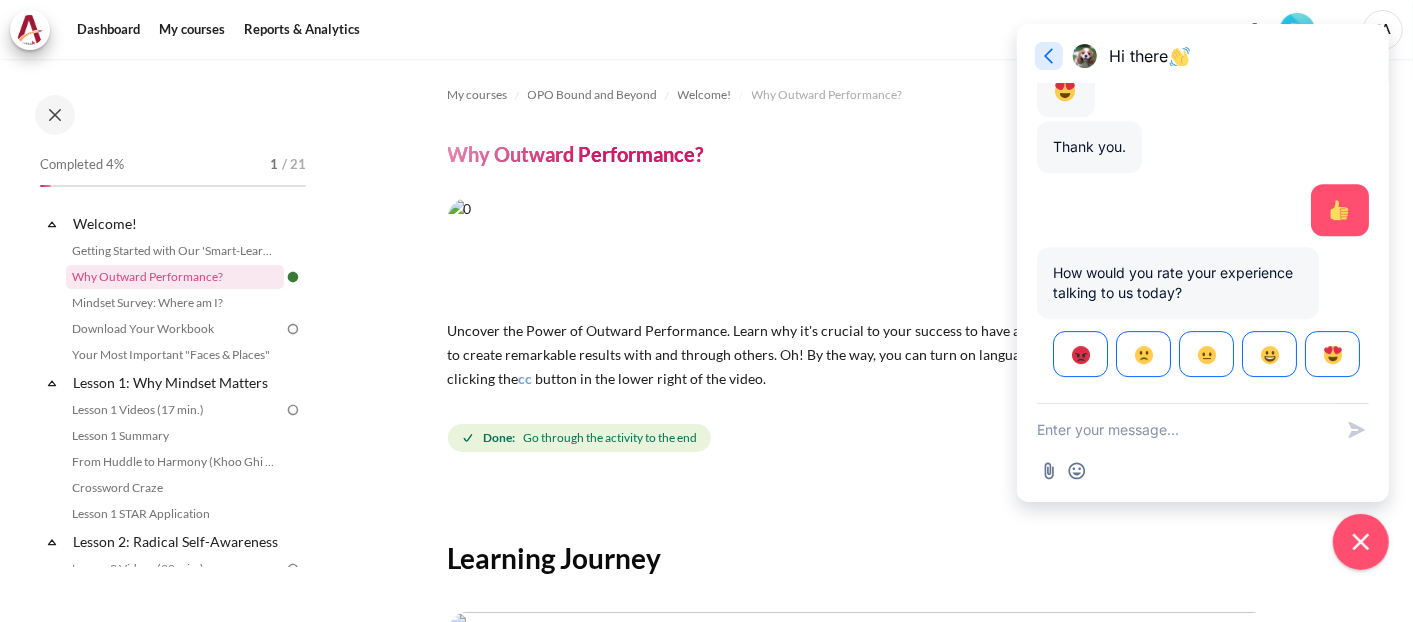 click 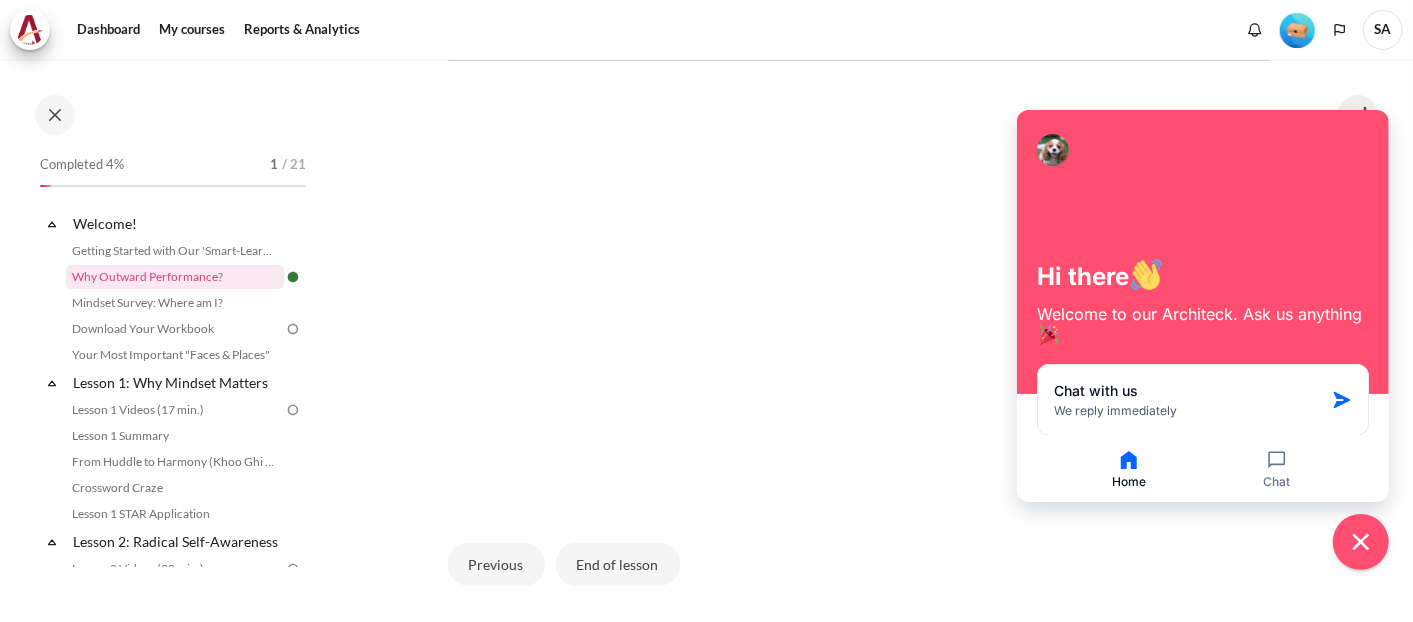 scroll, scrollTop: 666, scrollLeft: 0, axis: vertical 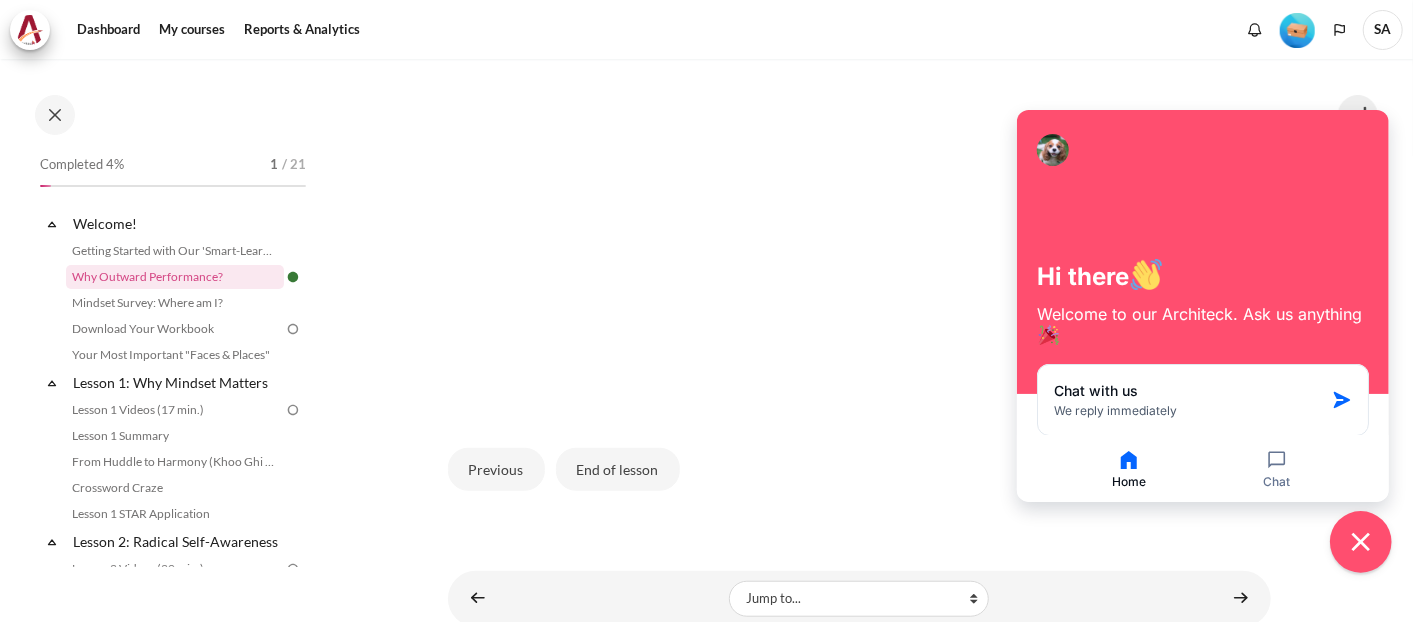 click 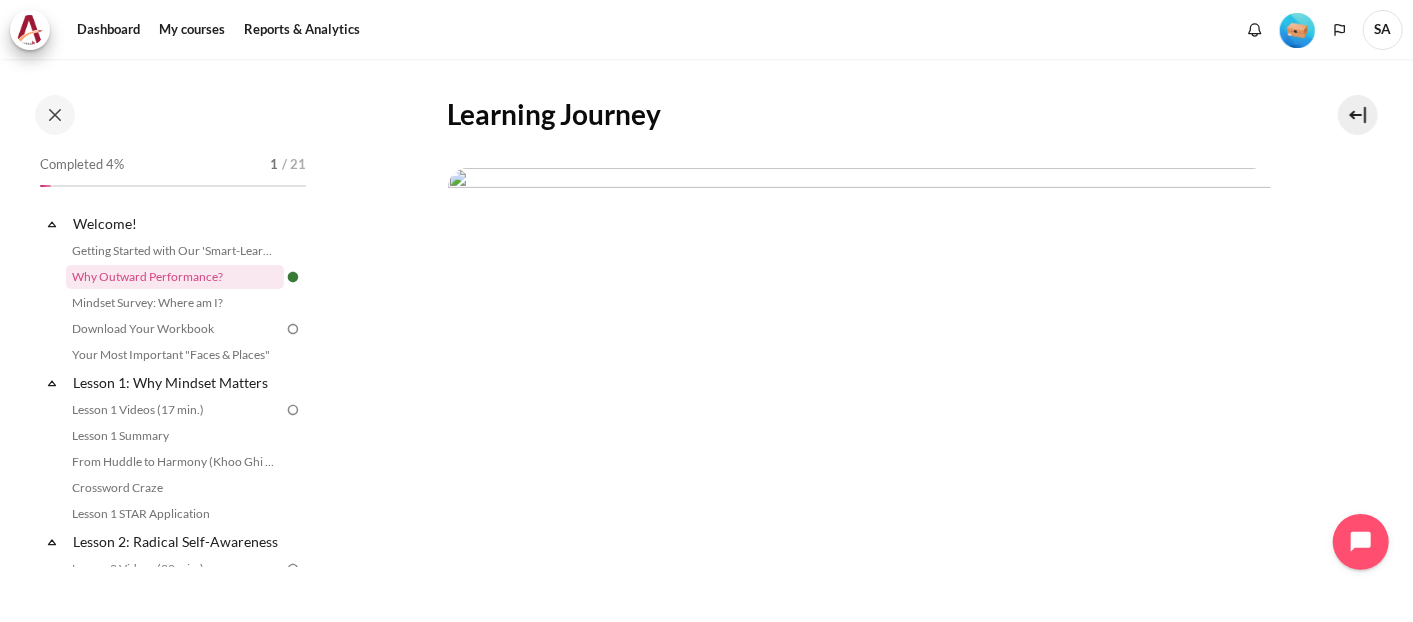 scroll, scrollTop: 555, scrollLeft: 0, axis: vertical 